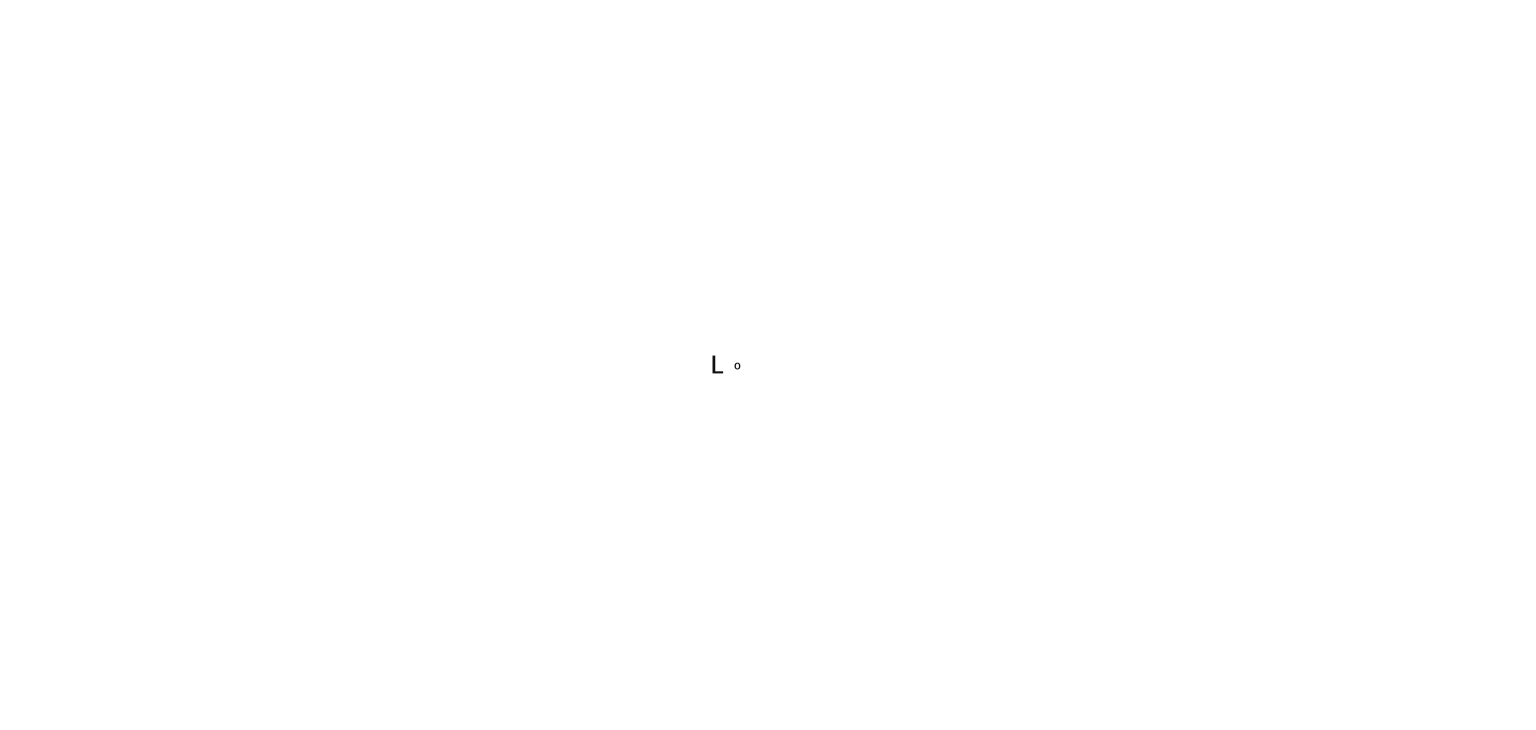 scroll, scrollTop: 0, scrollLeft: 0, axis: both 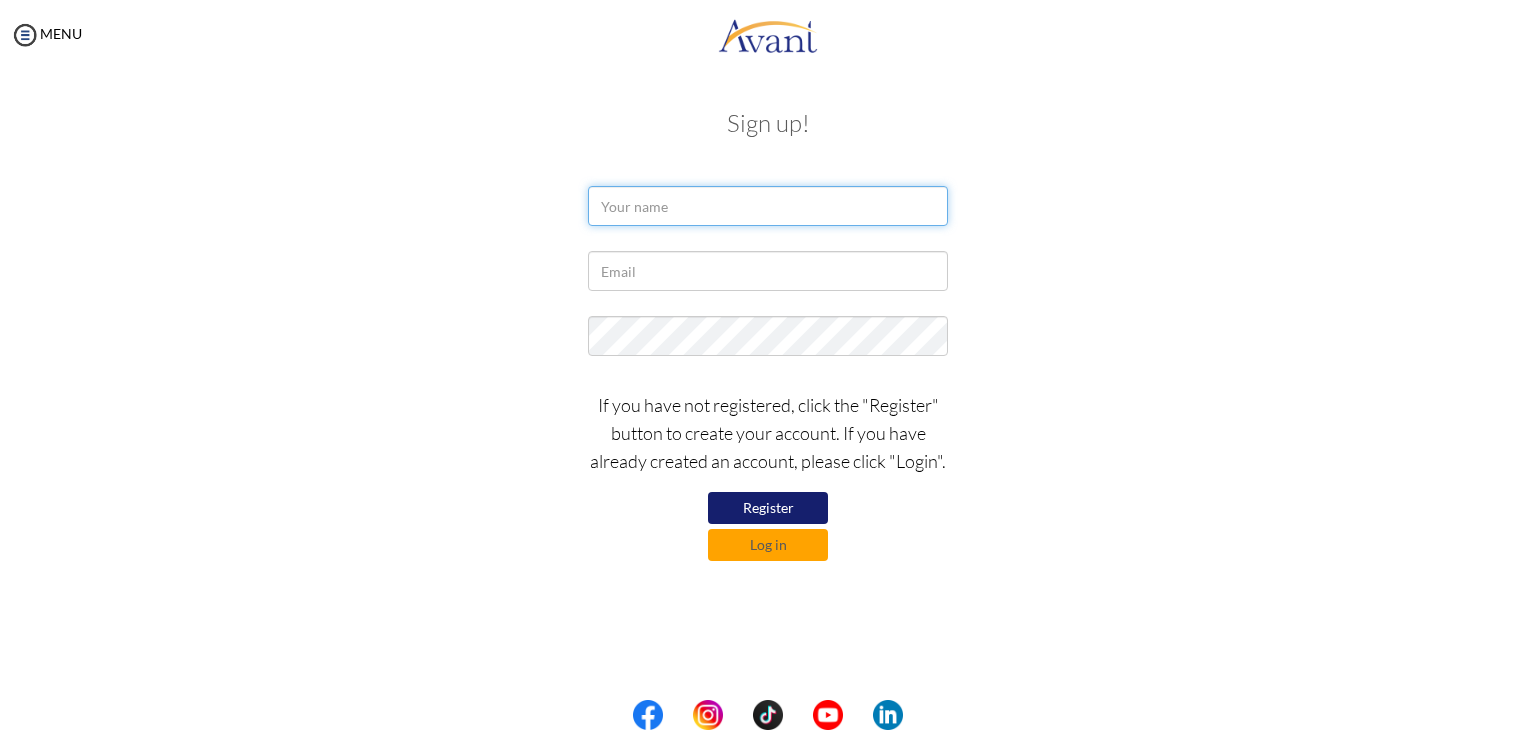 click at bounding box center (768, 206) 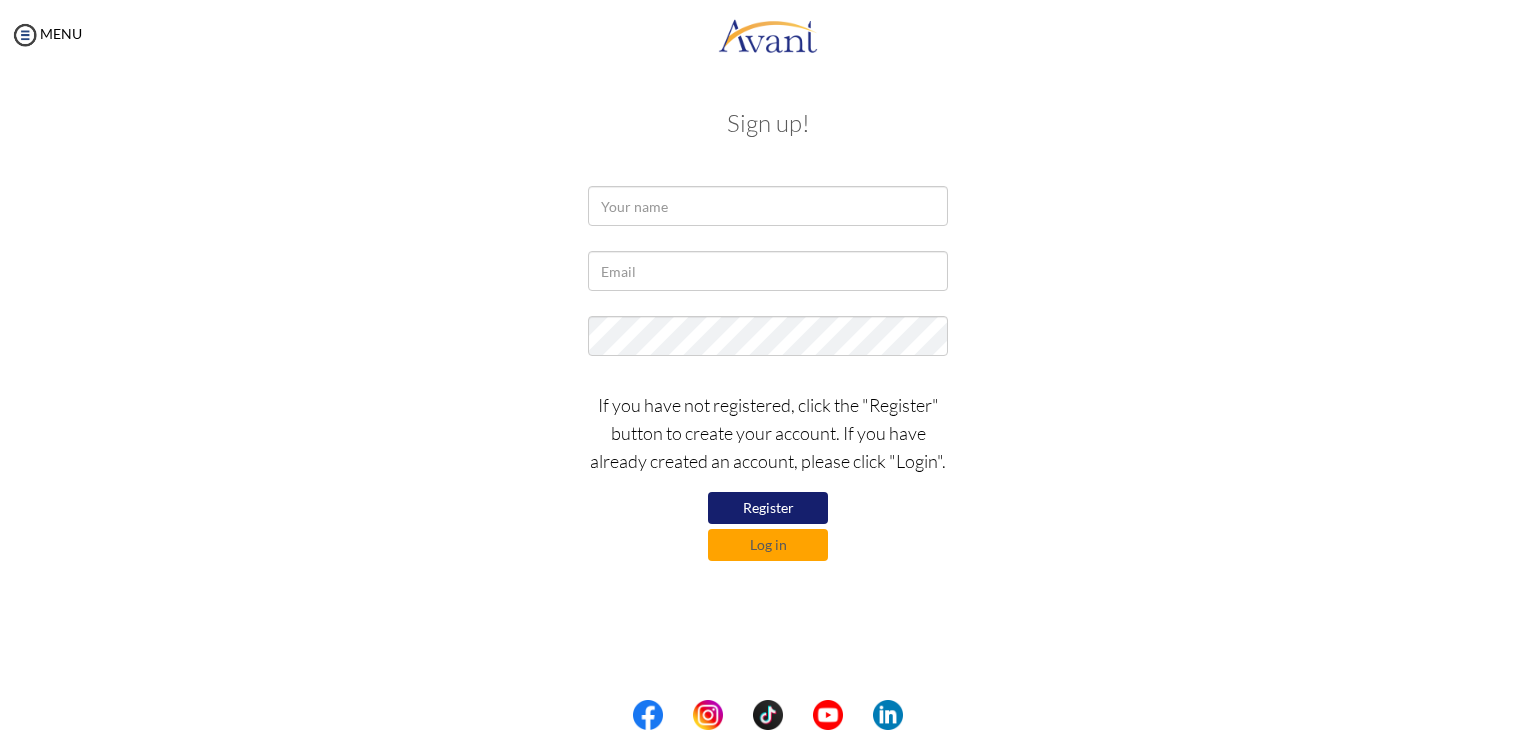 click on "If you have not registered, click the "Register" button to create your account. If you have already created an account, please click "Login".
Register
Log in" at bounding box center [768, 471] 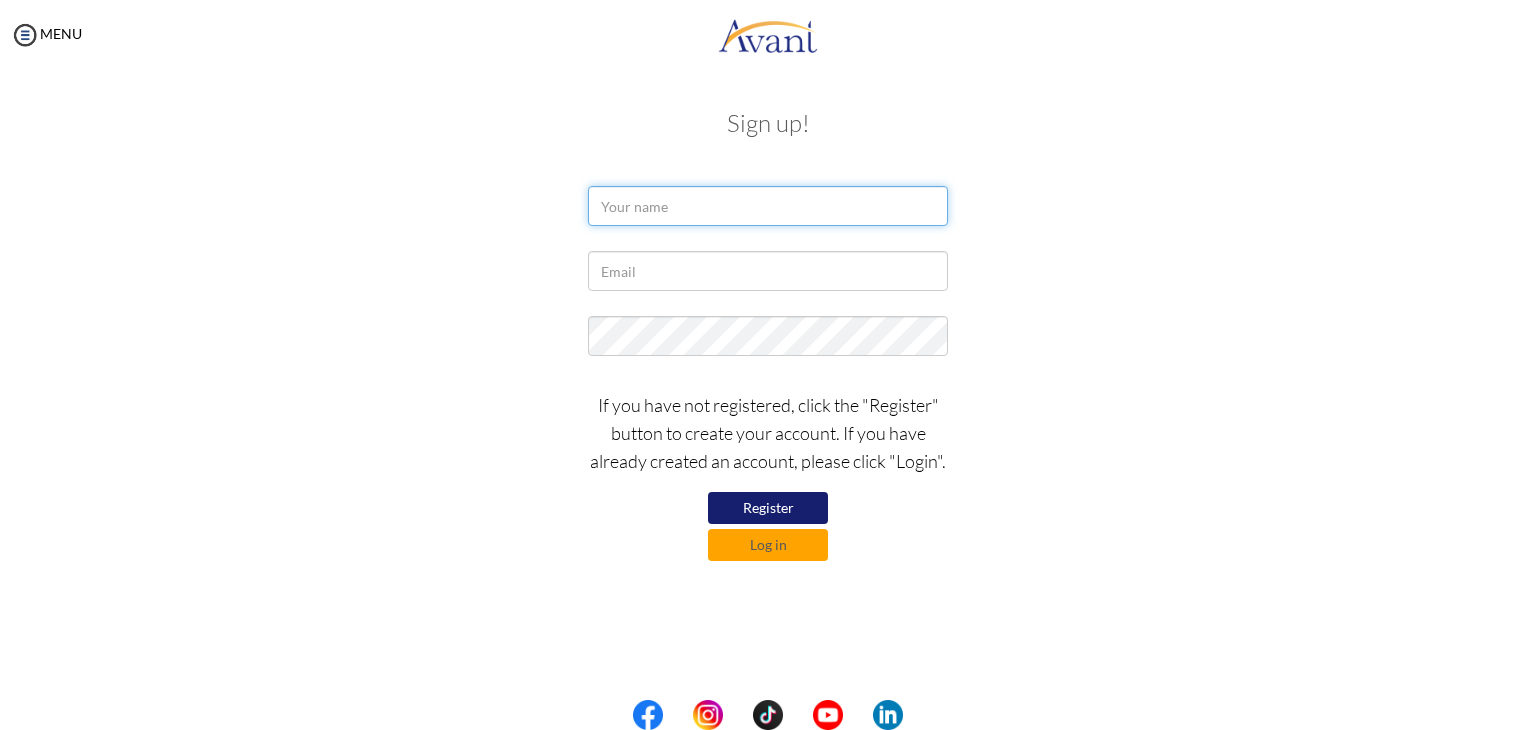 click at bounding box center [768, 206] 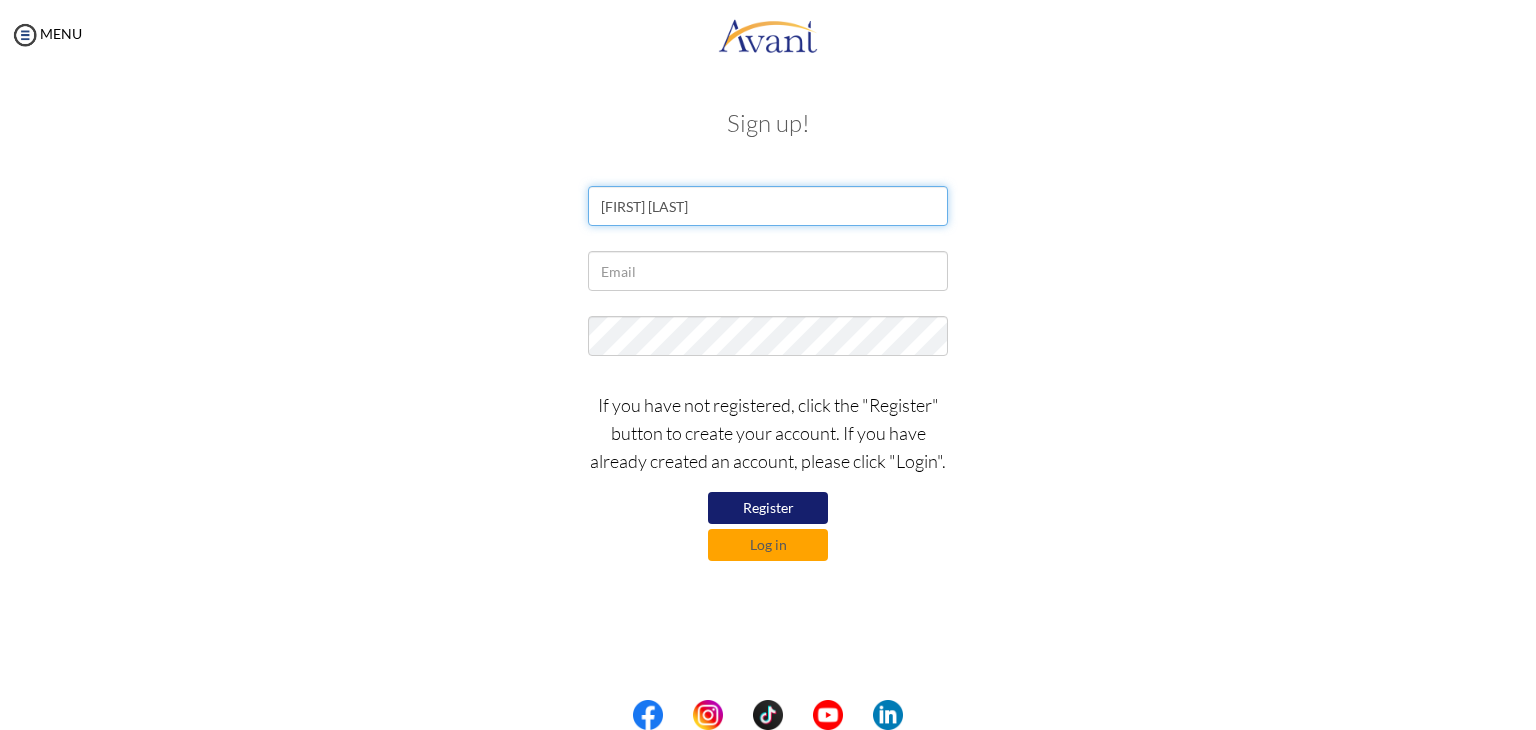 type on "Indira Poudel" 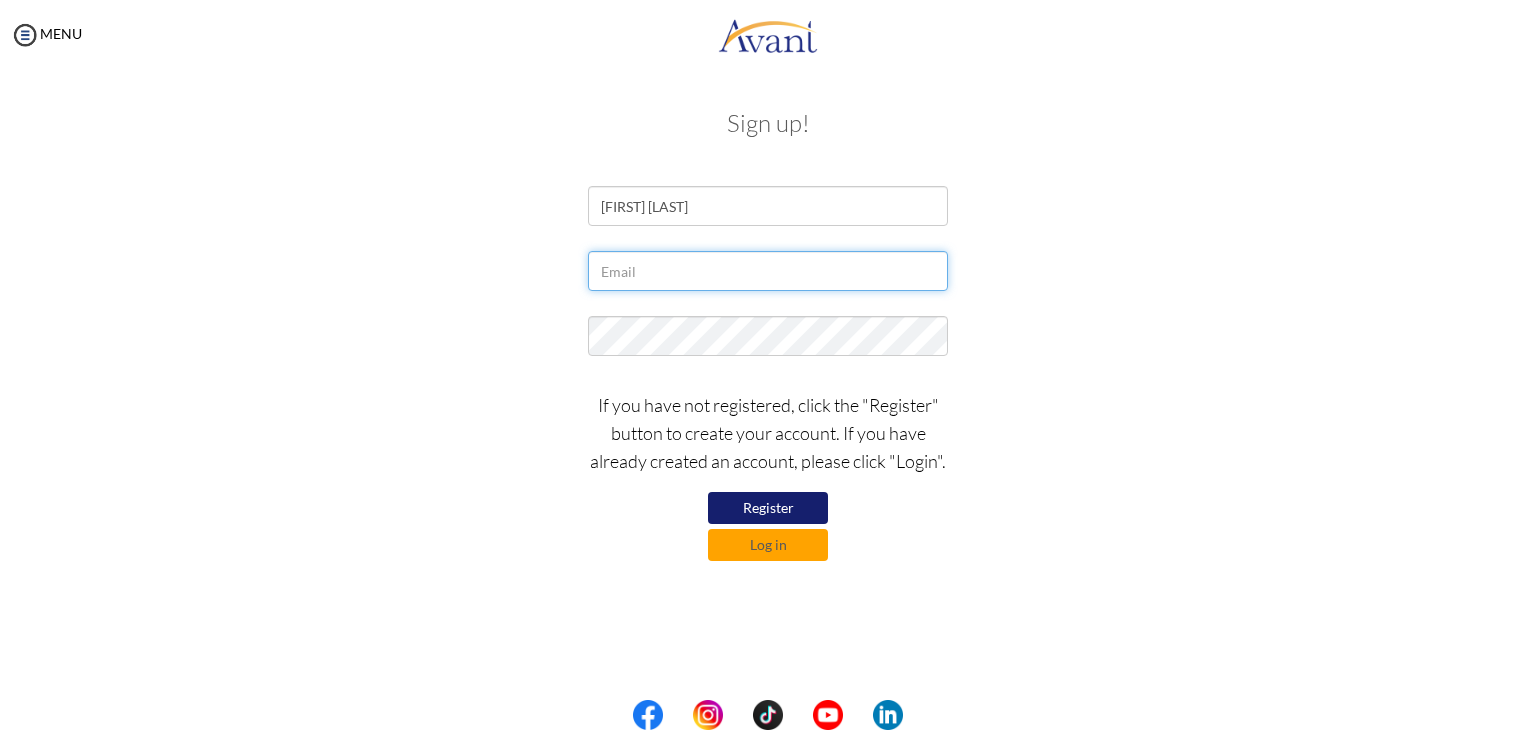 click at bounding box center (768, 271) 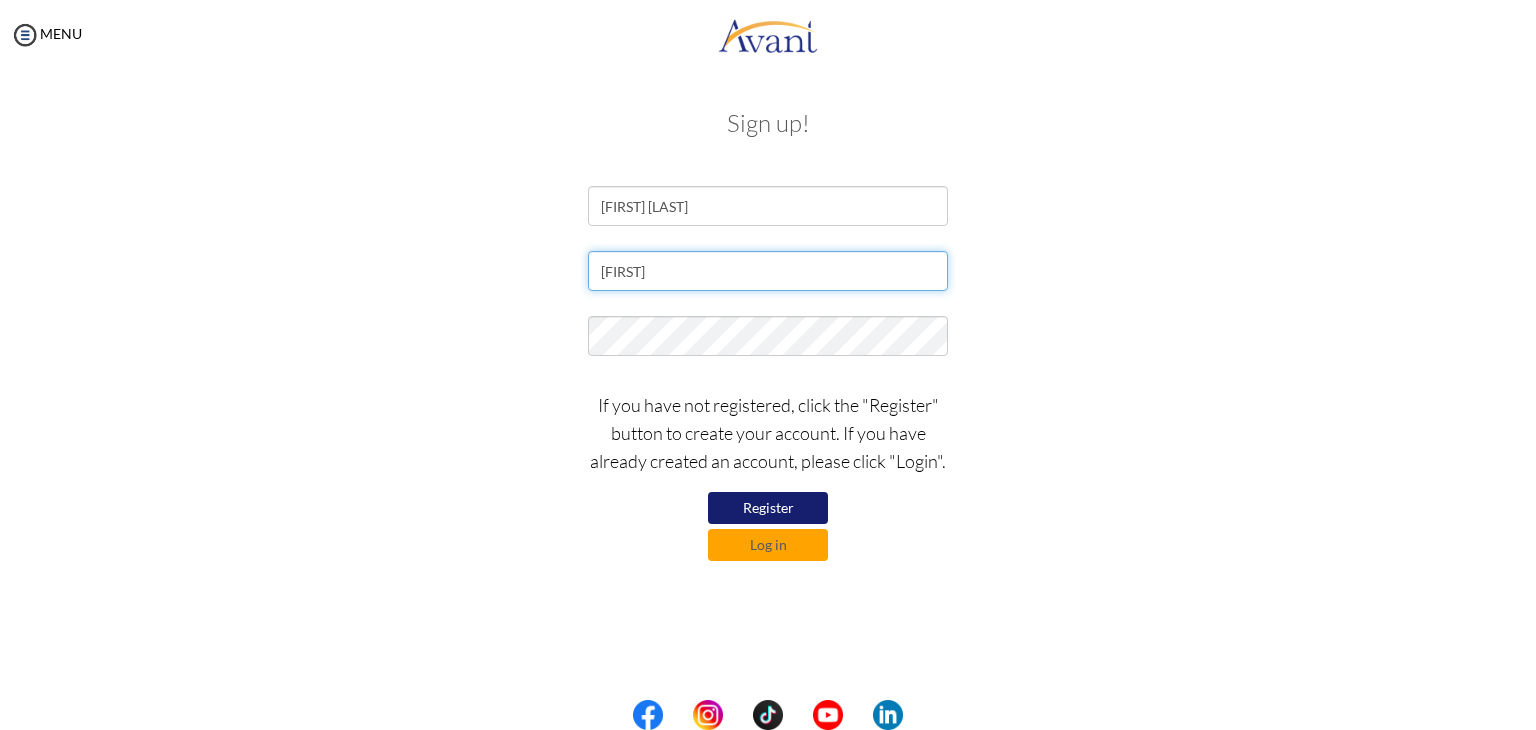type on "[EMAIL]" 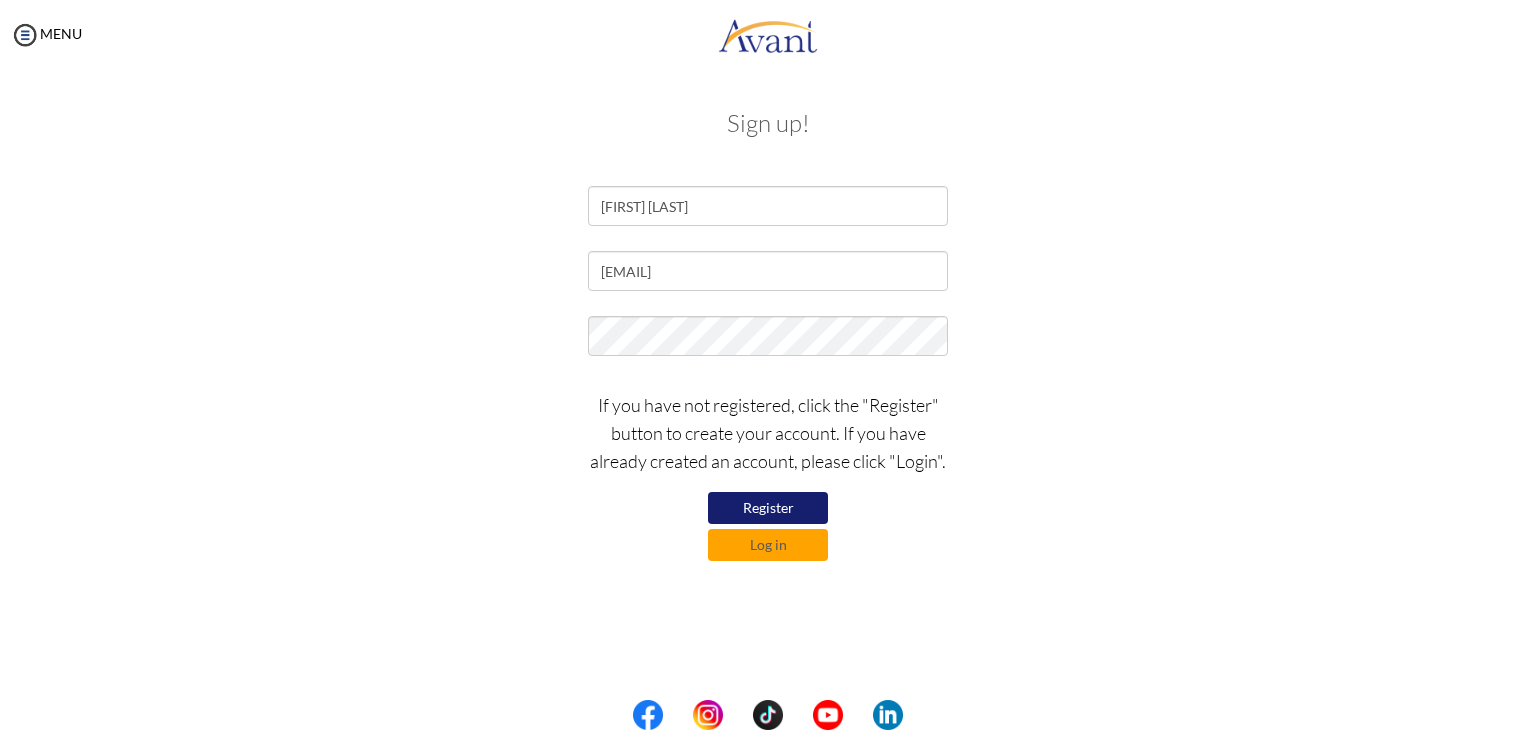 click on "If you have not registered, click the "Register" button to create your account. If you have already created an account, please click "Login".
Register
Log in" at bounding box center [768, 471] 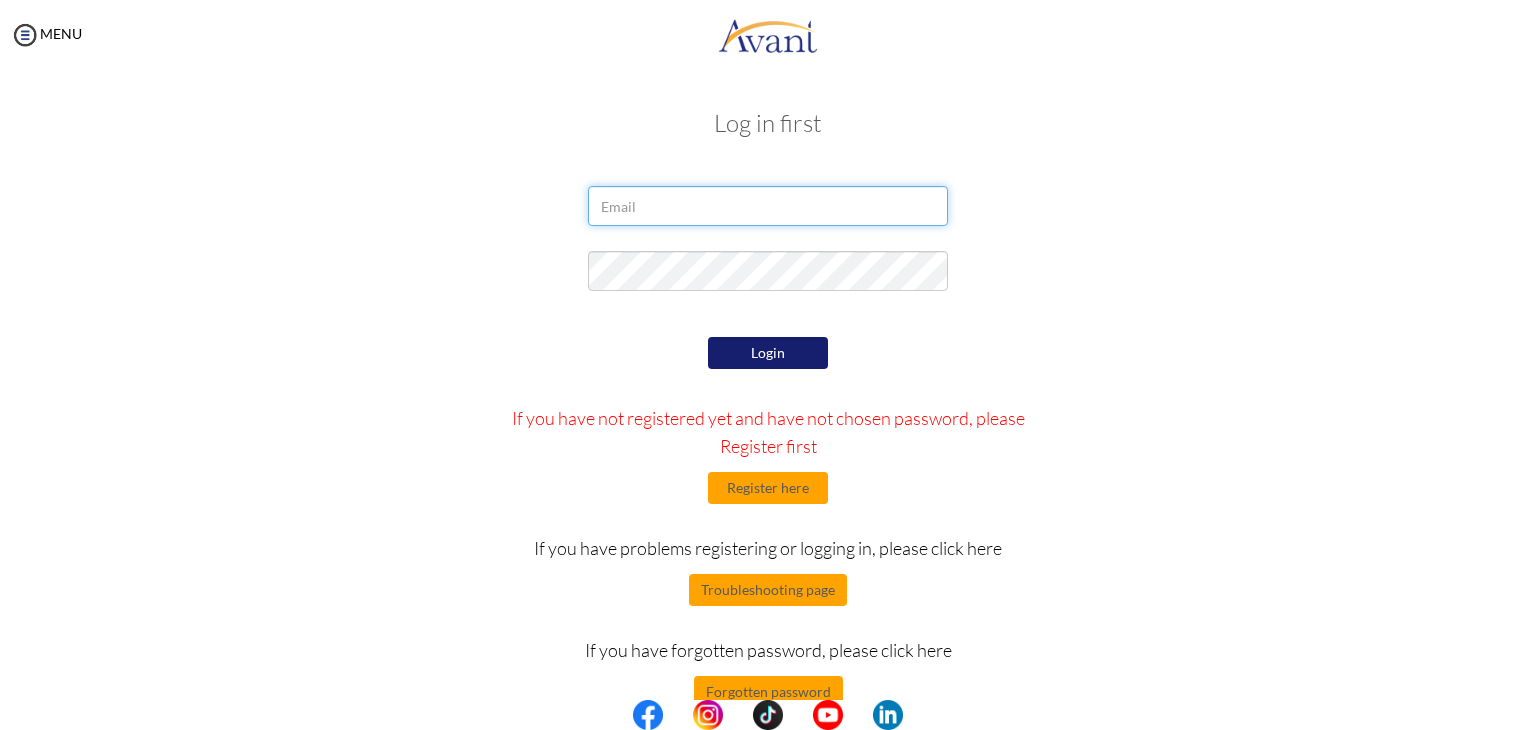 click at bounding box center [768, 206] 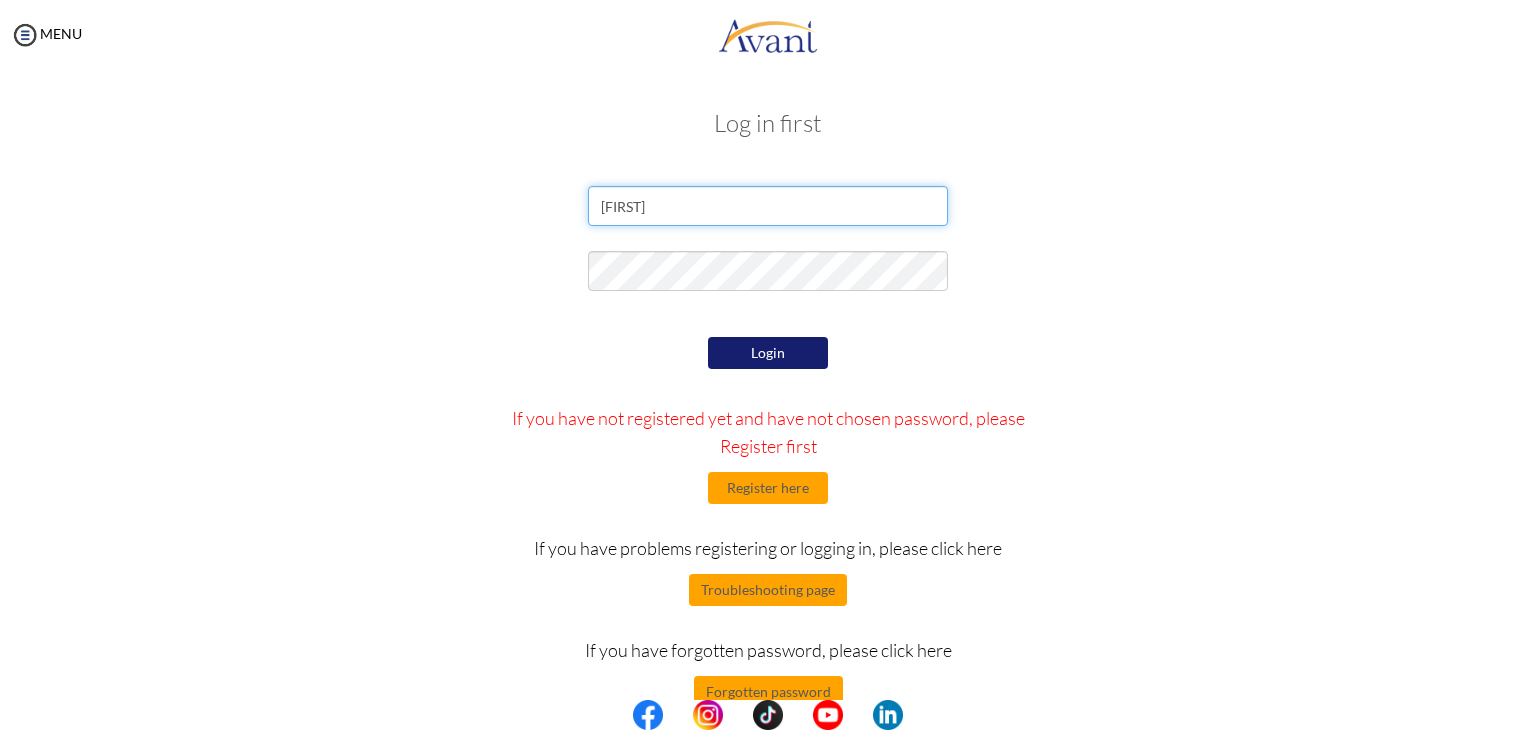 type on "[EMAIL]" 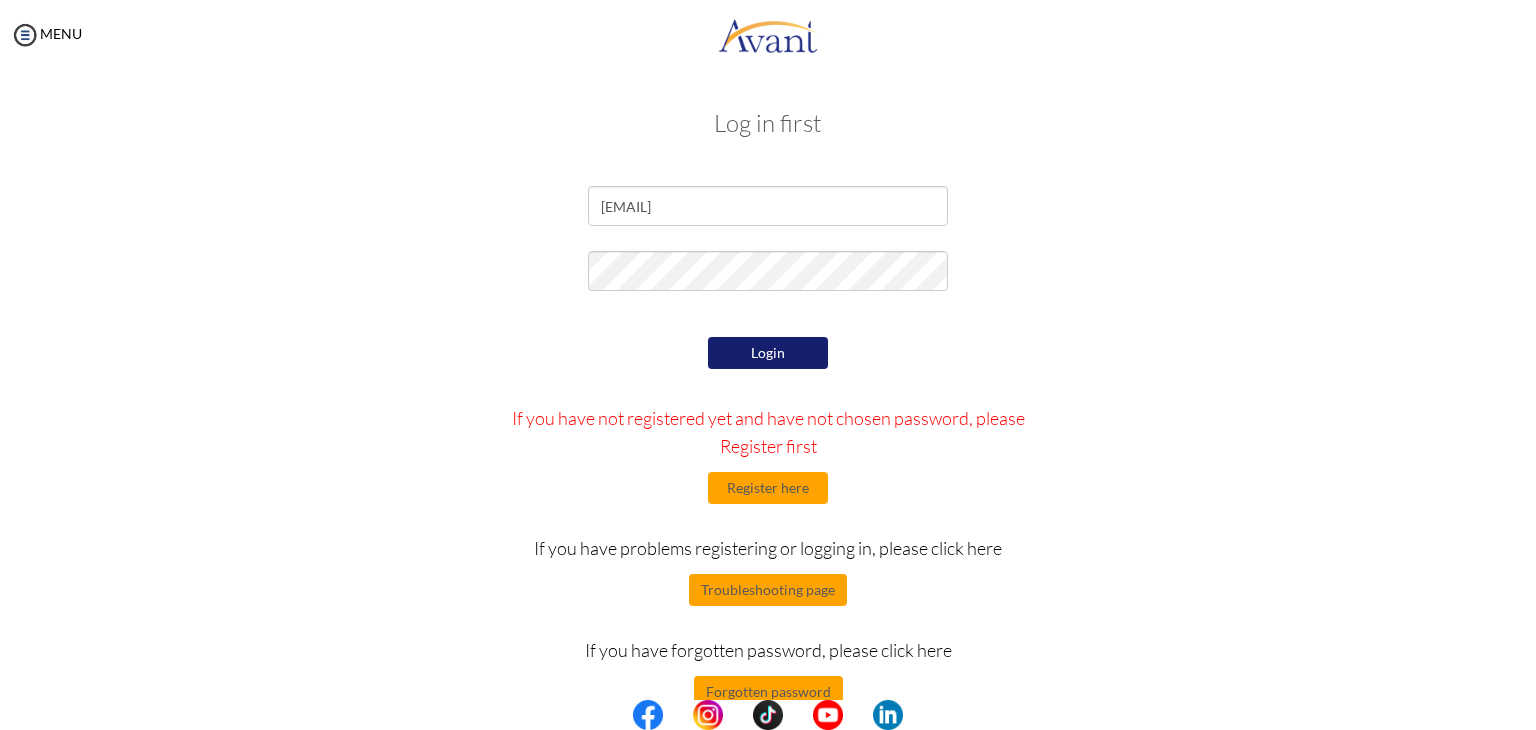click on "endeera.poudel123@gmail.com
Login
If you have not registered yet and have not chosen password, please Register first
Register here
If you have problems registering or logging in, please click here
Troubleshooting page
If you have forgotten password, please click here
Forgotten password" at bounding box center (768, 447) 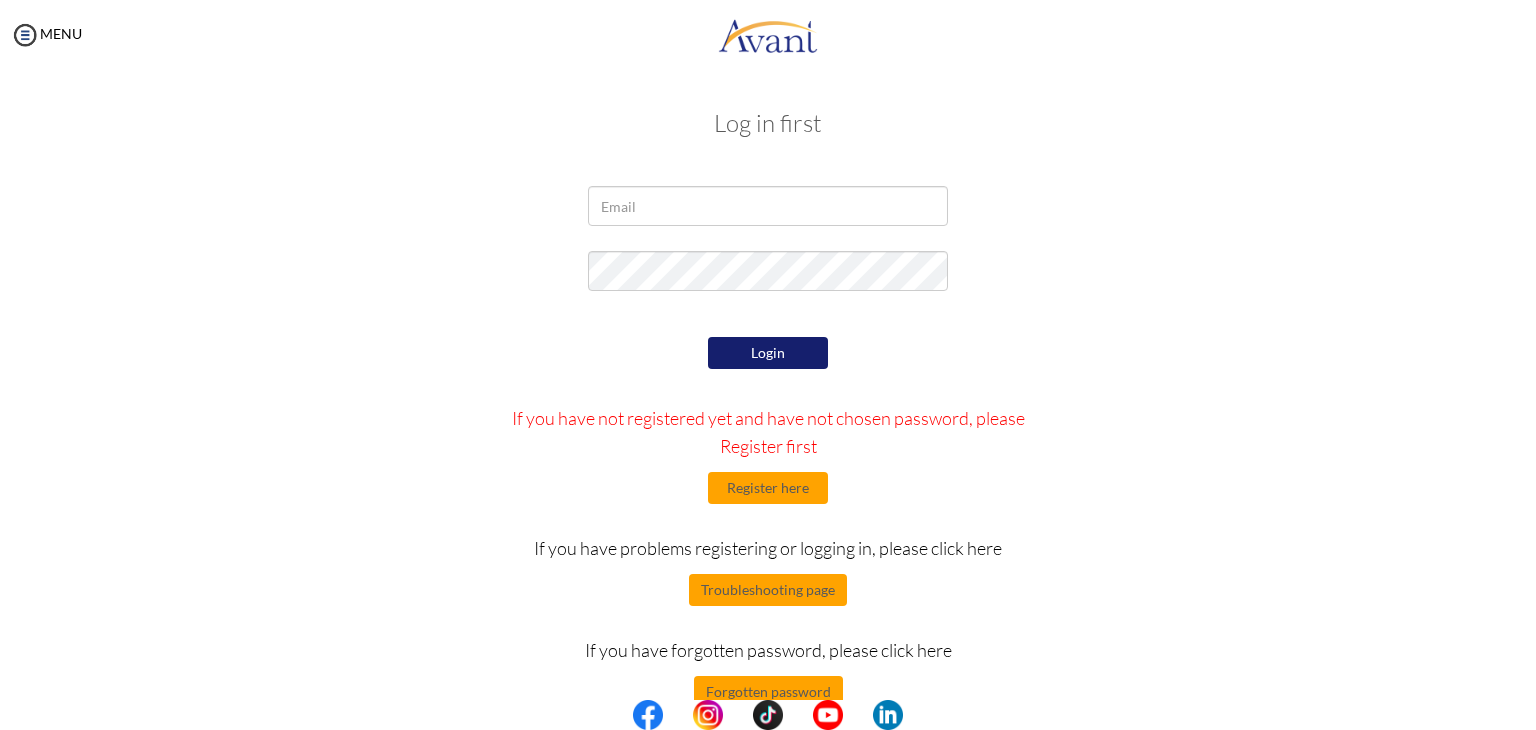 scroll, scrollTop: 0, scrollLeft: 0, axis: both 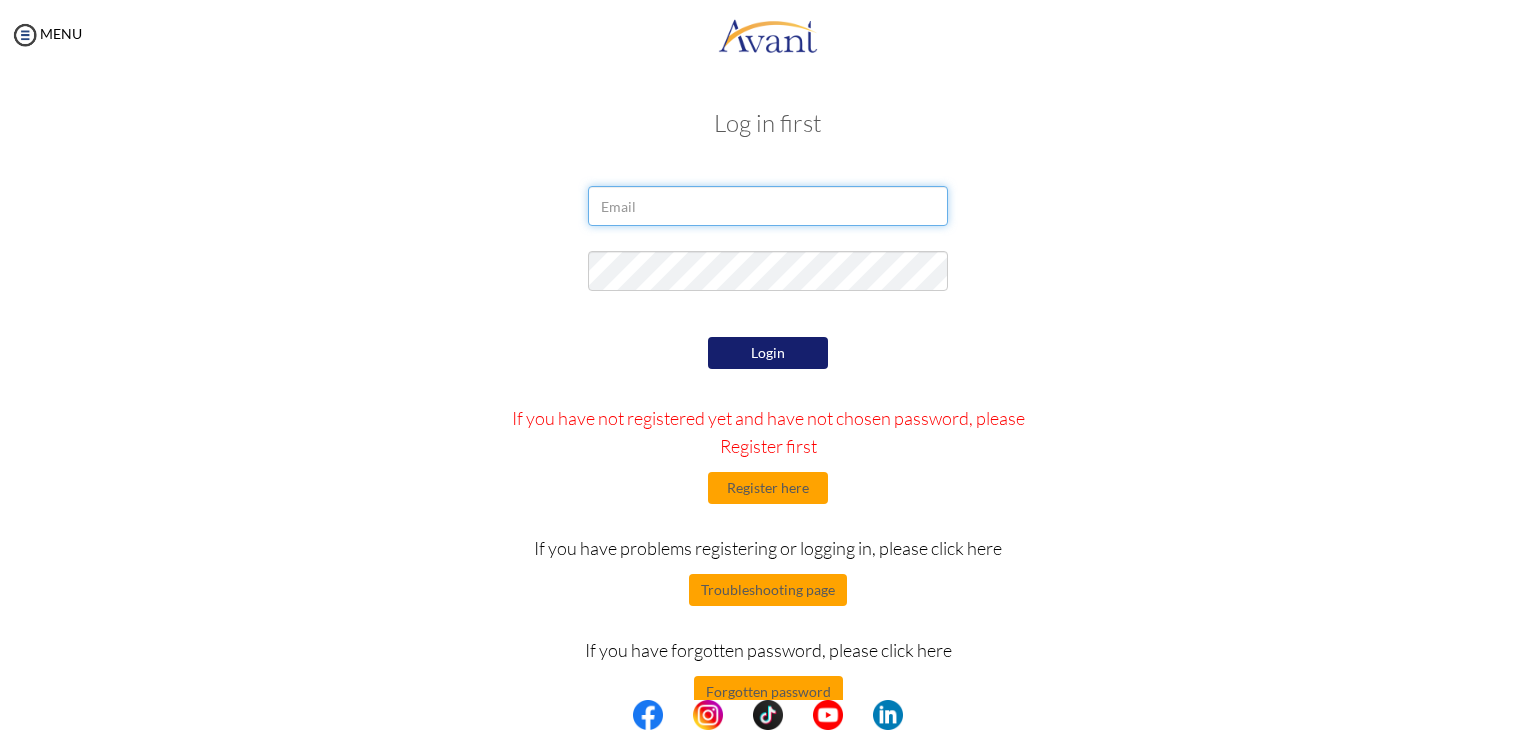 click at bounding box center (768, 206) 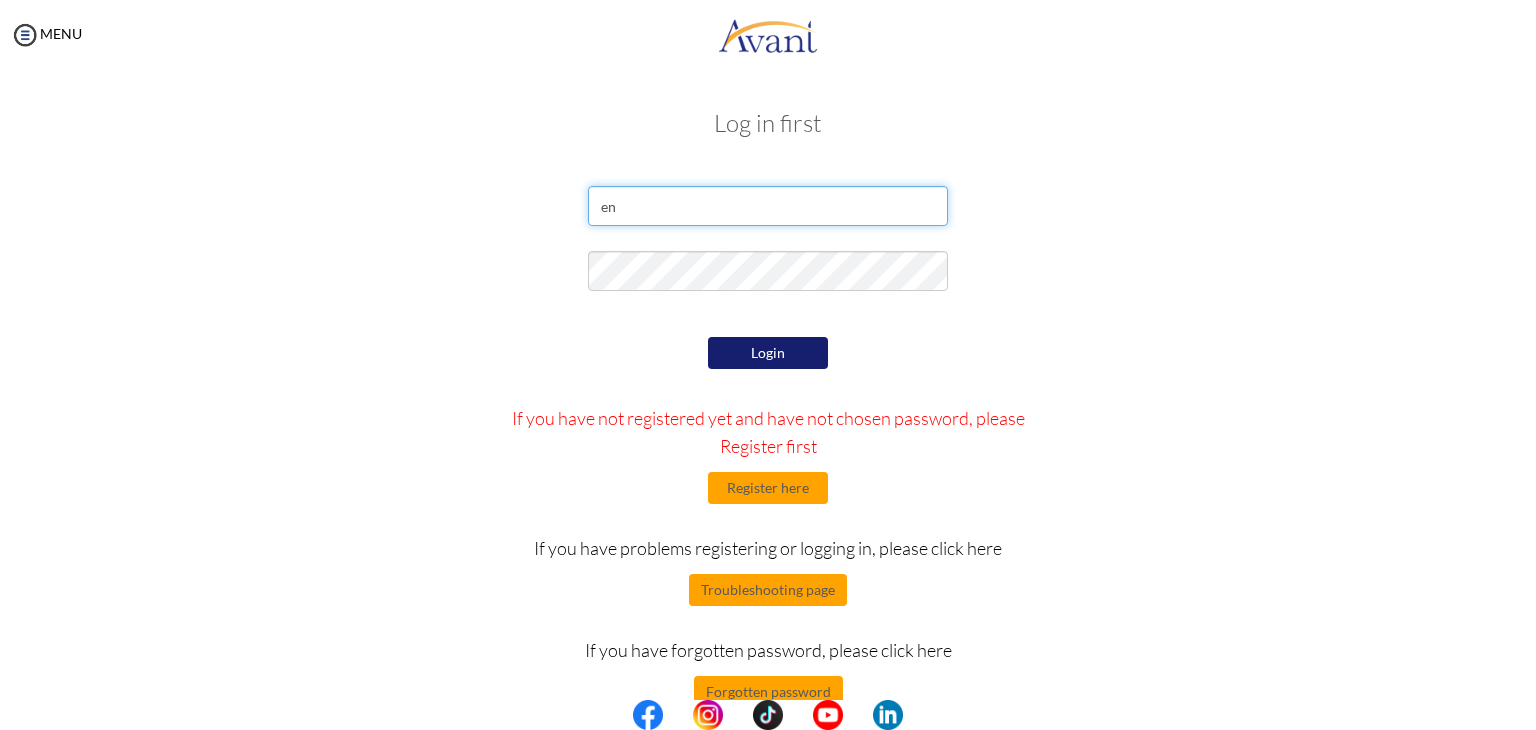 type on "[EMAIL]" 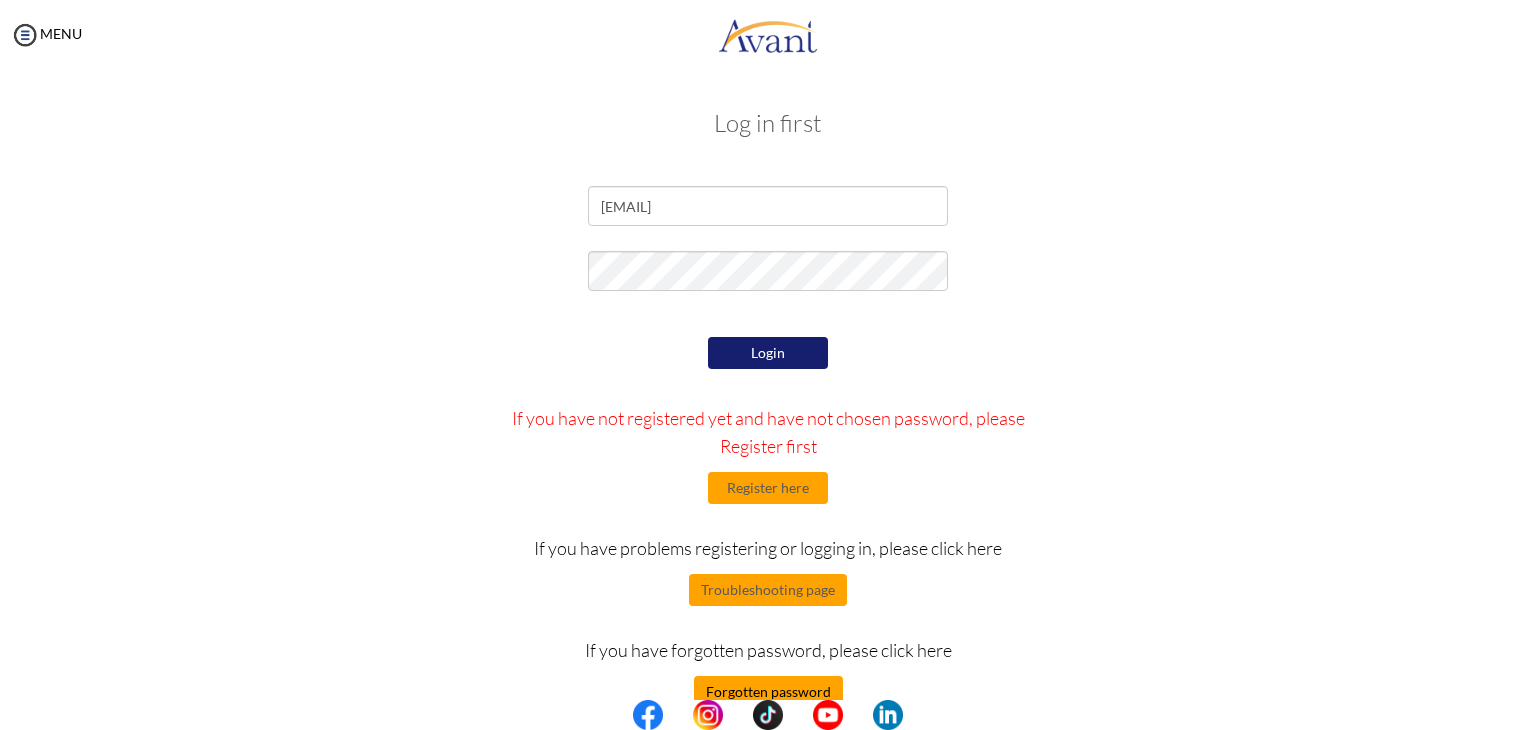 click on "Forgotten password" at bounding box center [768, 692] 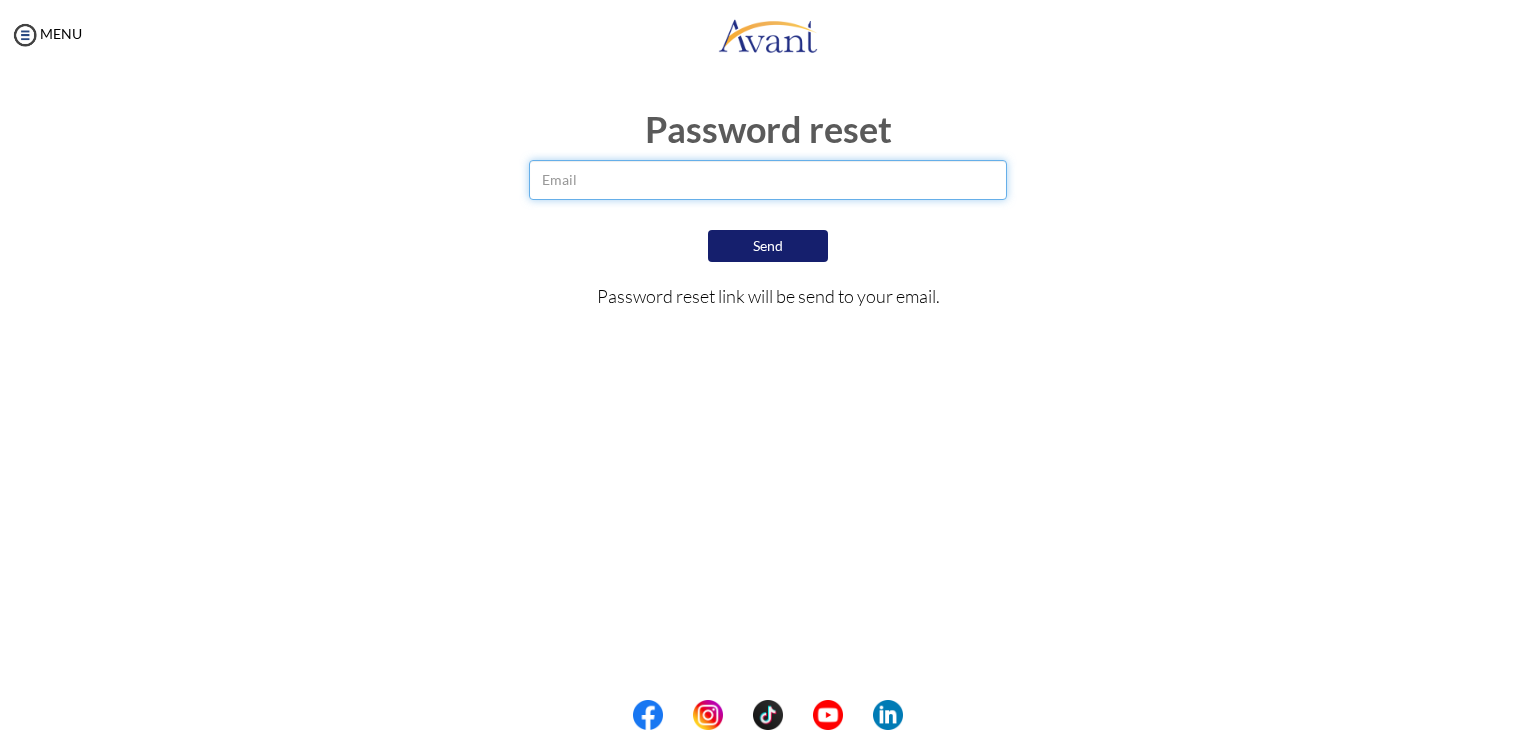 click at bounding box center [768, 180] 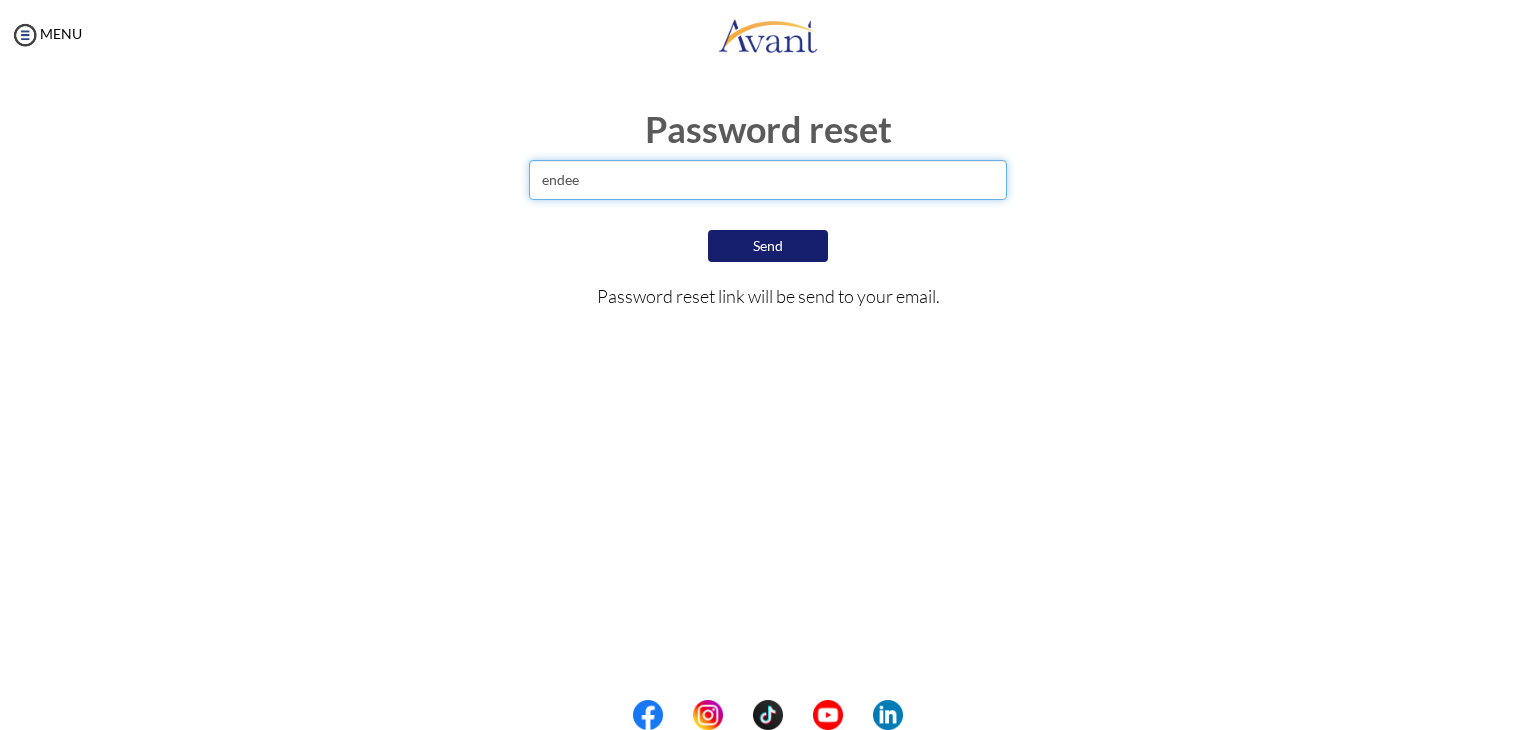 type on "[EMAIL]" 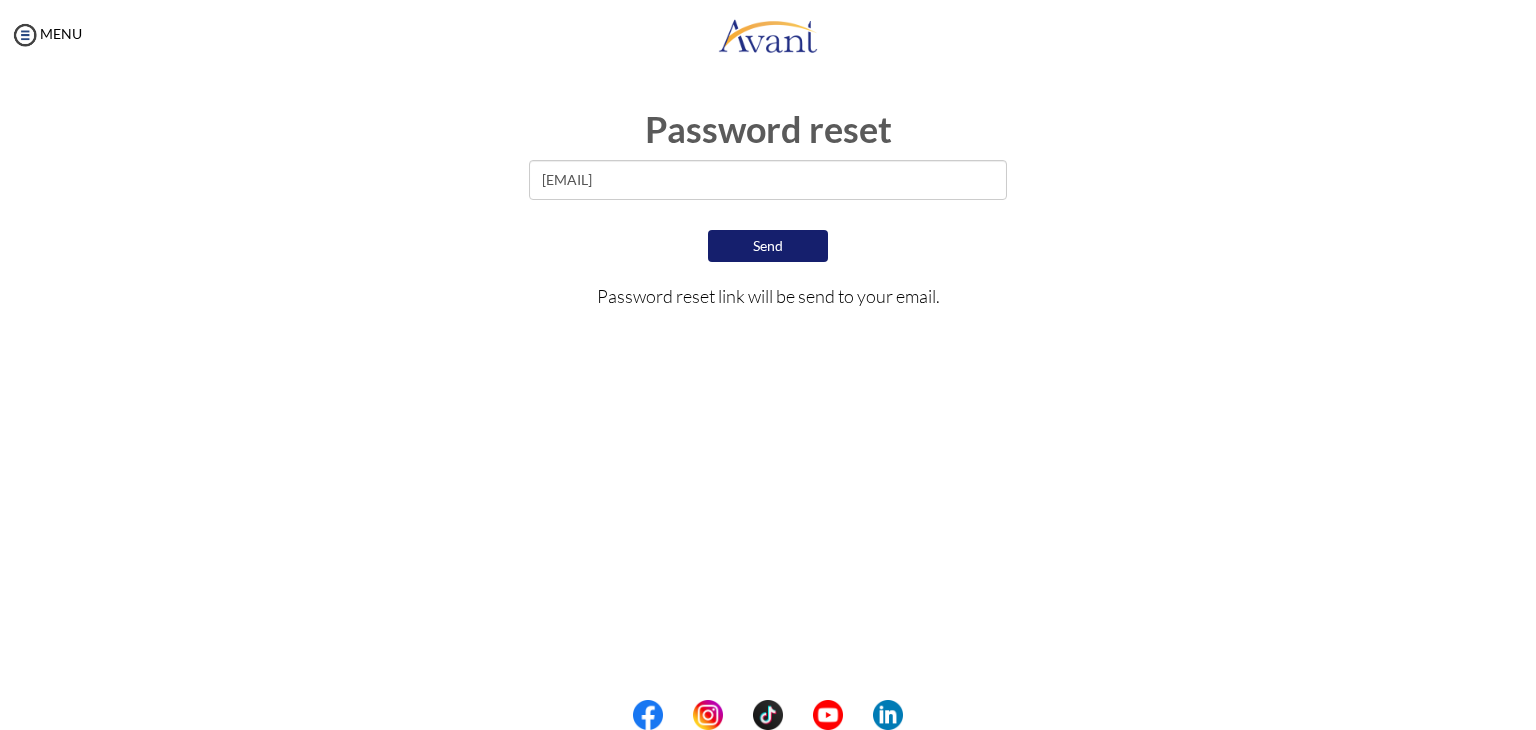 click on "Send" at bounding box center (768, 246) 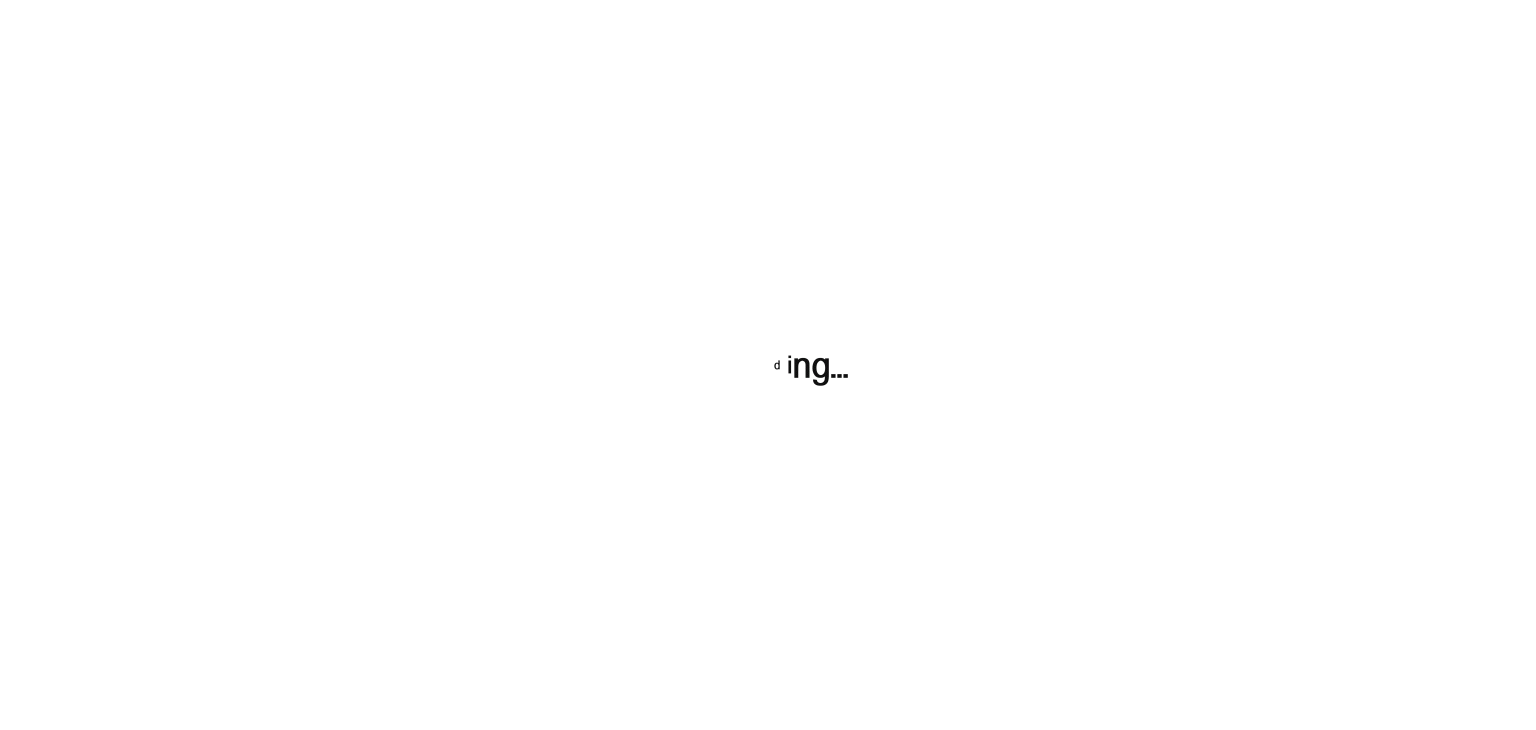 scroll, scrollTop: 0, scrollLeft: 0, axis: both 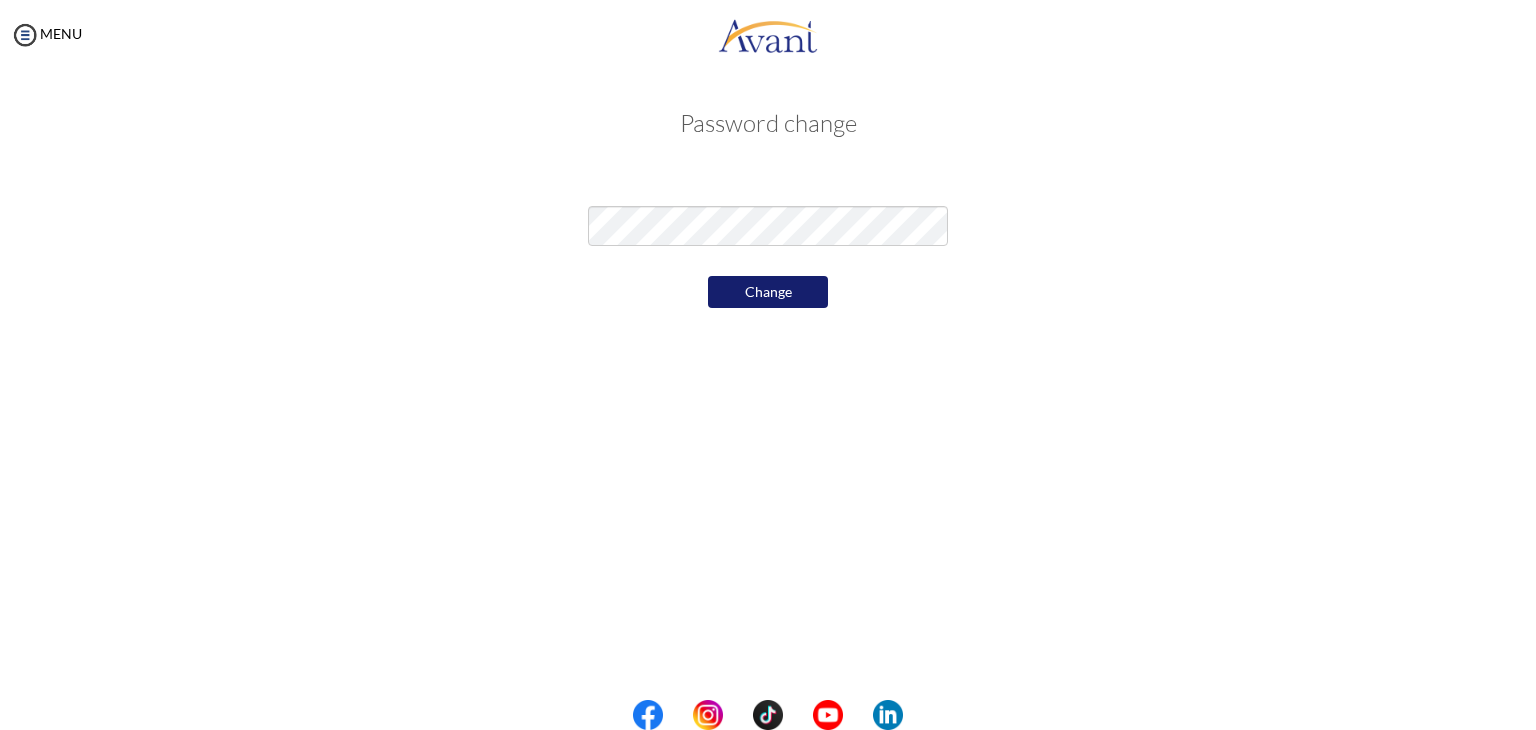 click on "Change" at bounding box center (768, 292) 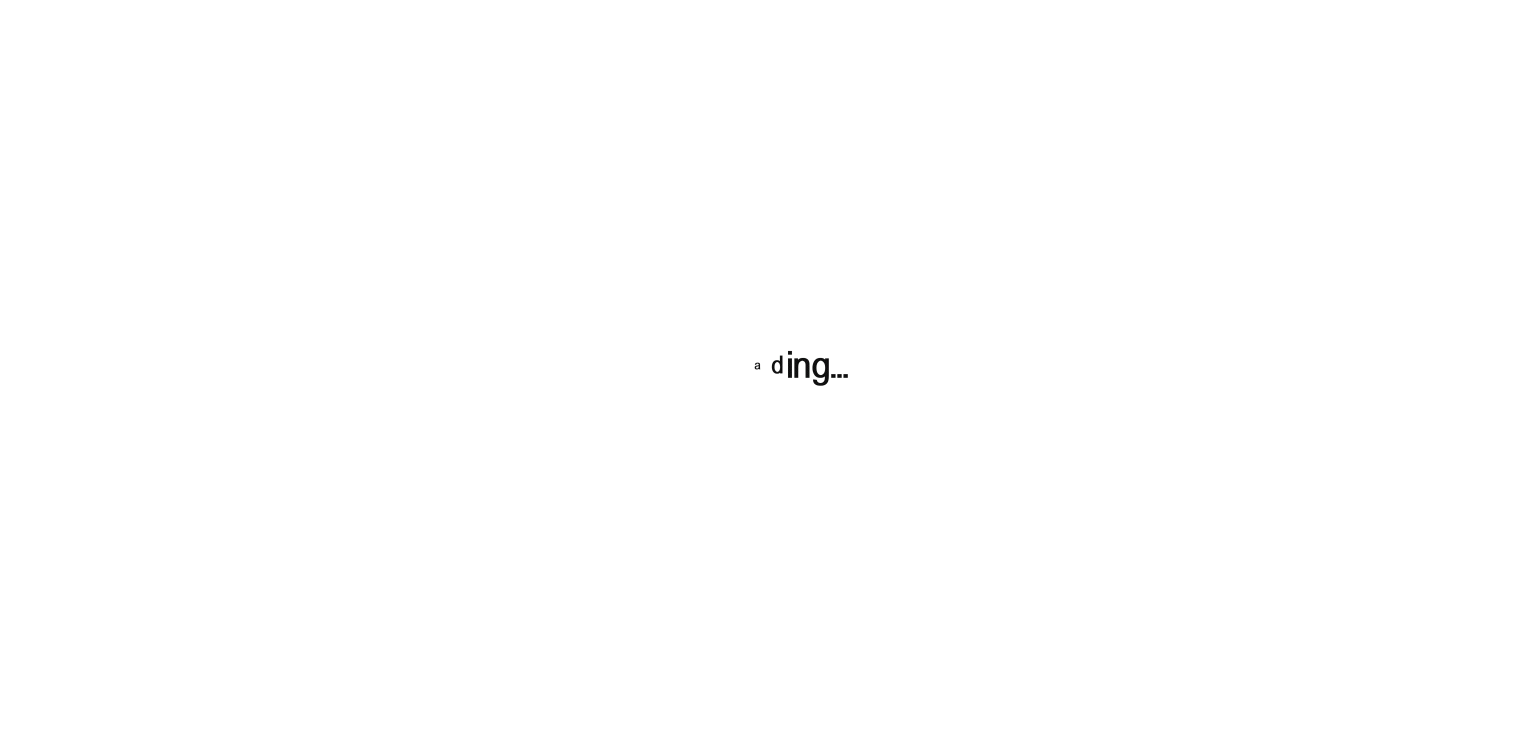 scroll, scrollTop: 0, scrollLeft: 0, axis: both 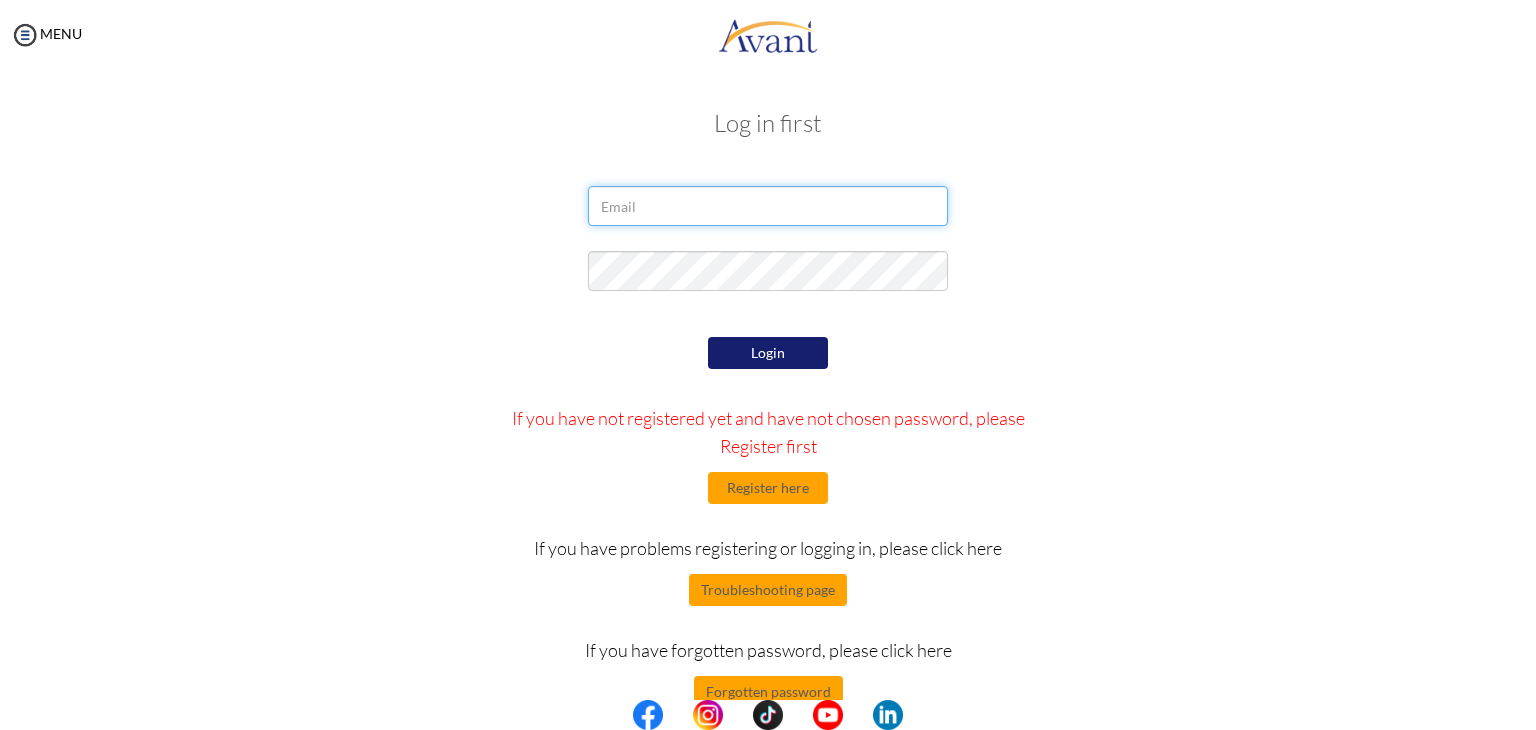 type on "[EMAIL]" 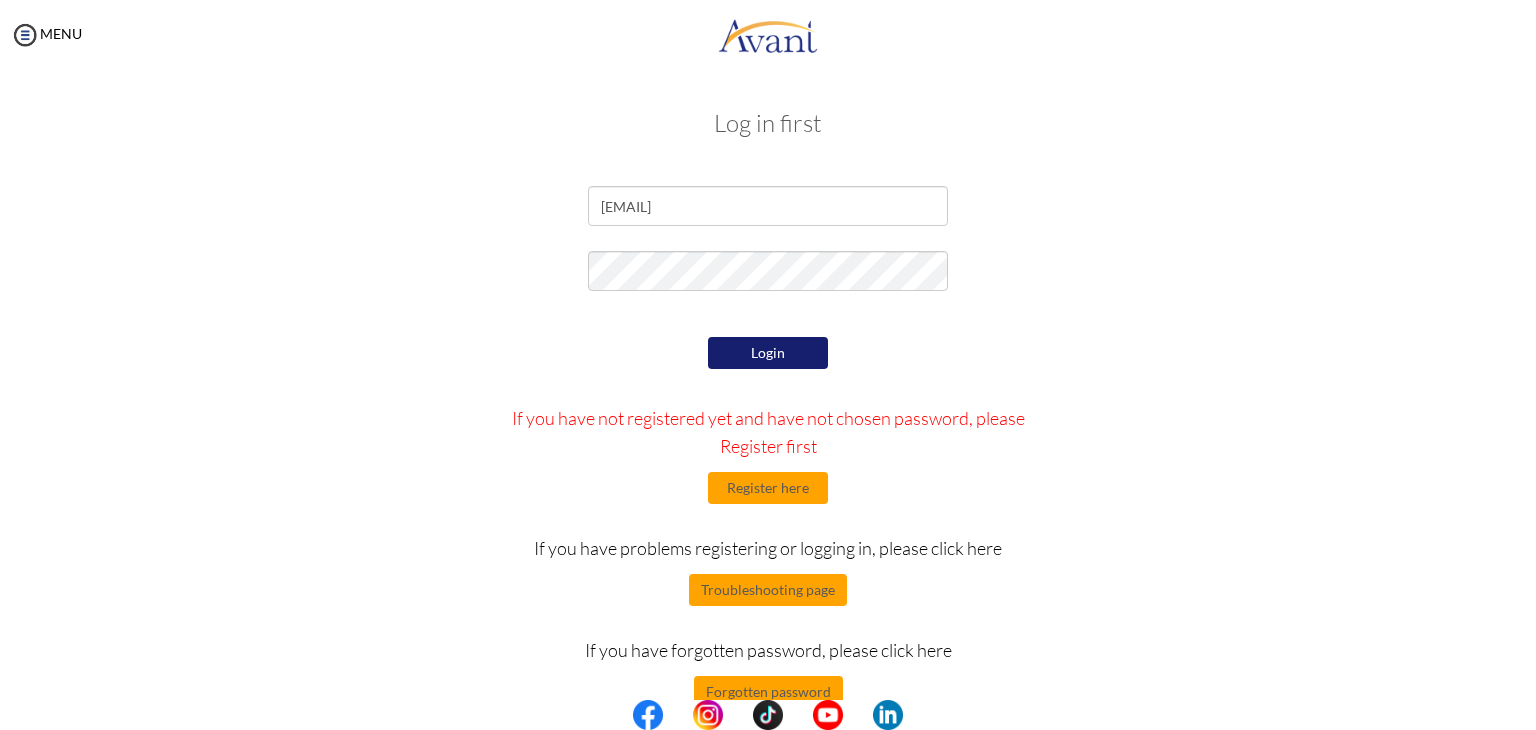 click on "endeera.poudel123@gmail.com
Login
If you have not registered yet and have not chosen password, please Register first
Register here
If you have problems registering or logging in, please click here
Troubleshooting page
If you have forgotten password, please click here
Forgotten password" at bounding box center [768, 447] 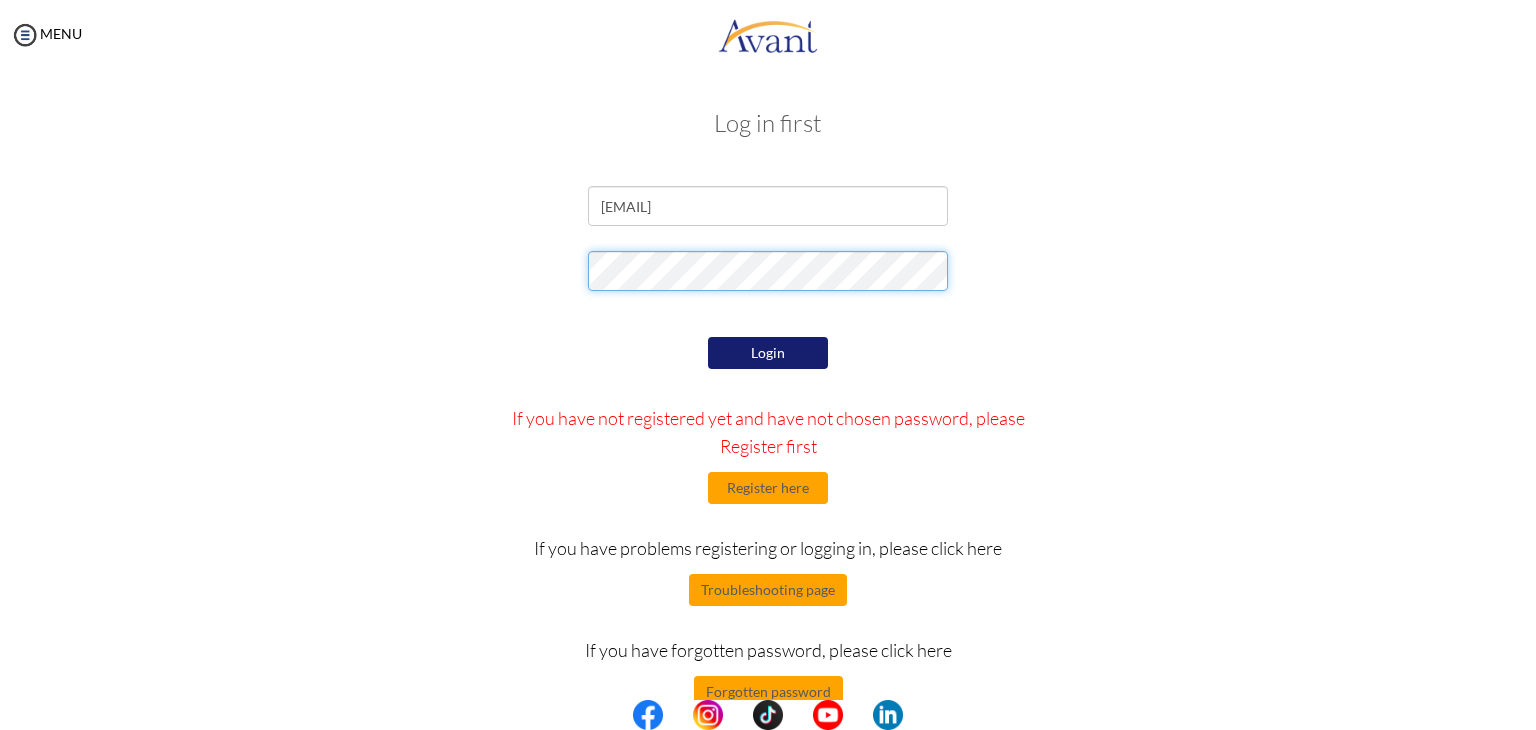 type on "9" 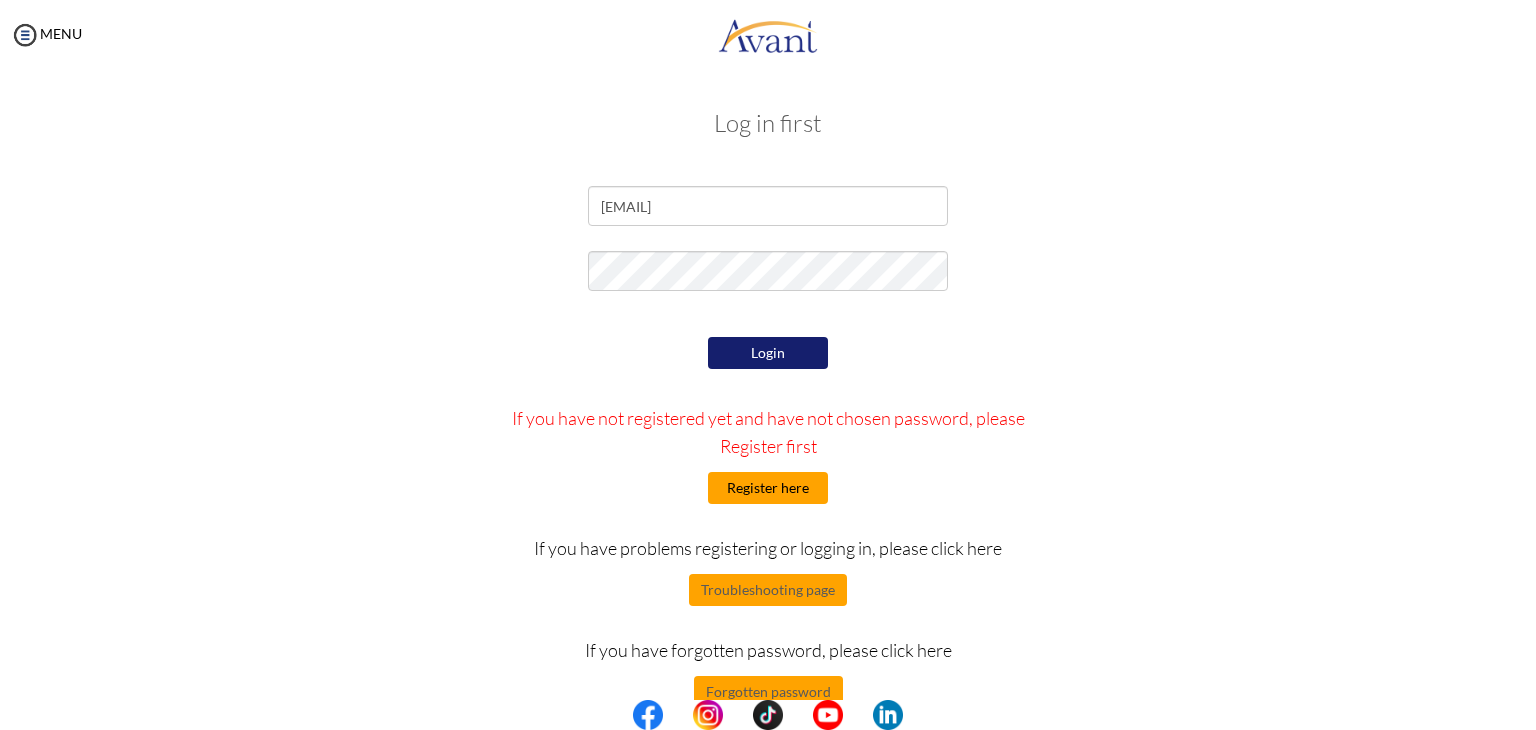 click on "Register here" at bounding box center [768, 488] 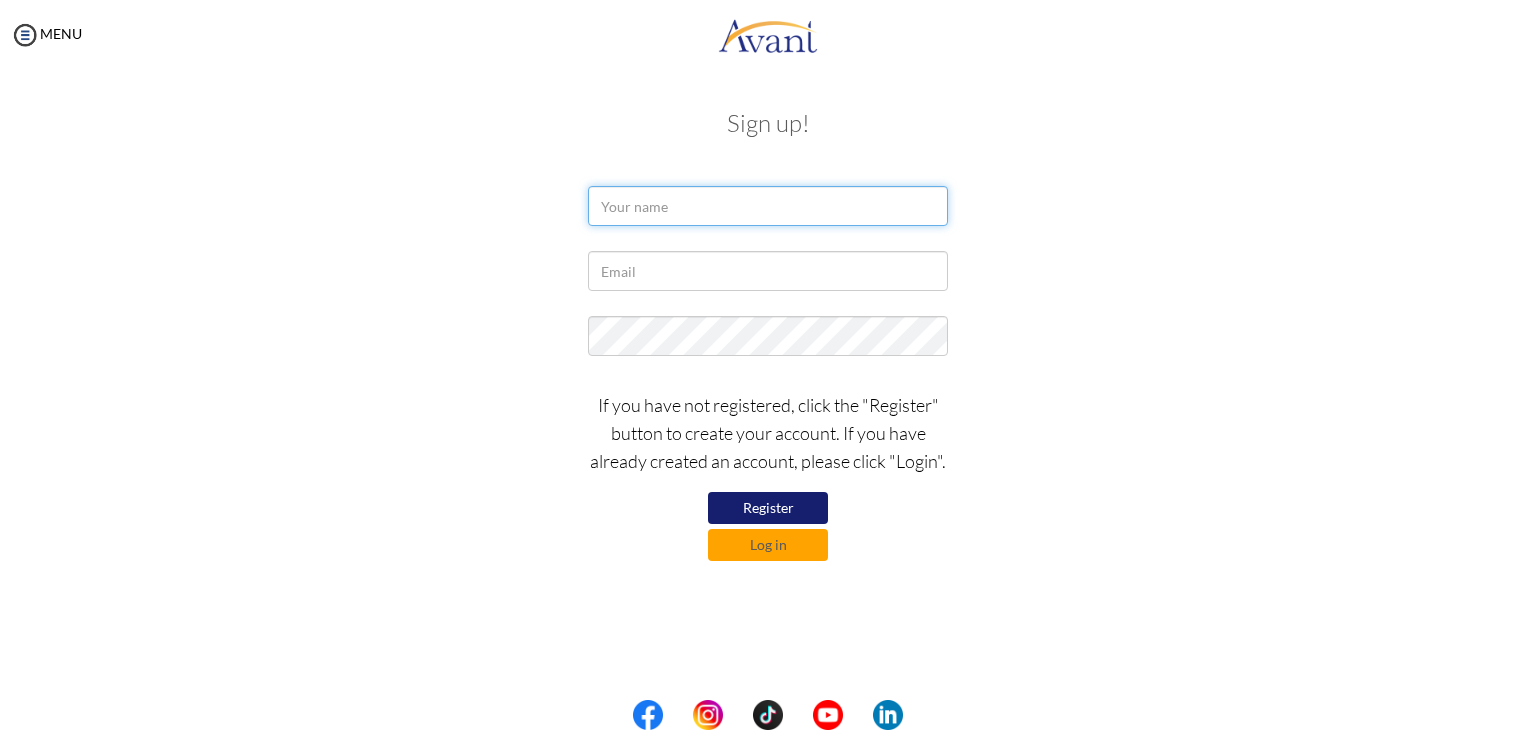 click at bounding box center [768, 206] 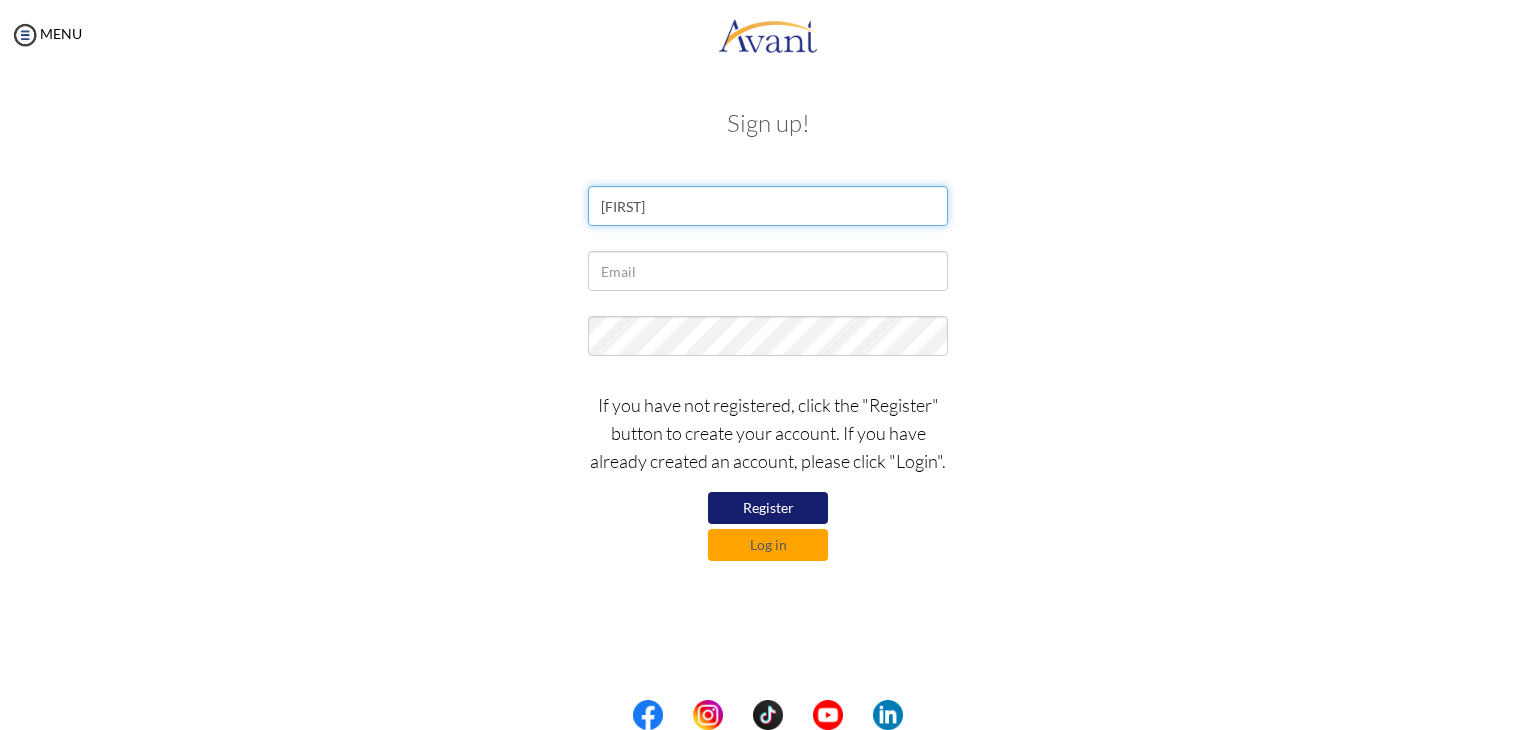 type on "Indira Poudel" 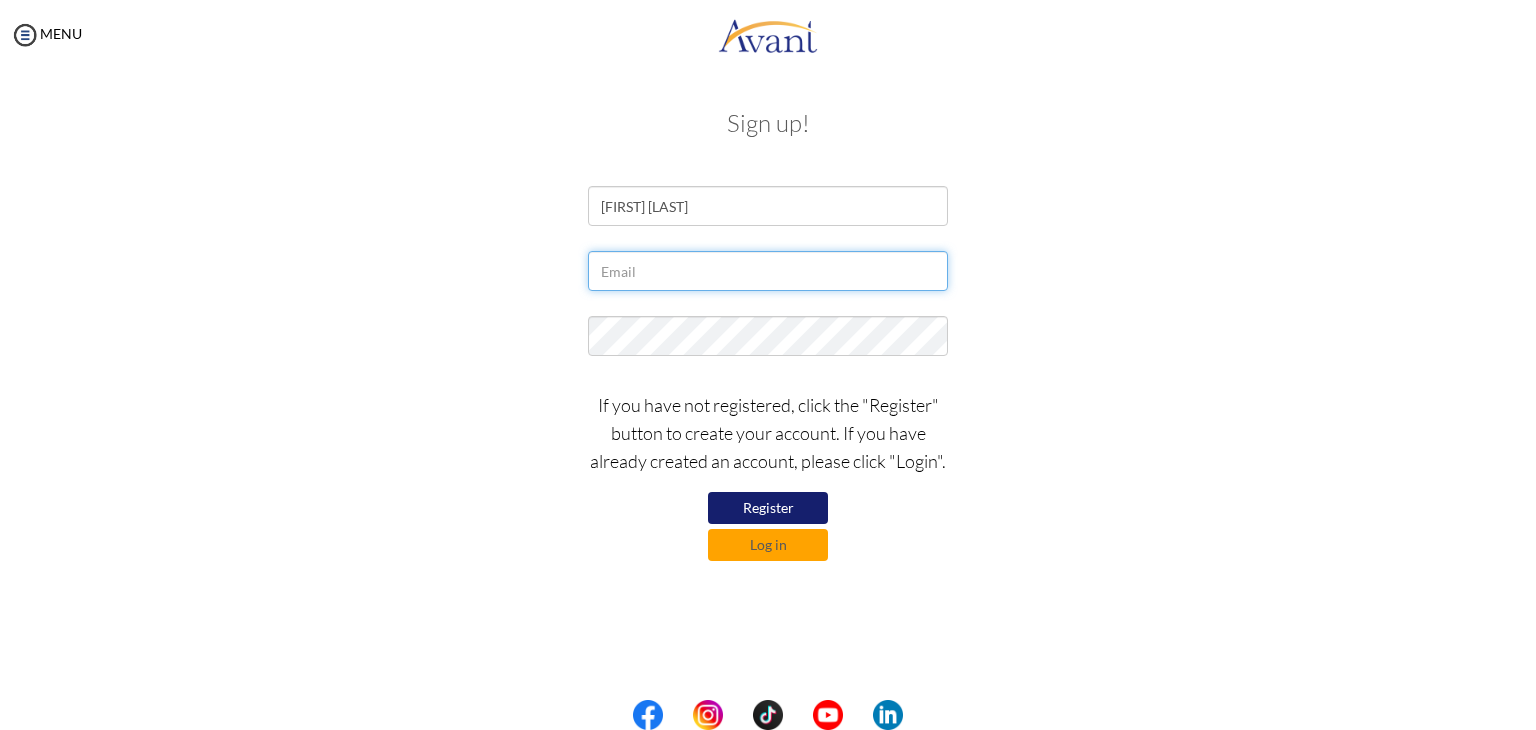 click at bounding box center [768, 271] 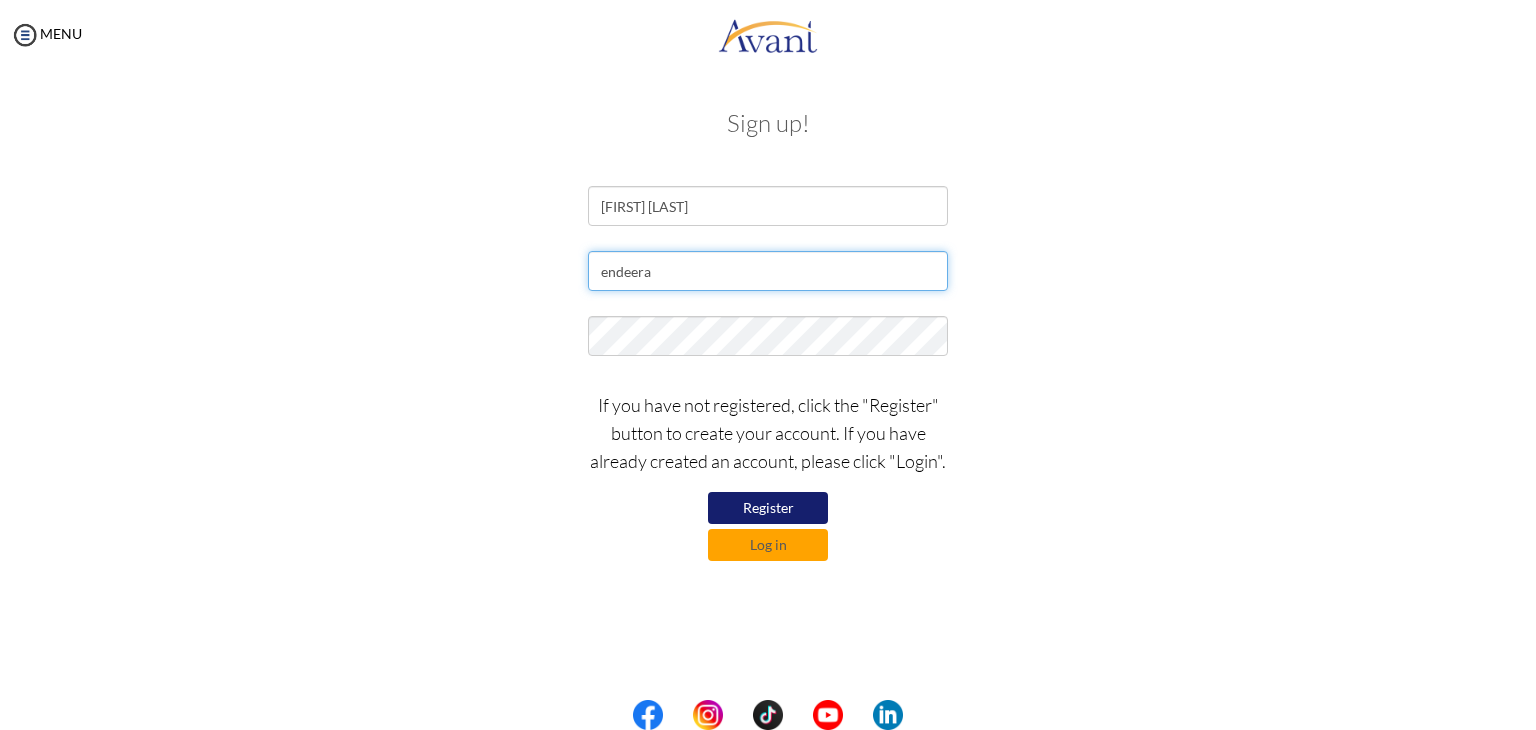 type on "[EMAIL]" 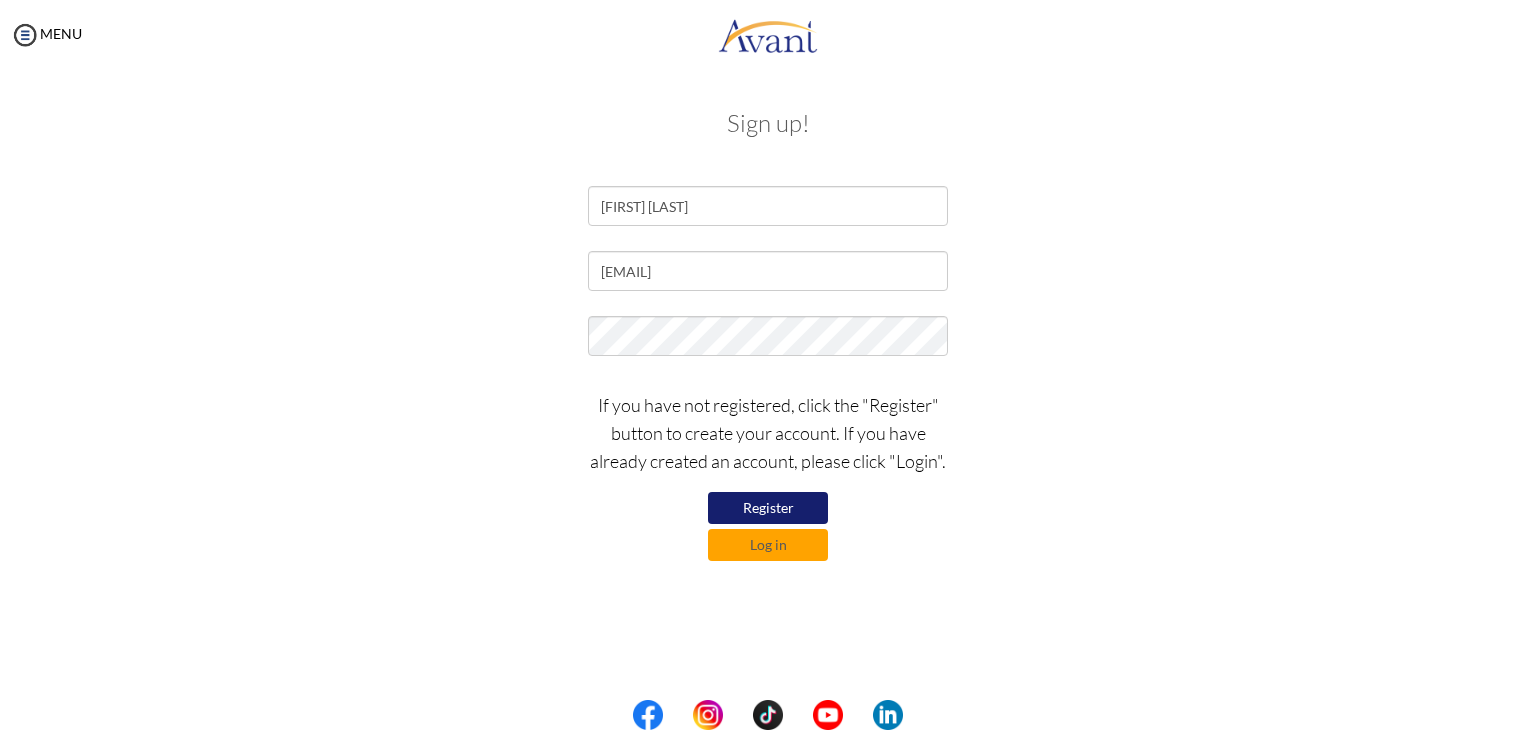 click on "If you have not registered, click the "Register" button to create your account. If you have already created an account, please click "Login".
Register
Log in" at bounding box center (768, 471) 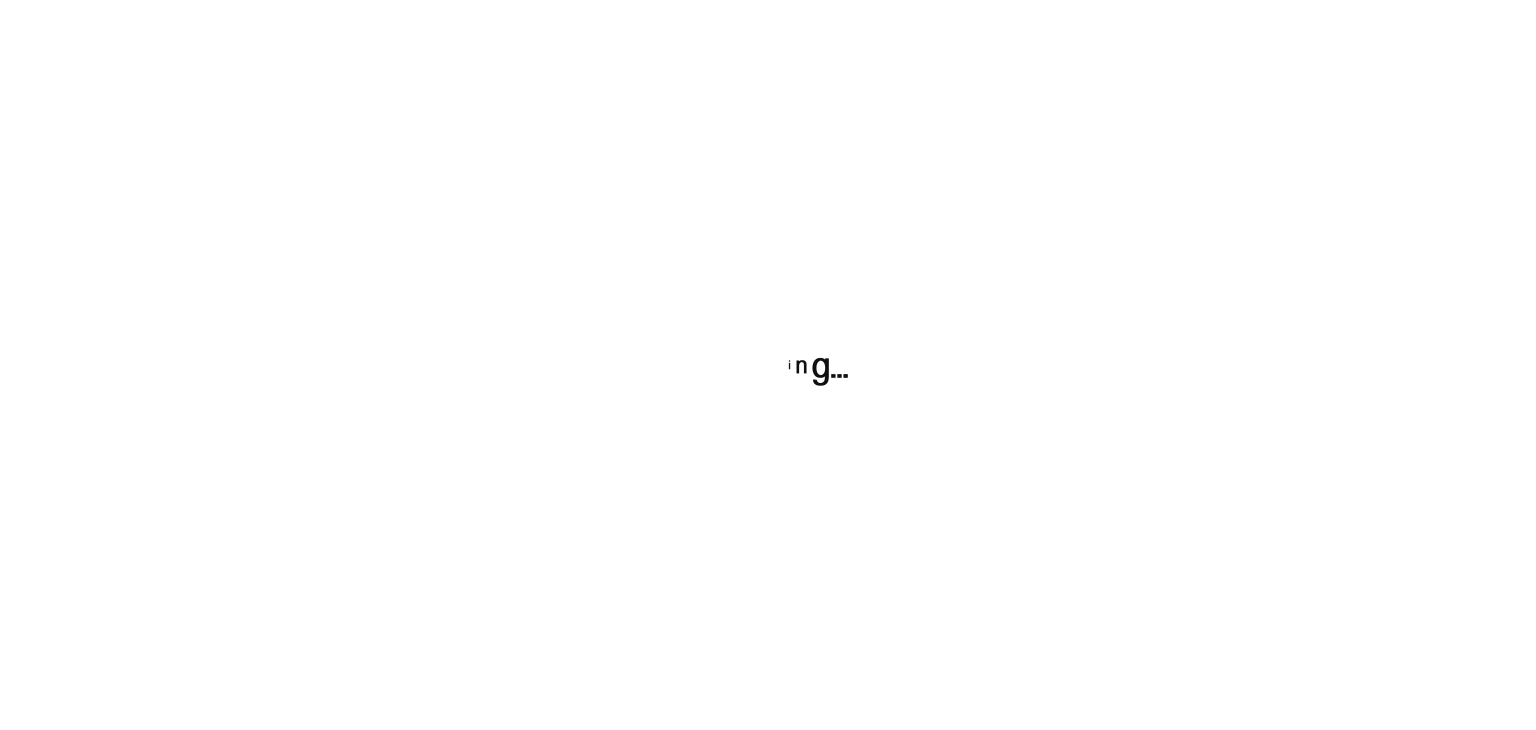 scroll, scrollTop: 0, scrollLeft: 0, axis: both 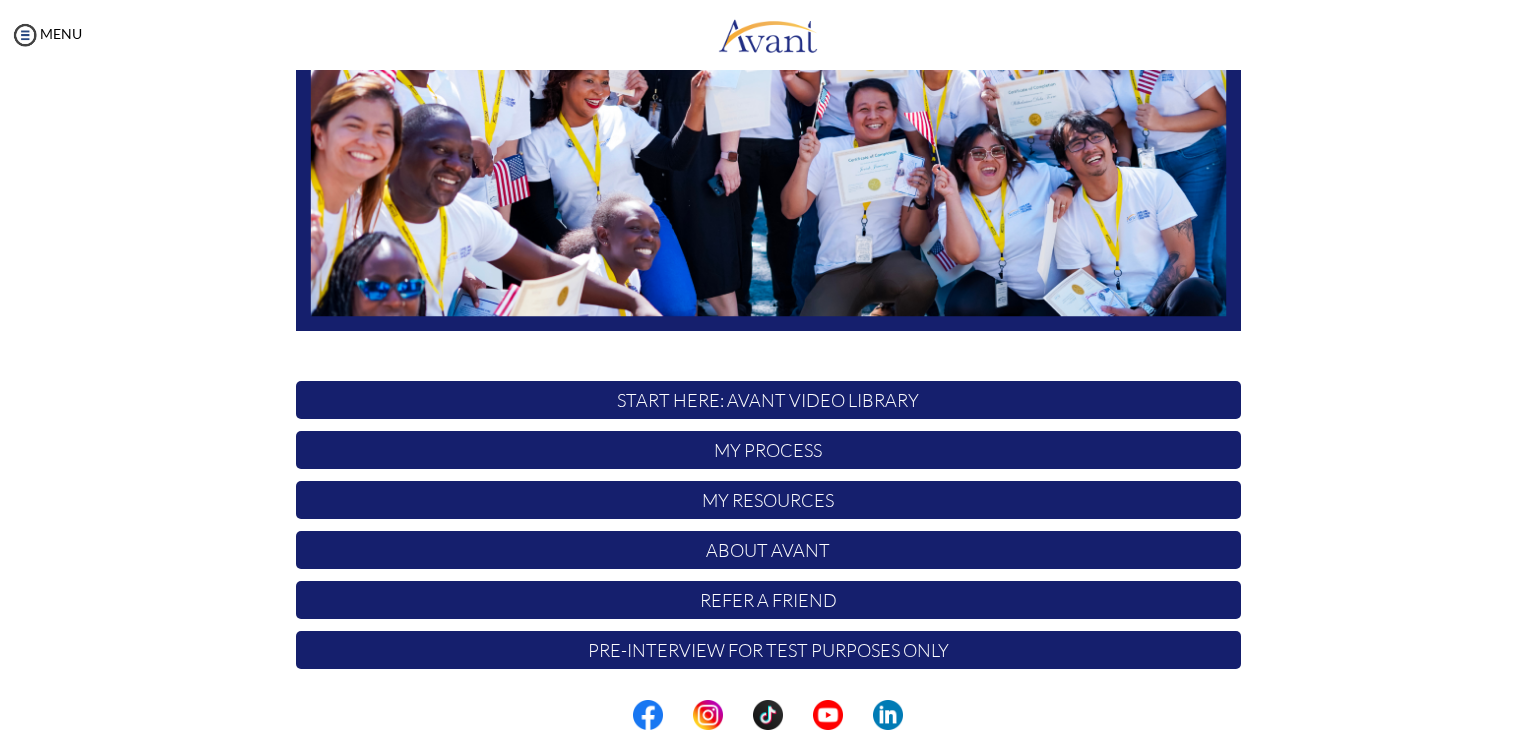 click on "START HERE: Avant Video Library" at bounding box center [768, 400] 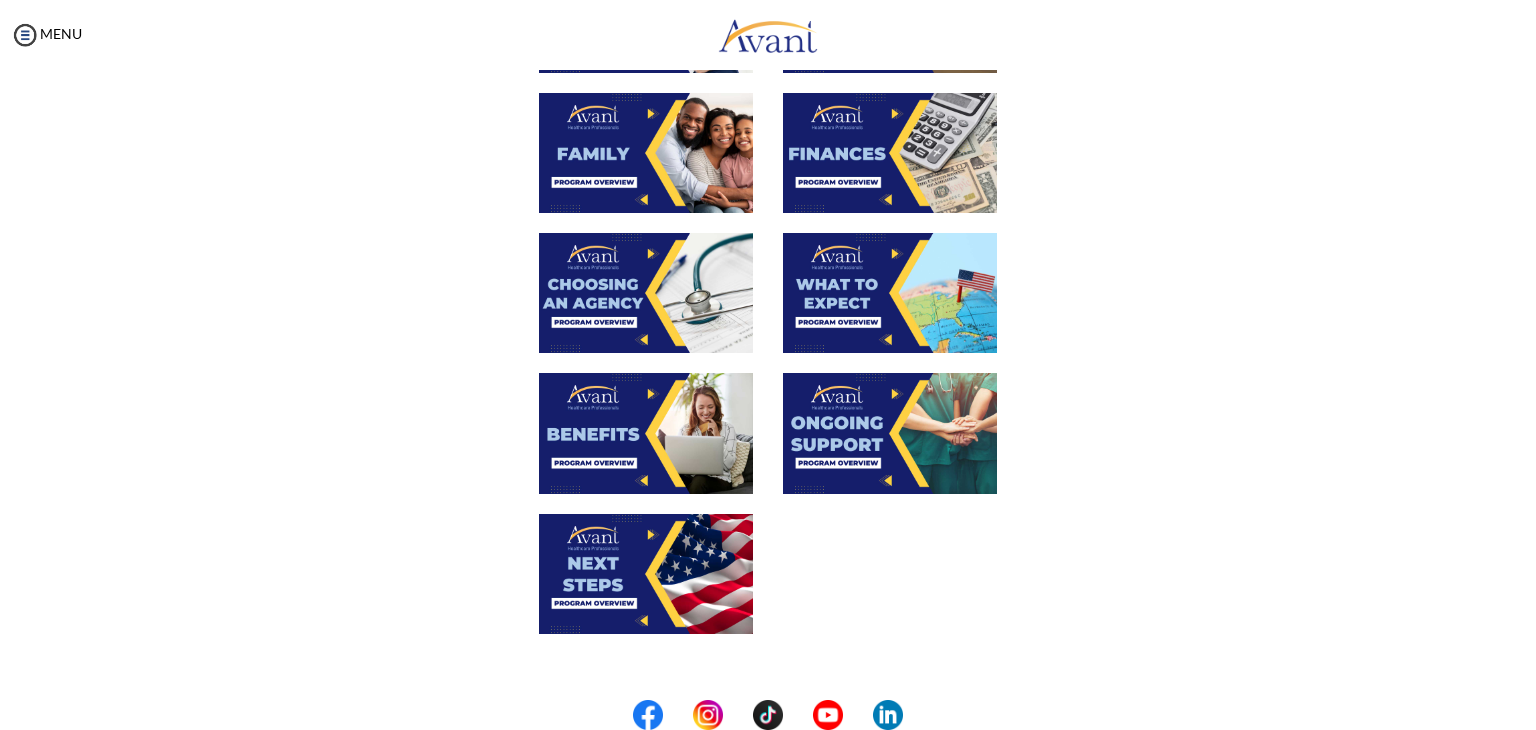 scroll, scrollTop: 644, scrollLeft: 0, axis: vertical 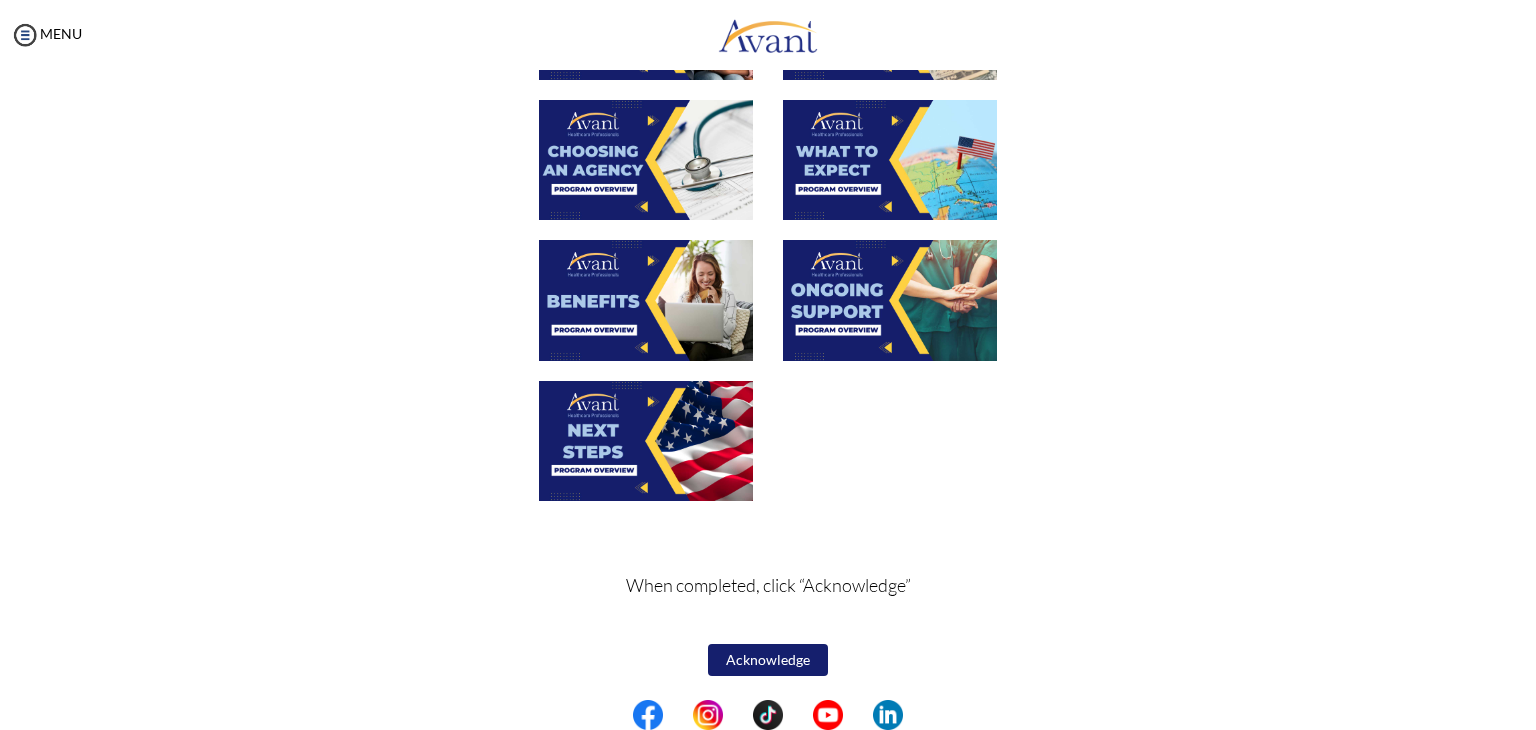 click on "Acknowledge" at bounding box center [768, 660] 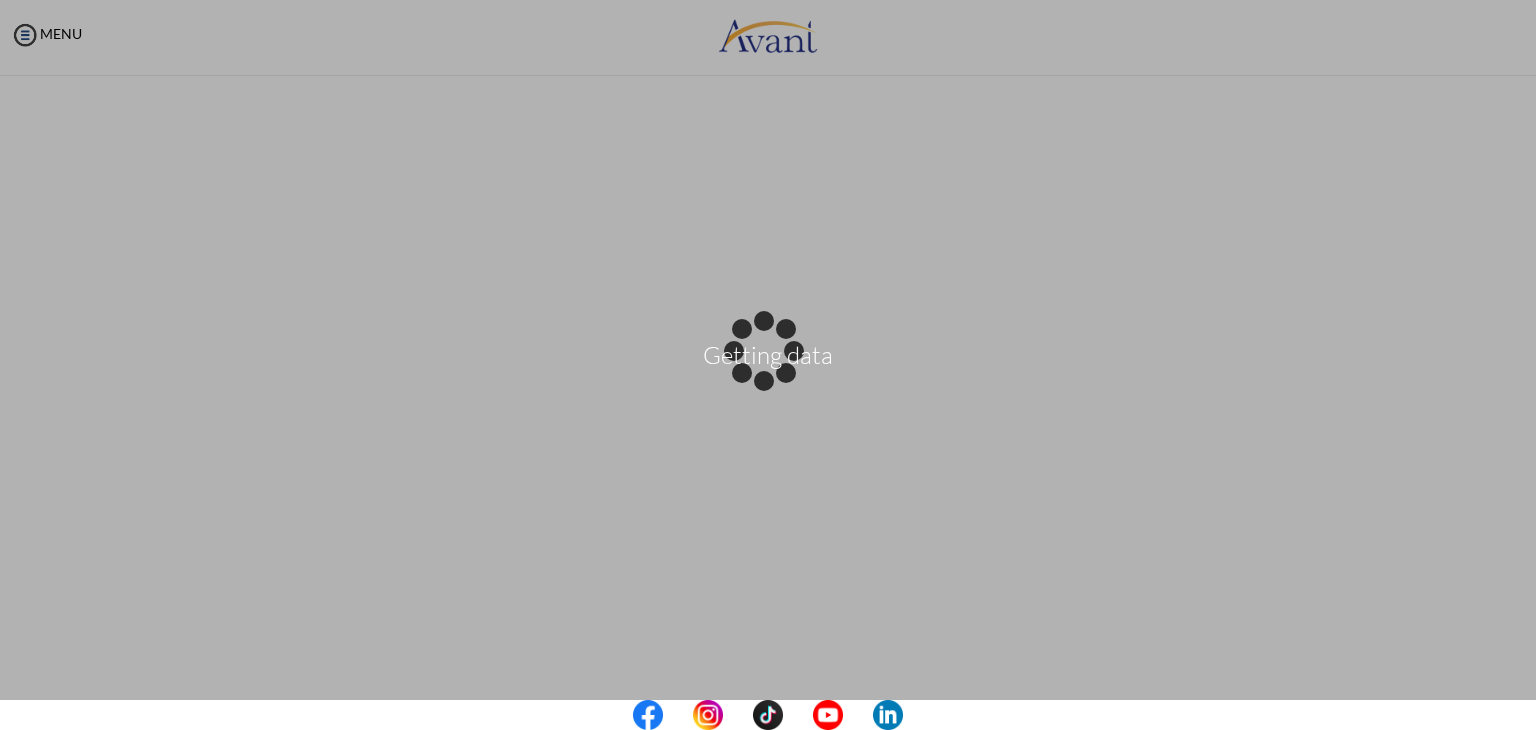 scroll, scrollTop: 647, scrollLeft: 0, axis: vertical 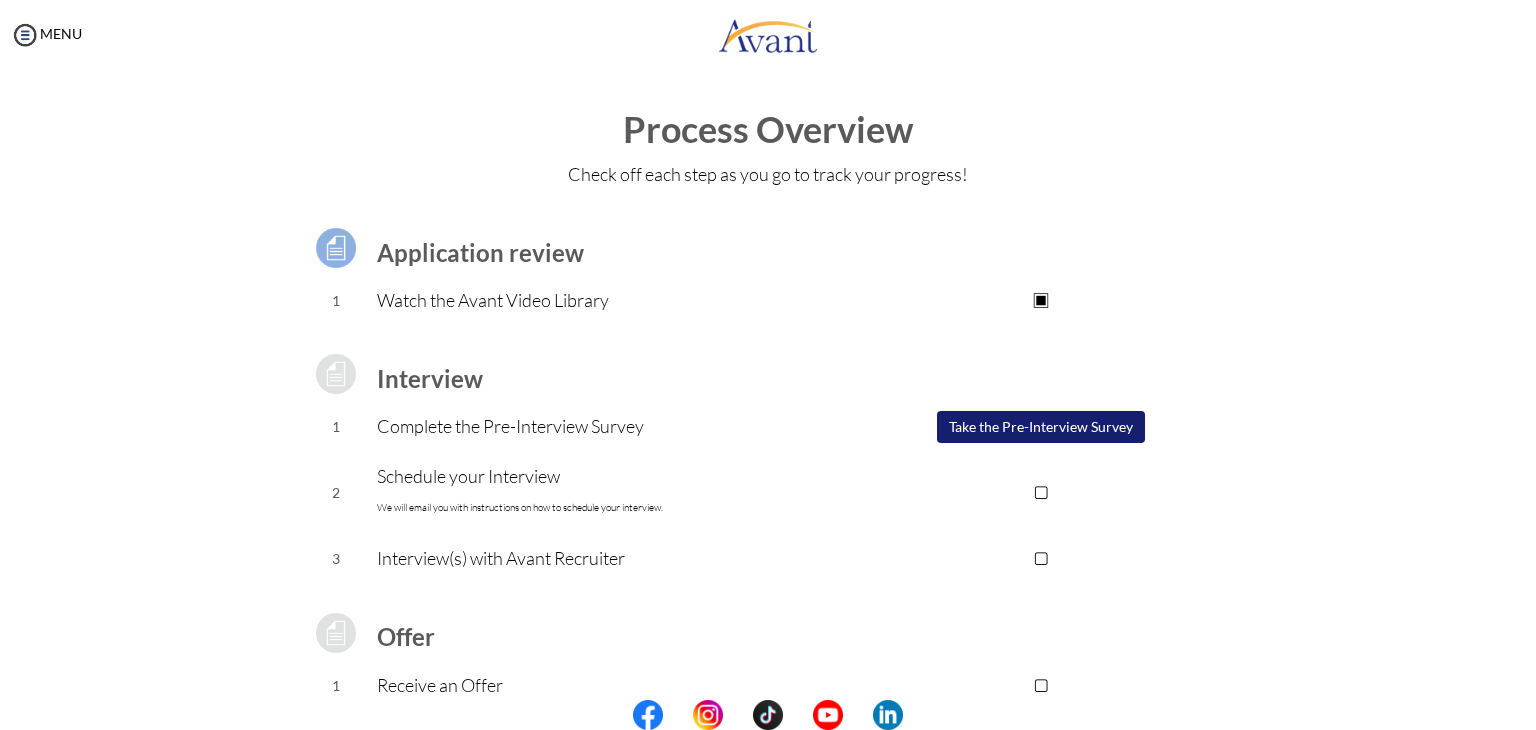 click on "Take the Pre-Interview Survey" at bounding box center (1041, 427) 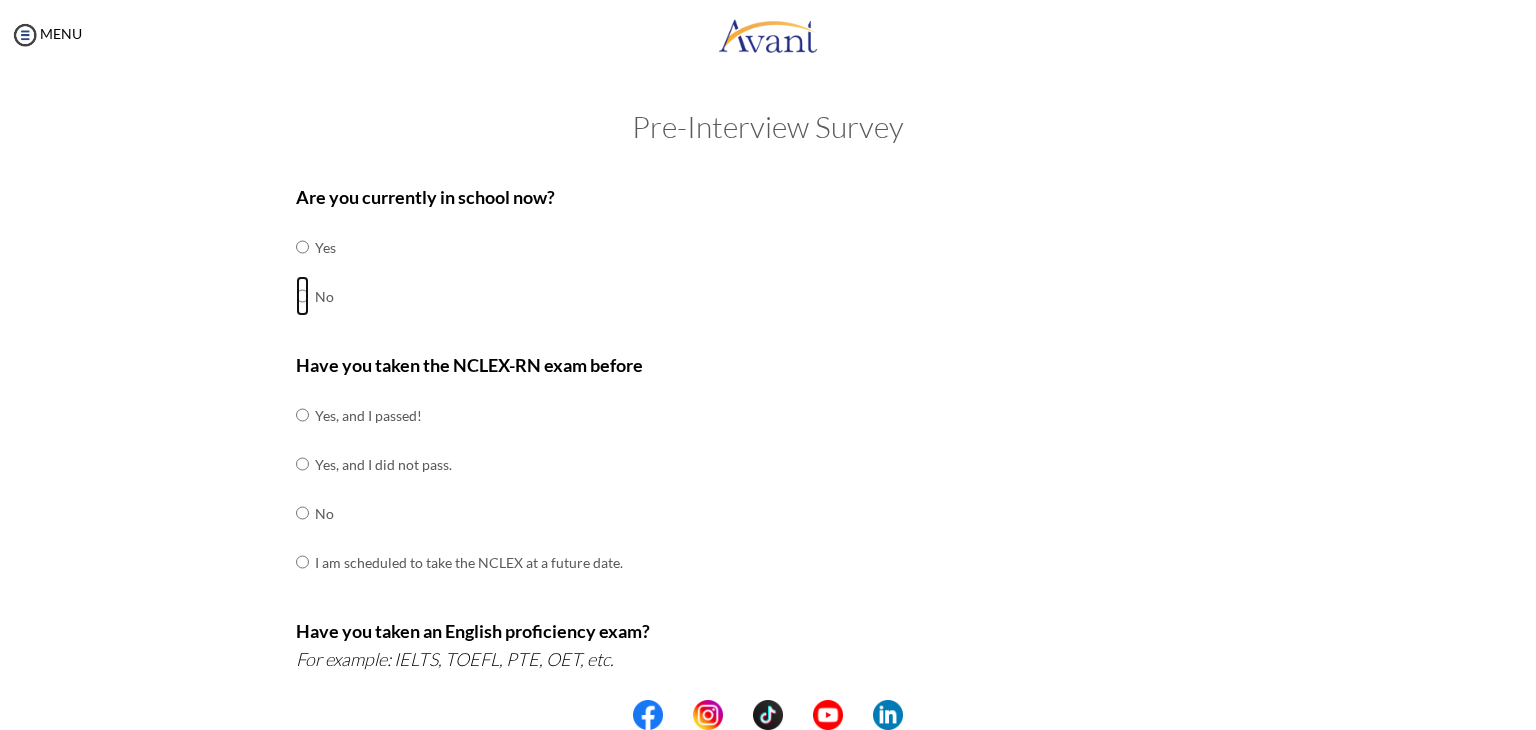 click at bounding box center [302, 247] 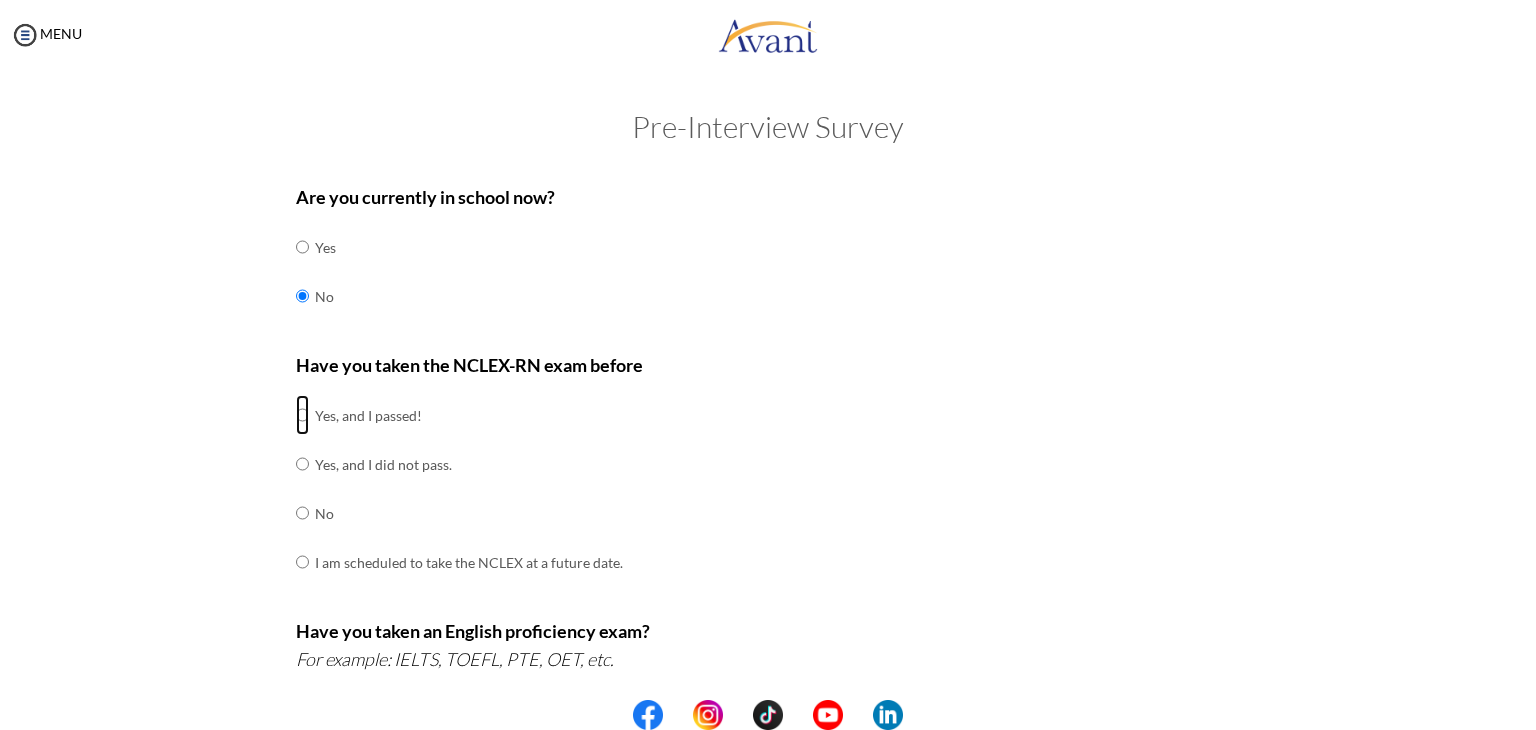 click at bounding box center [302, 415] 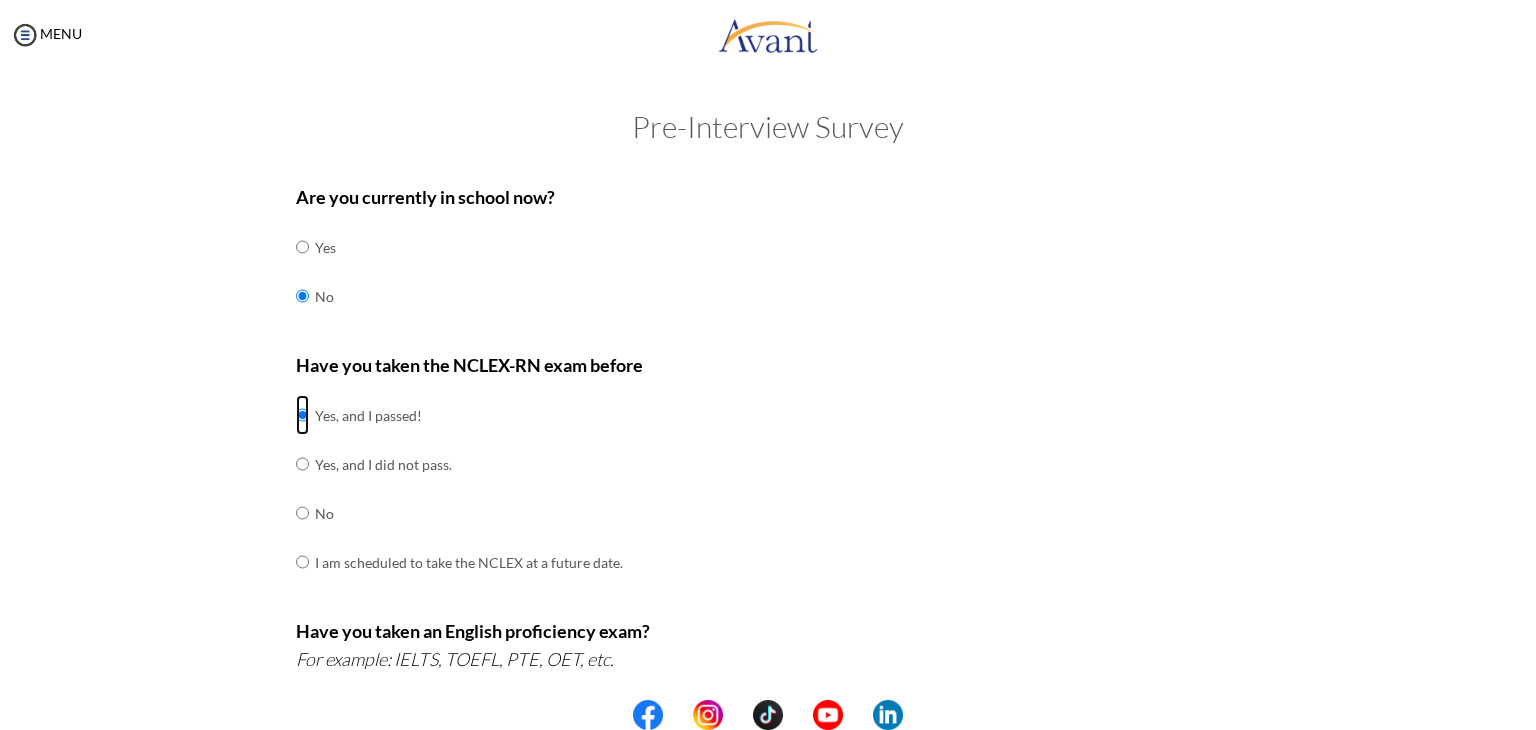 scroll, scrollTop: 84, scrollLeft: 0, axis: vertical 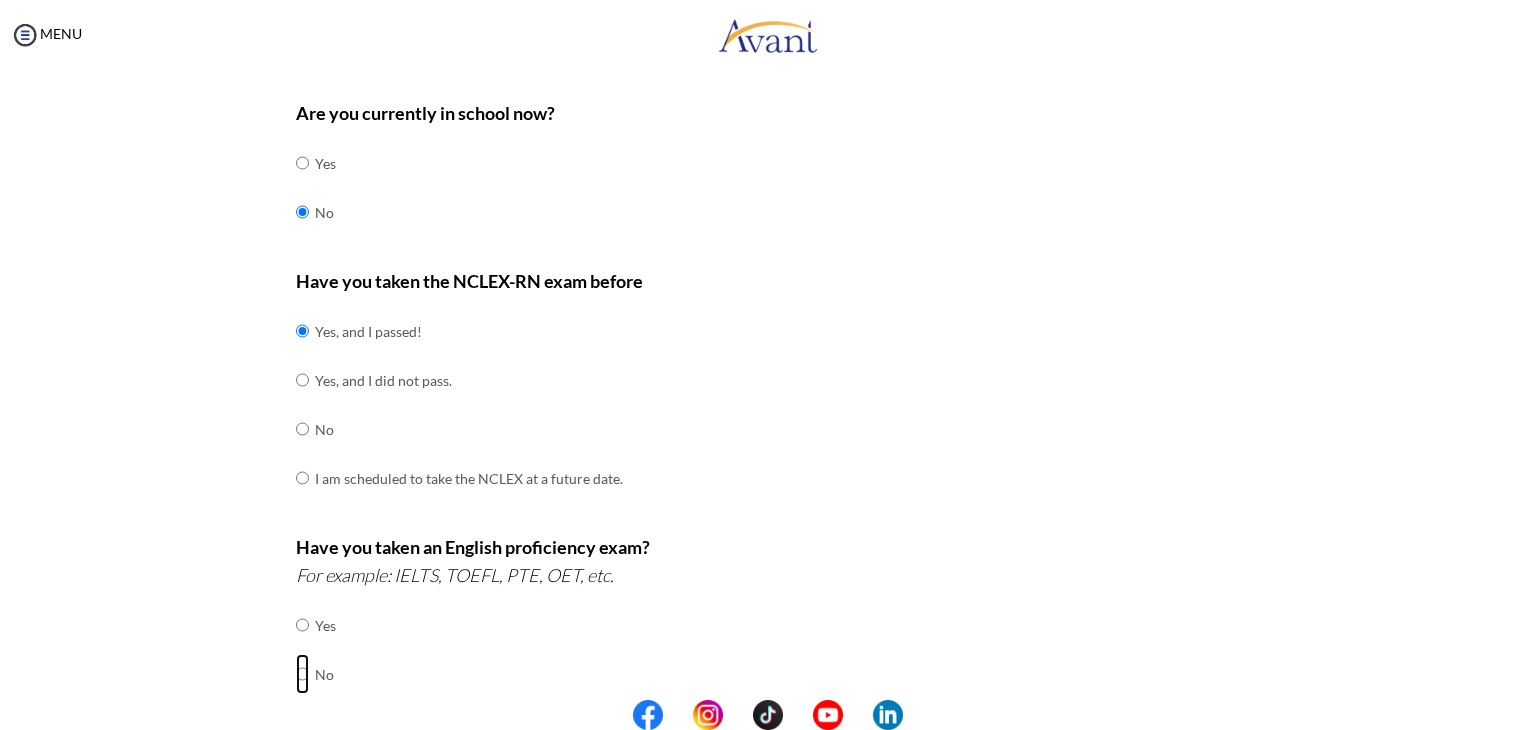 click at bounding box center [302, 625] 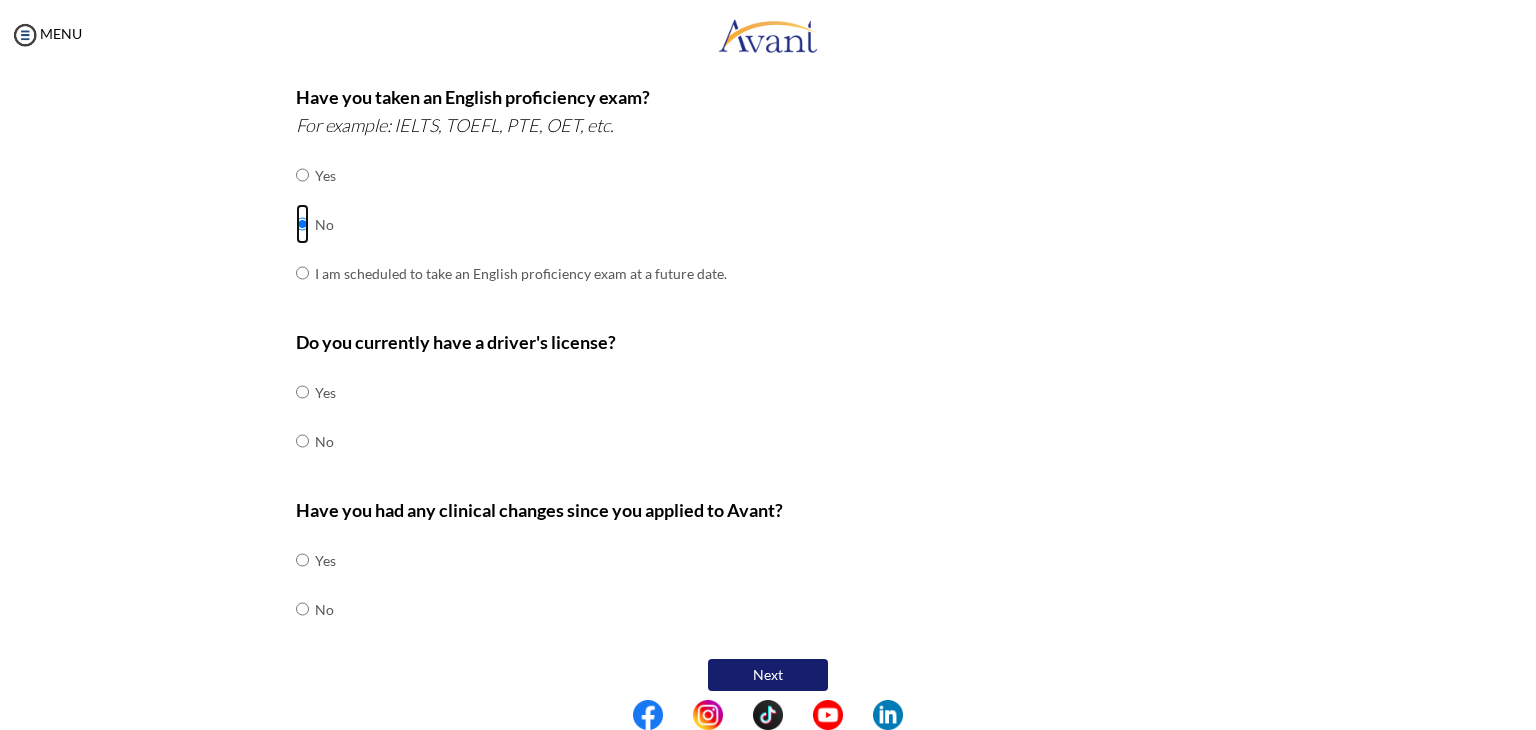 scroll, scrollTop: 535, scrollLeft: 0, axis: vertical 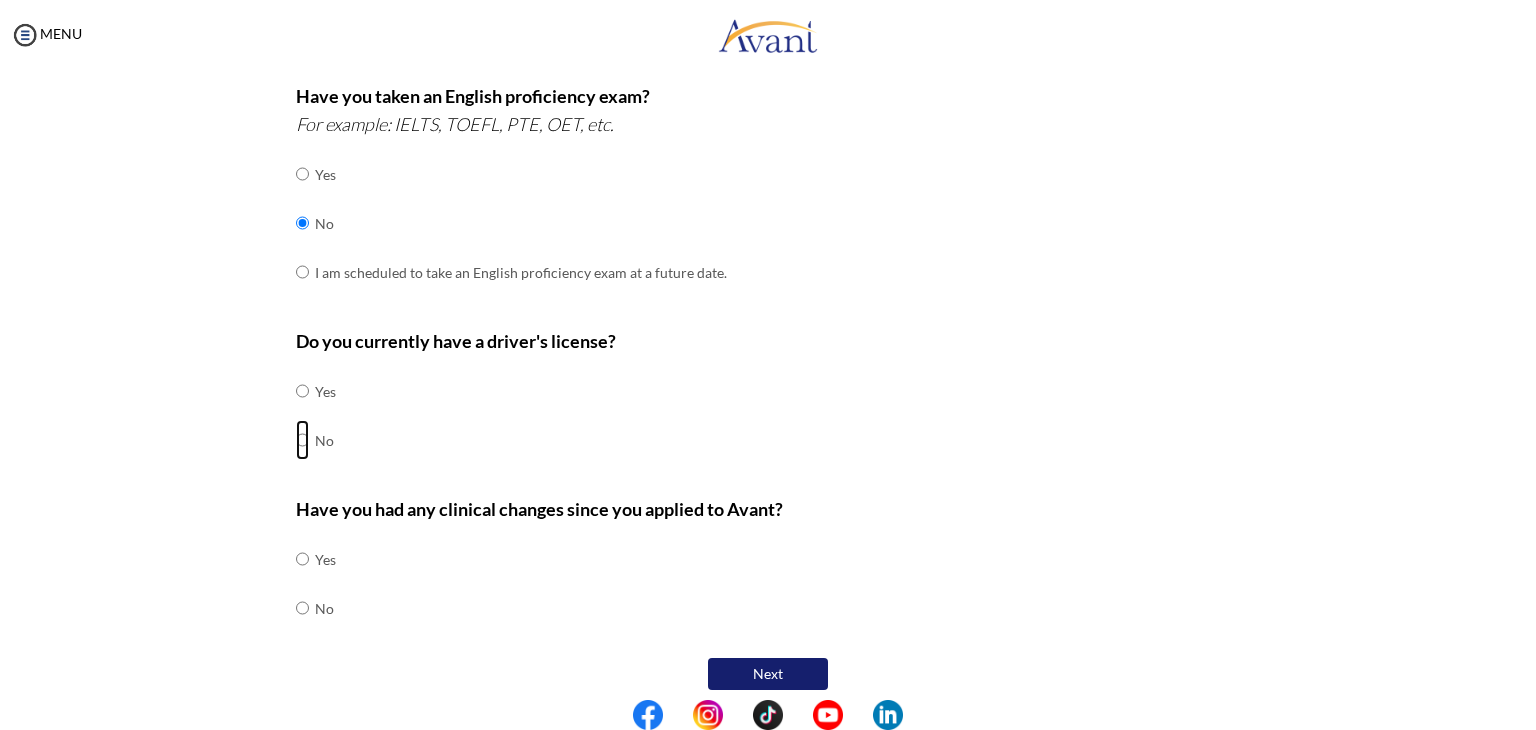 click at bounding box center [302, 391] 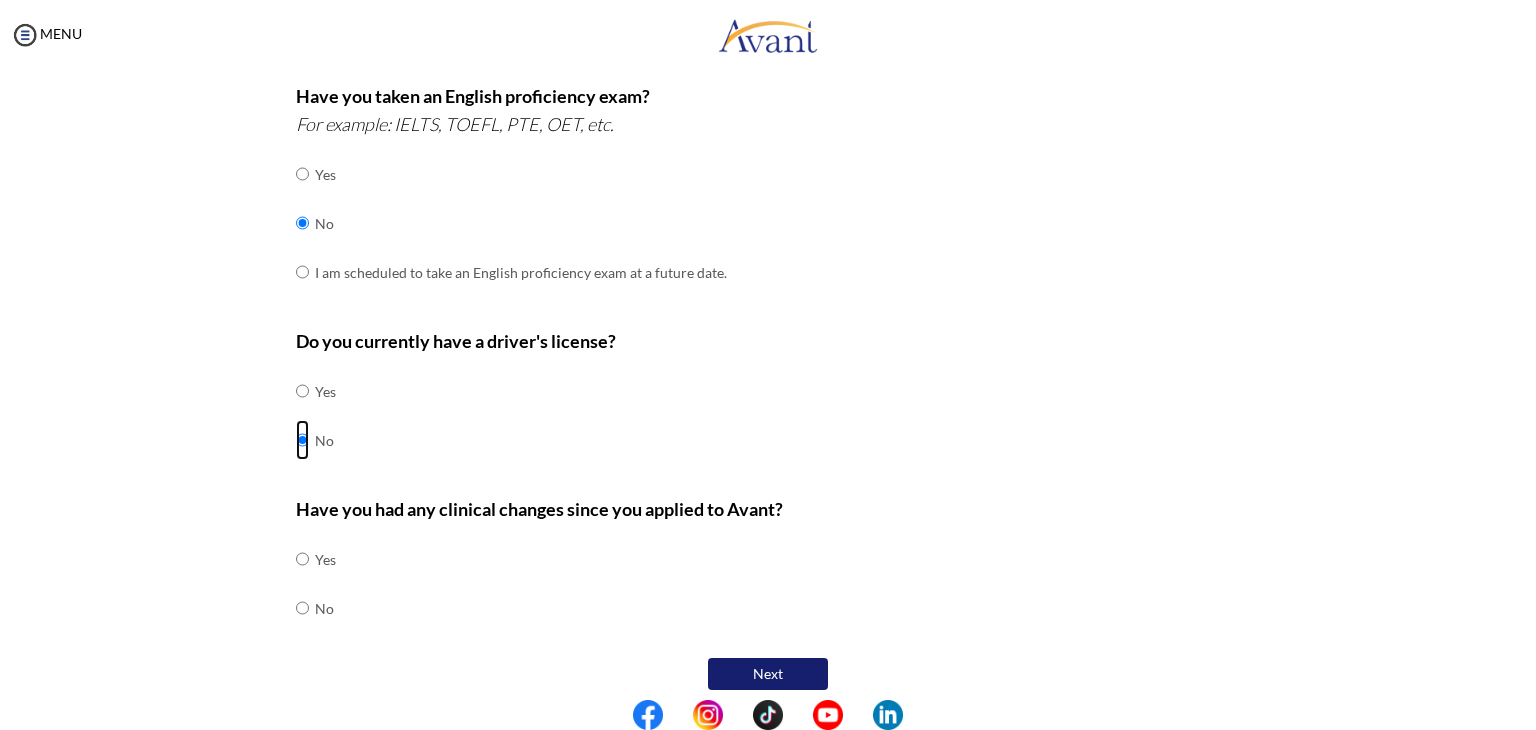 scroll, scrollTop: 547, scrollLeft: 0, axis: vertical 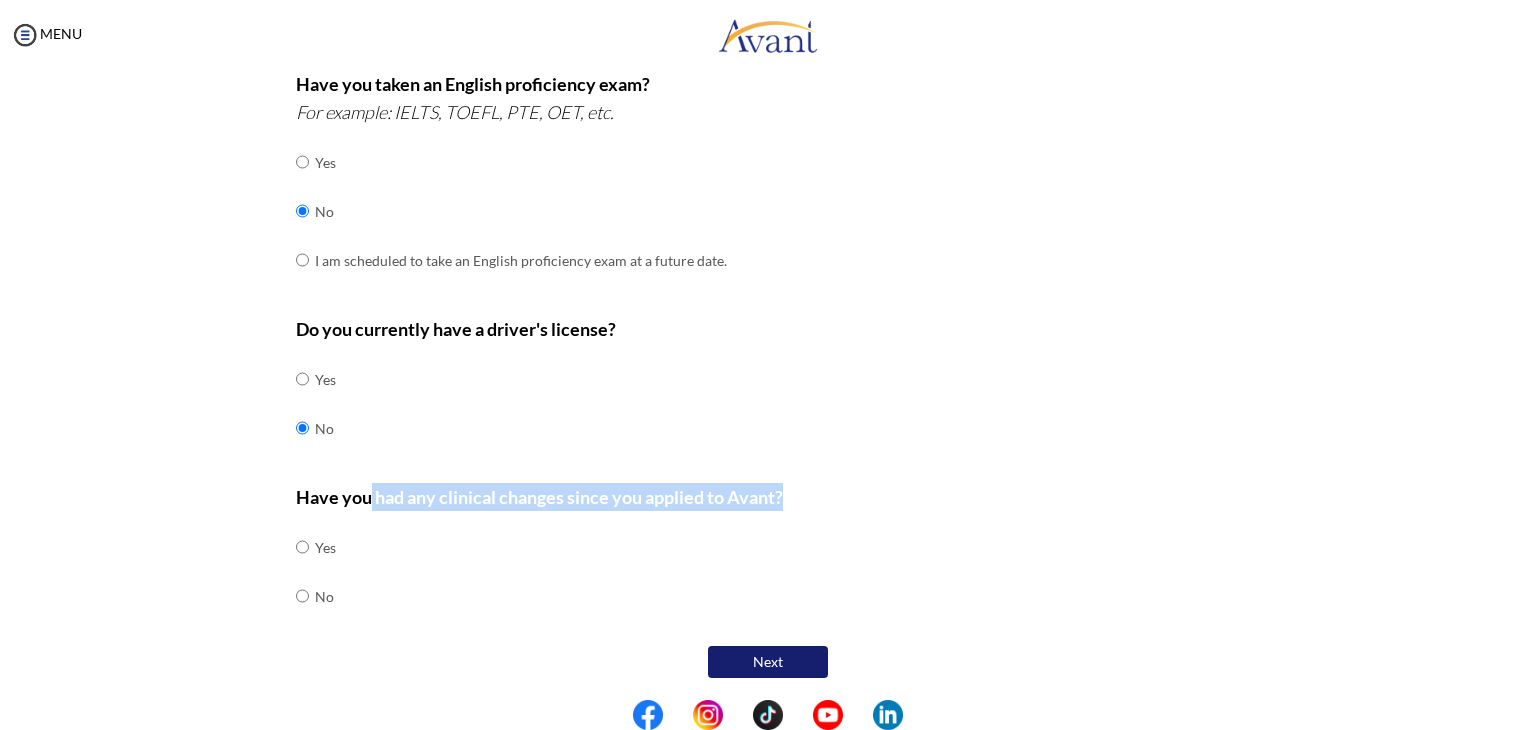 drag, startPoint x: 364, startPoint y: 492, endPoint x: 775, endPoint y: 491, distance: 411.00122 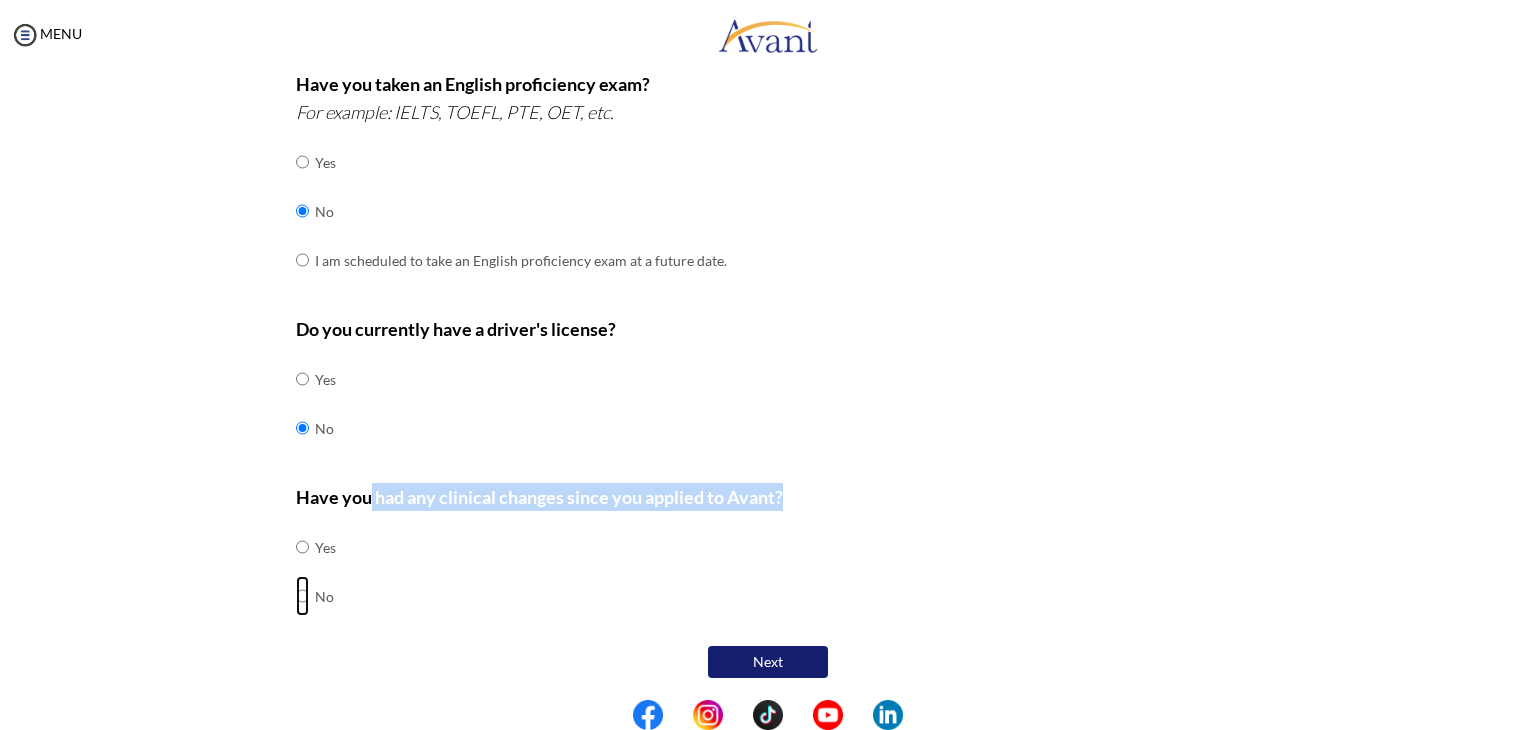 click at bounding box center [302, 547] 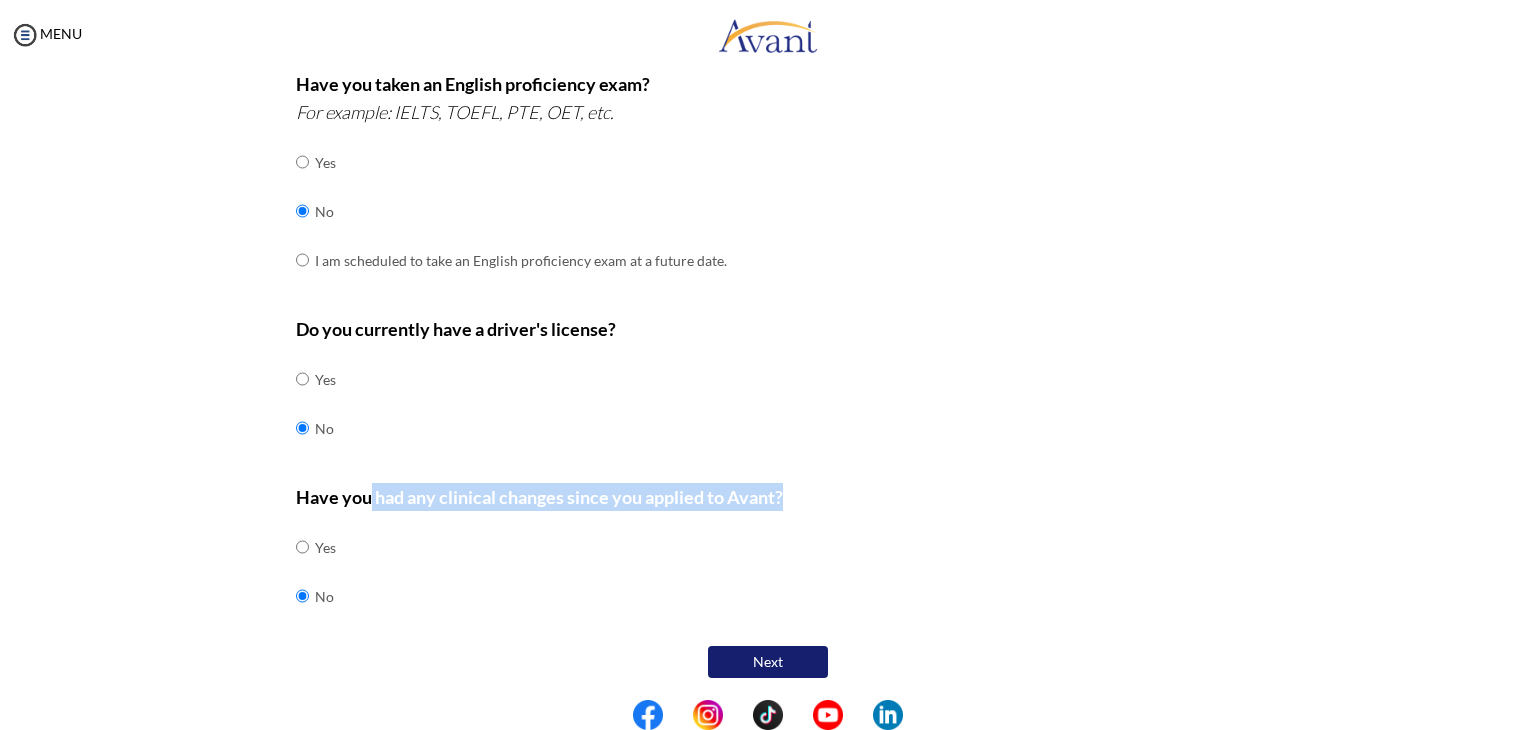 click on "Next" at bounding box center [768, 662] 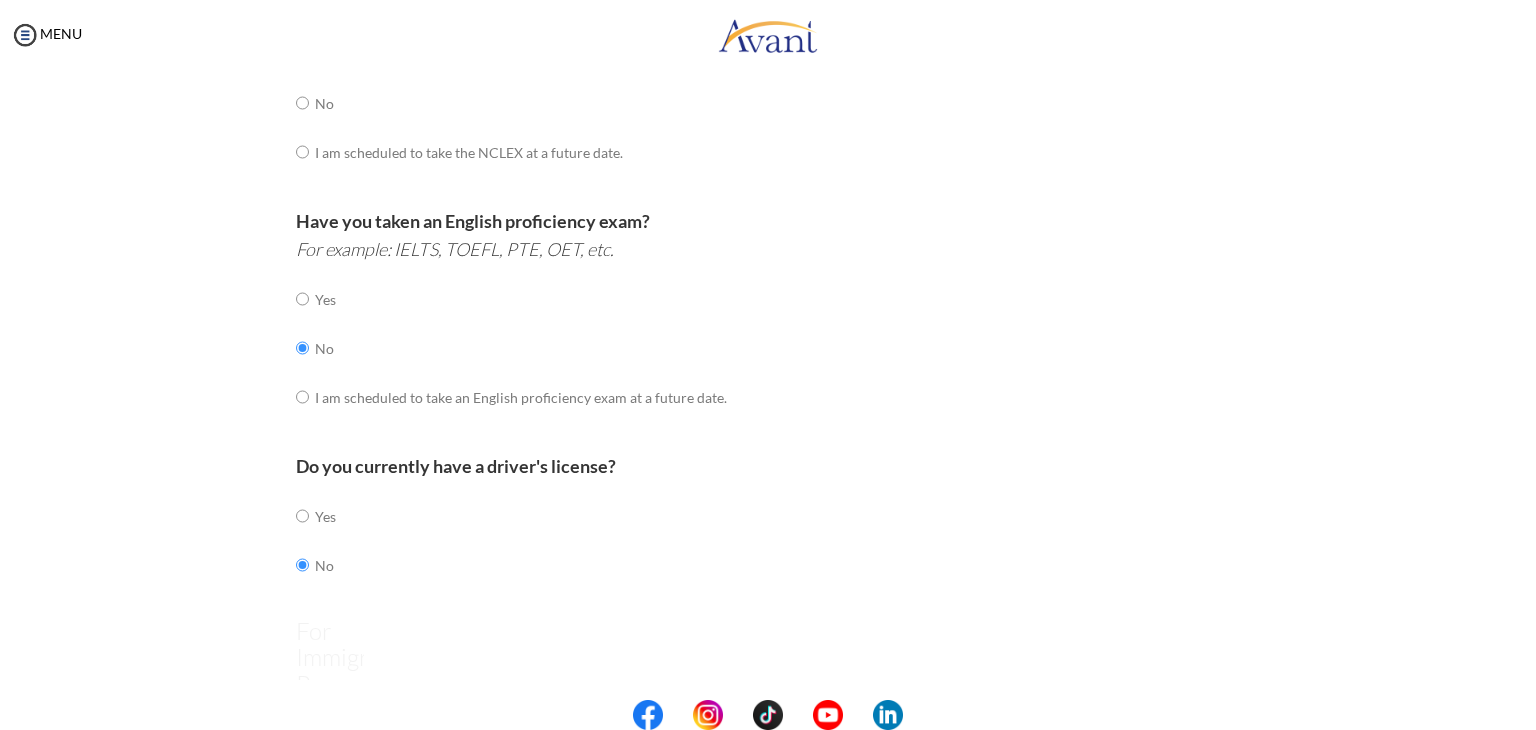 scroll, scrollTop: 40, scrollLeft: 0, axis: vertical 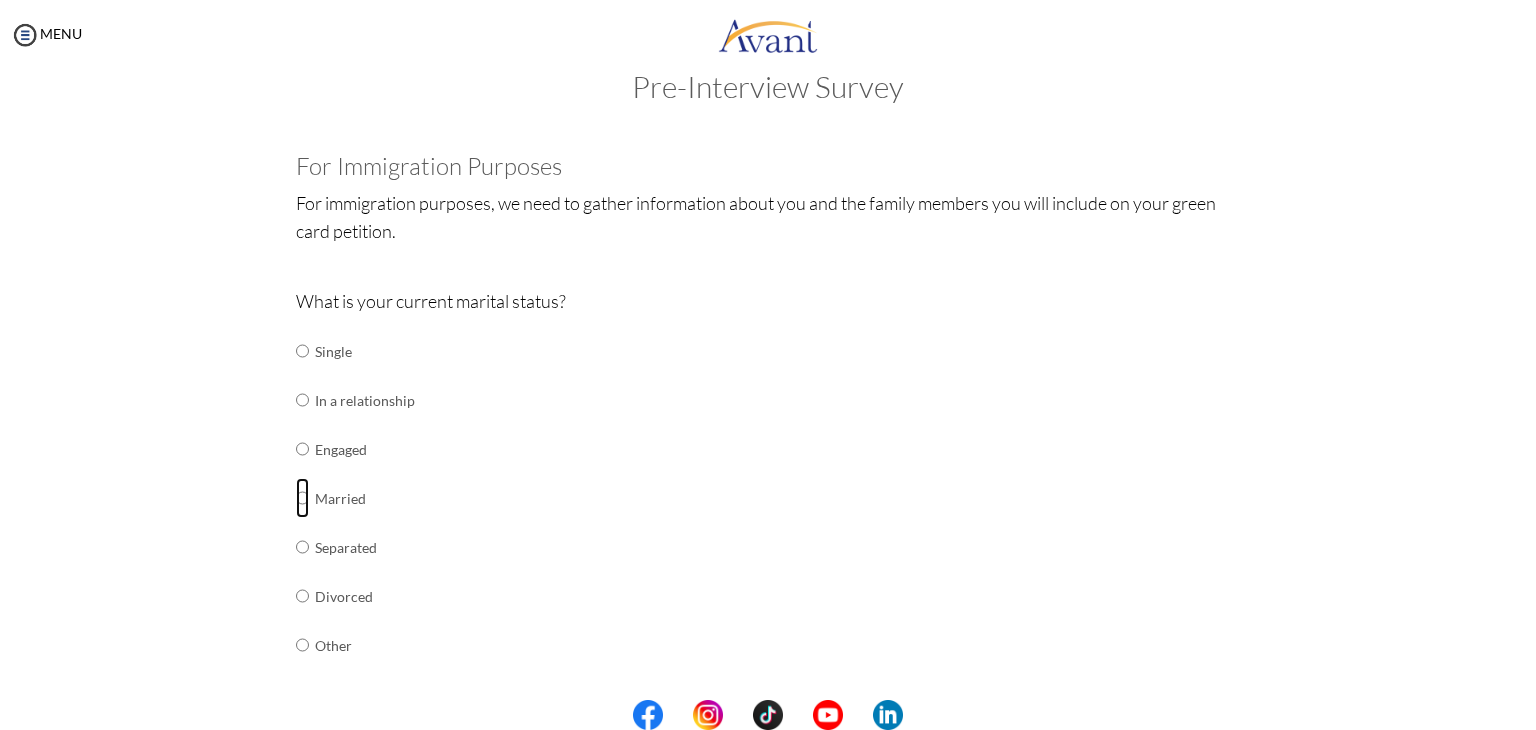 click at bounding box center (302, 351) 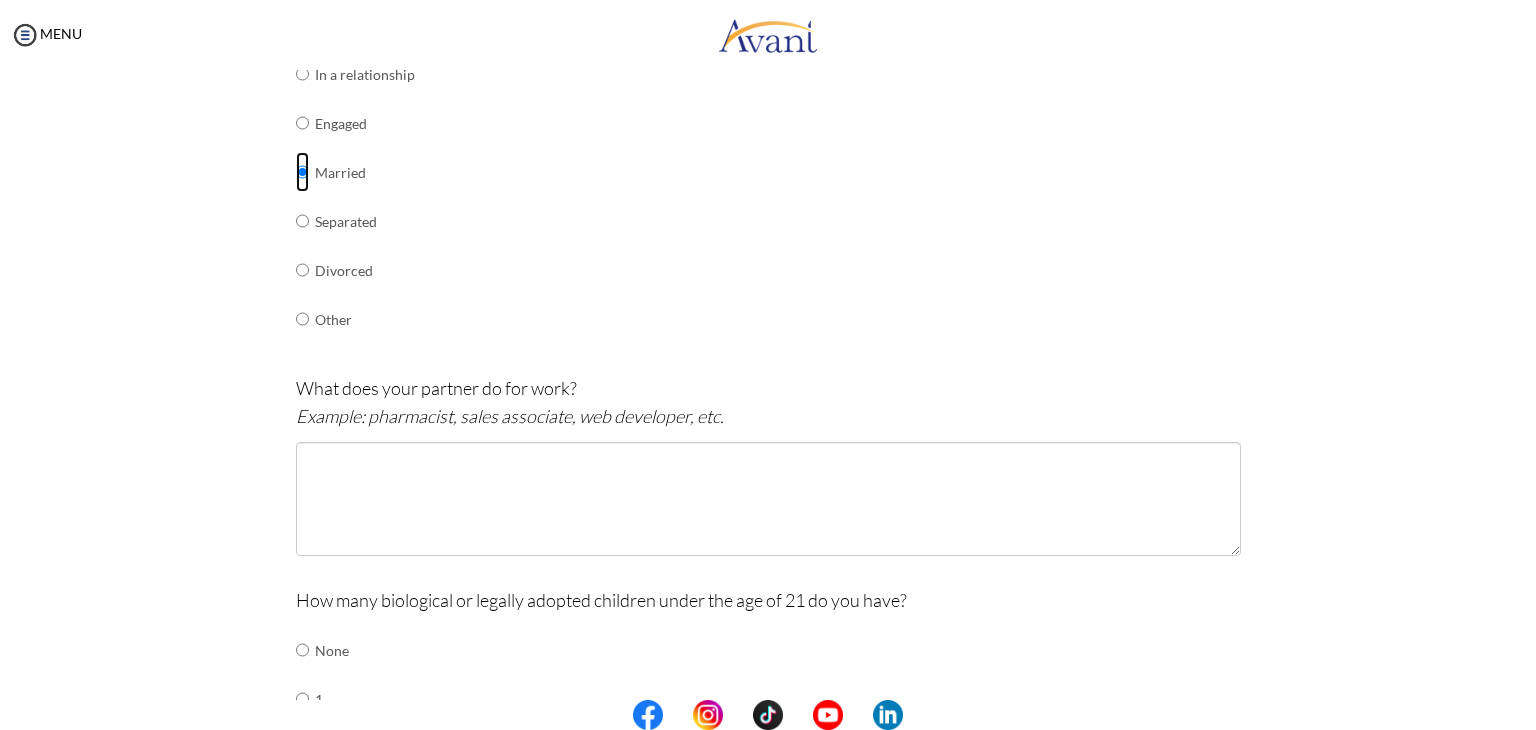 scroll, scrollTop: 378, scrollLeft: 0, axis: vertical 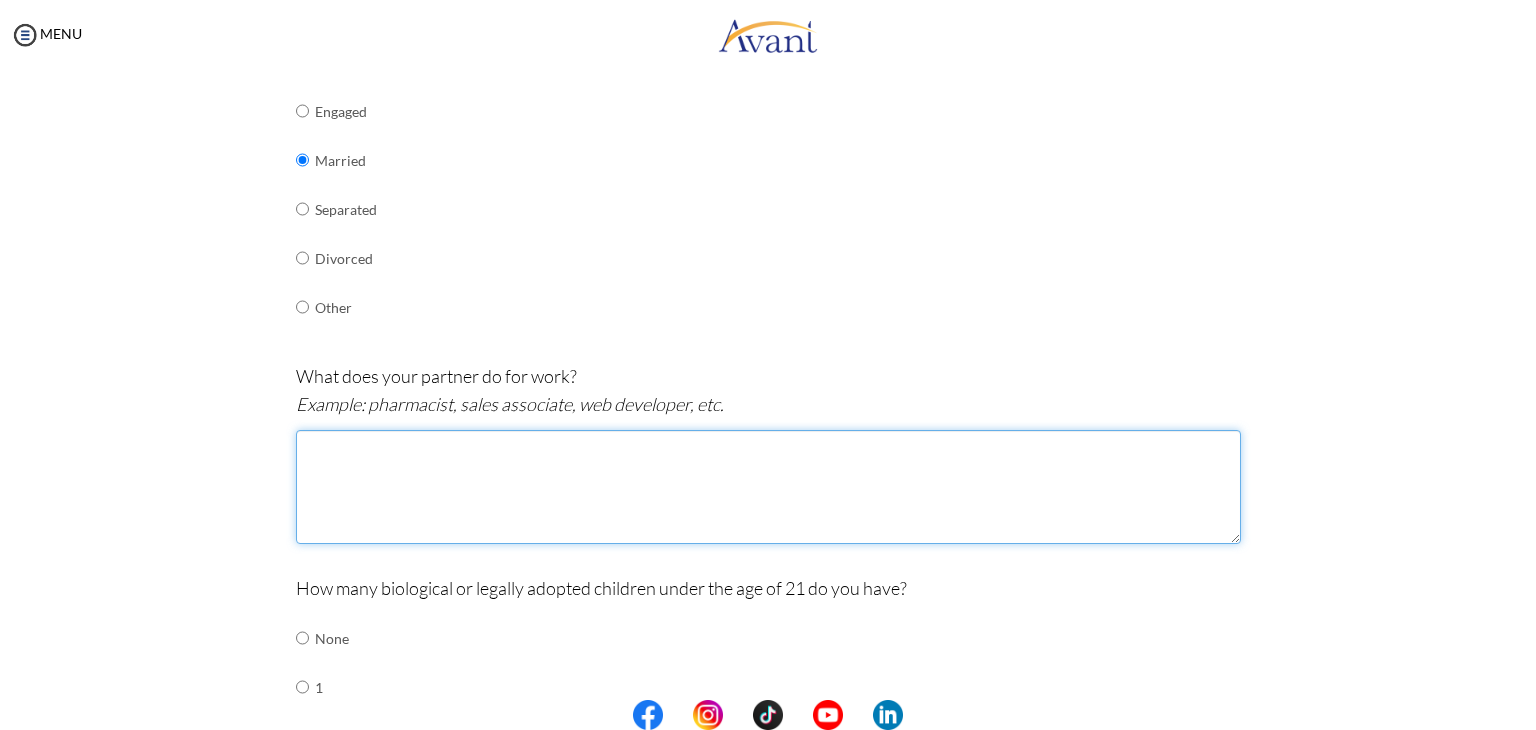 click at bounding box center (768, 487) 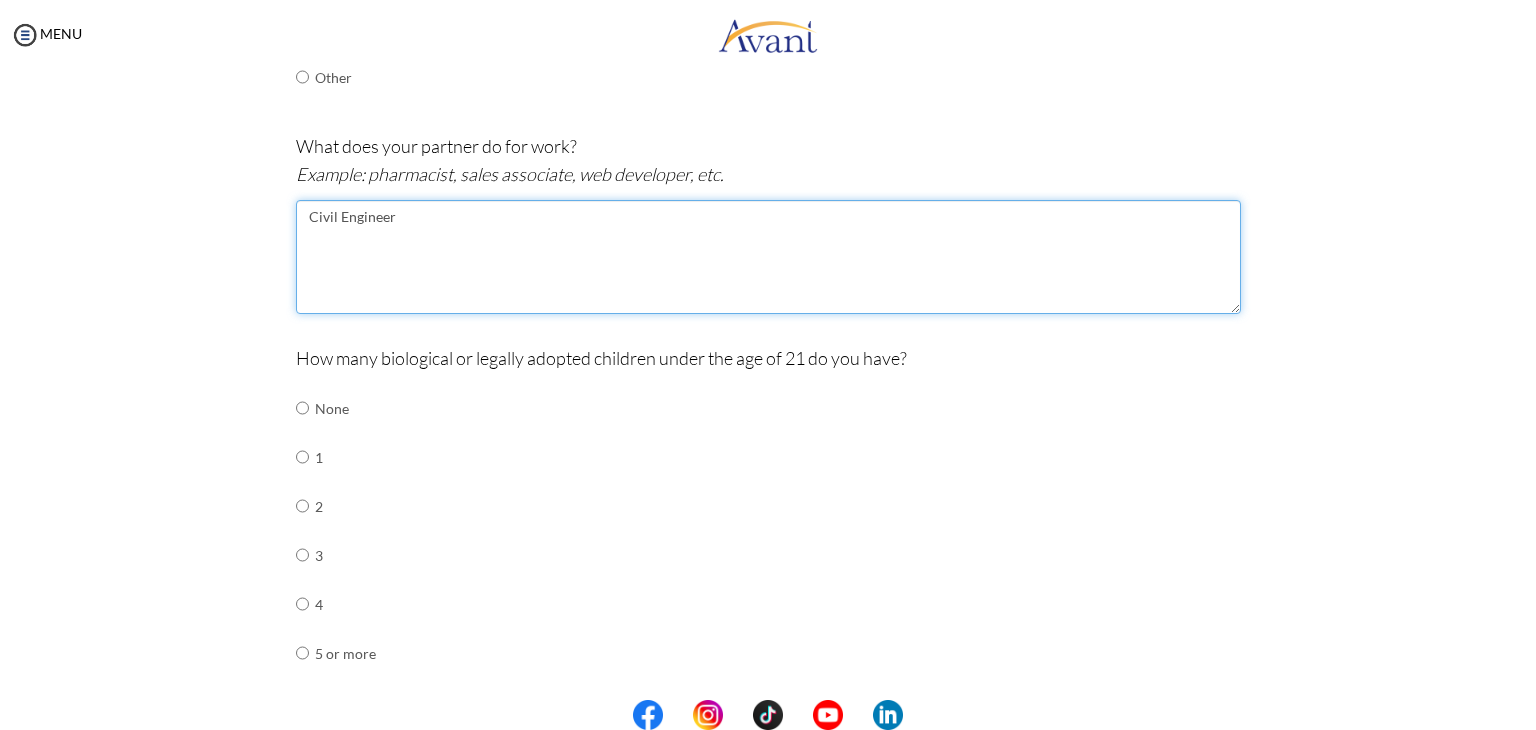 scroll, scrollTop: 616, scrollLeft: 0, axis: vertical 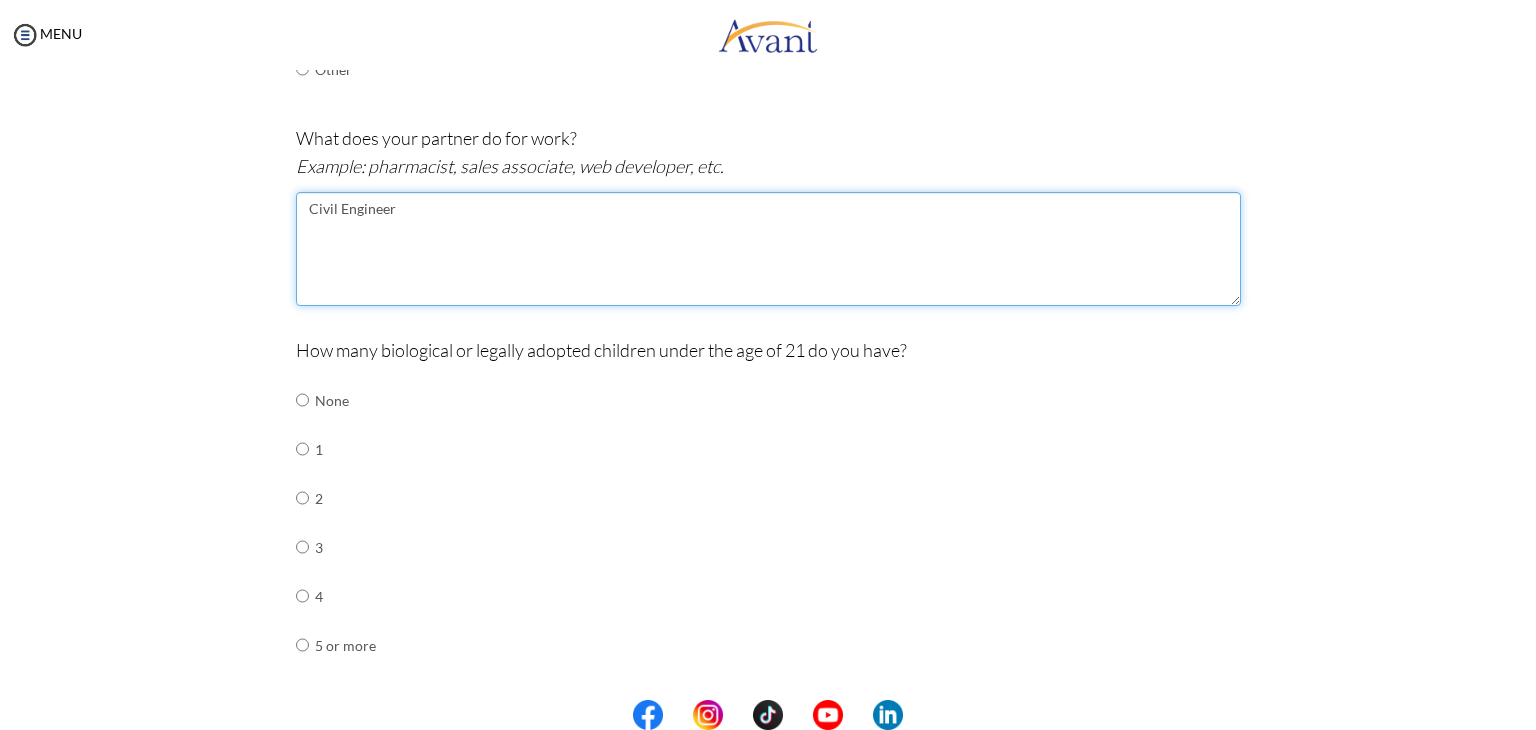 type on "Civil Engineer" 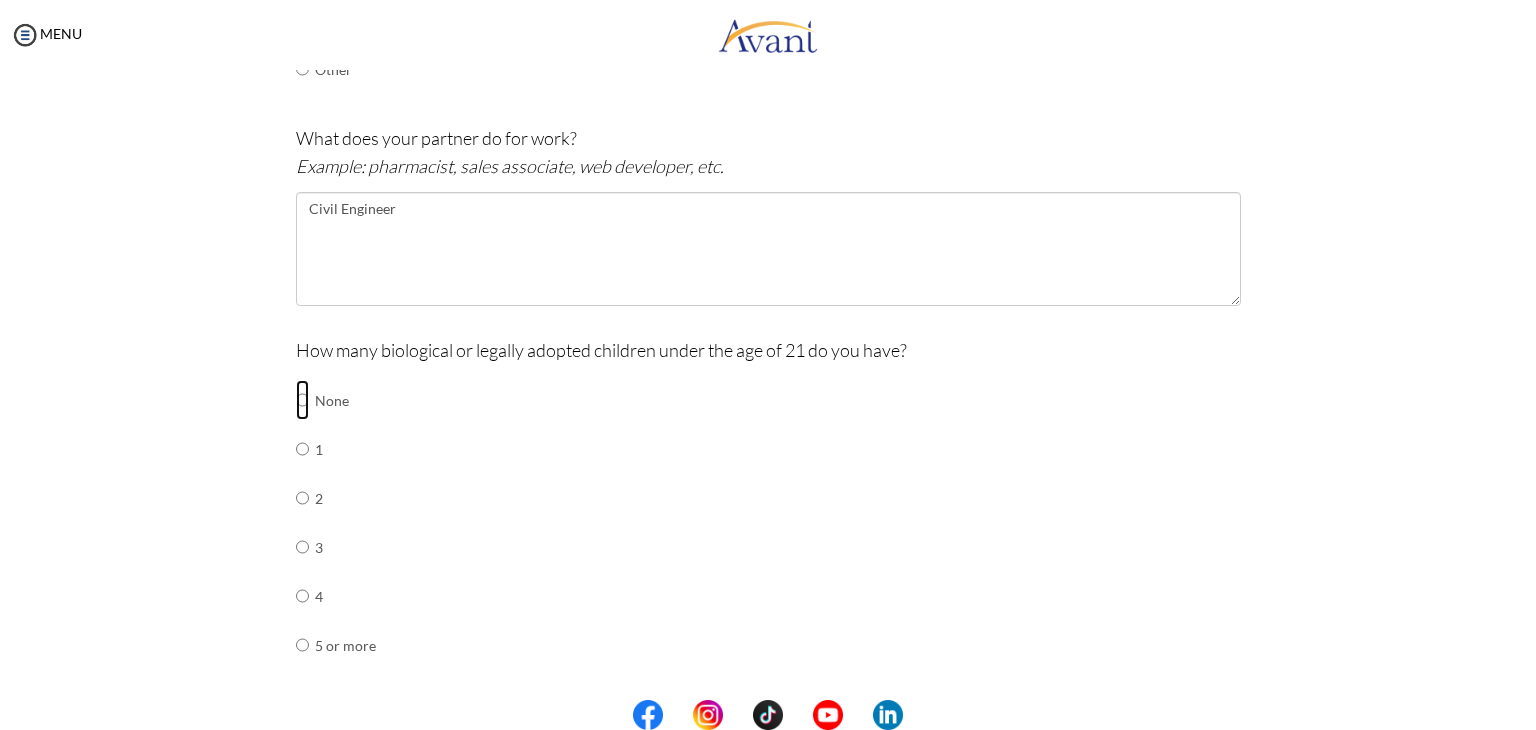 click at bounding box center [302, 400] 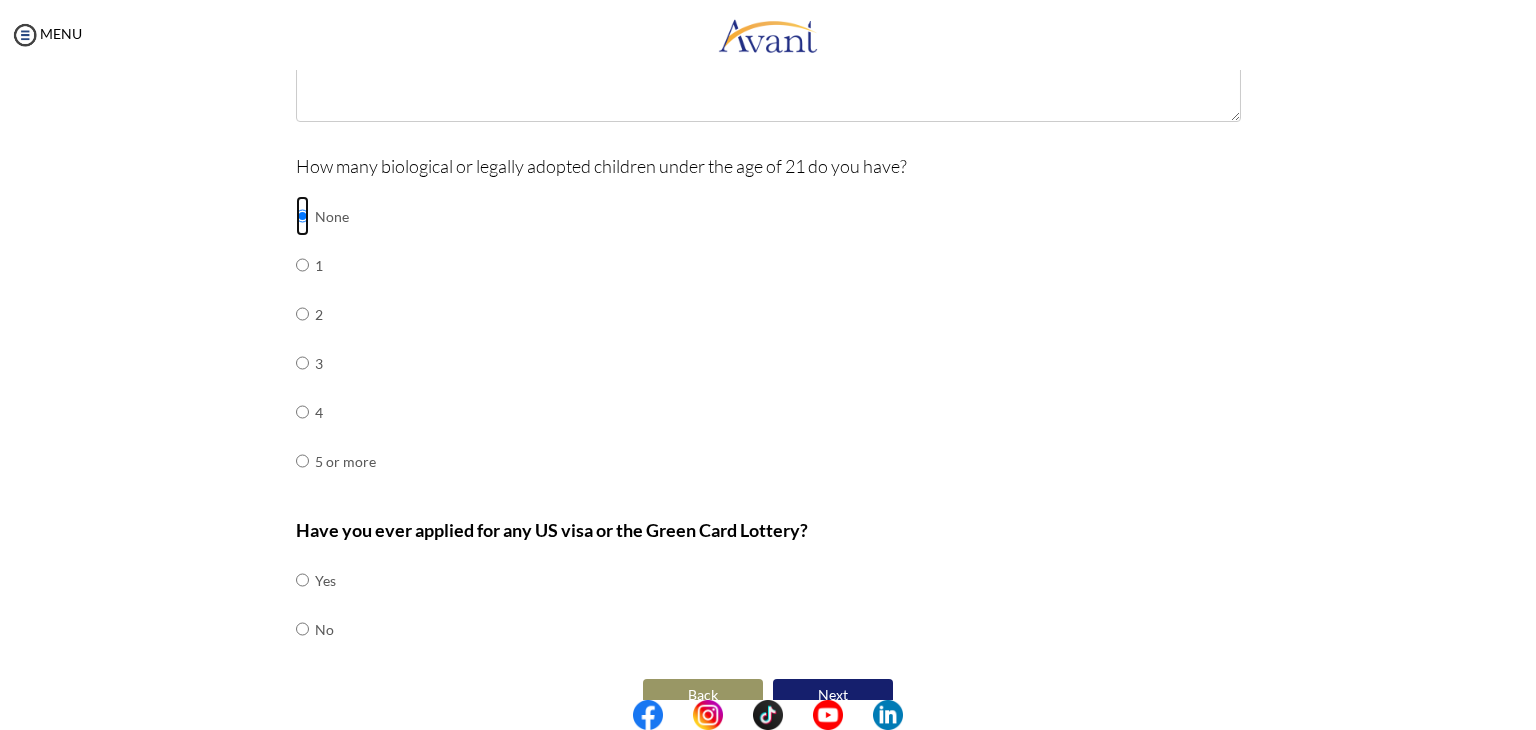 scroll, scrollTop: 832, scrollLeft: 0, axis: vertical 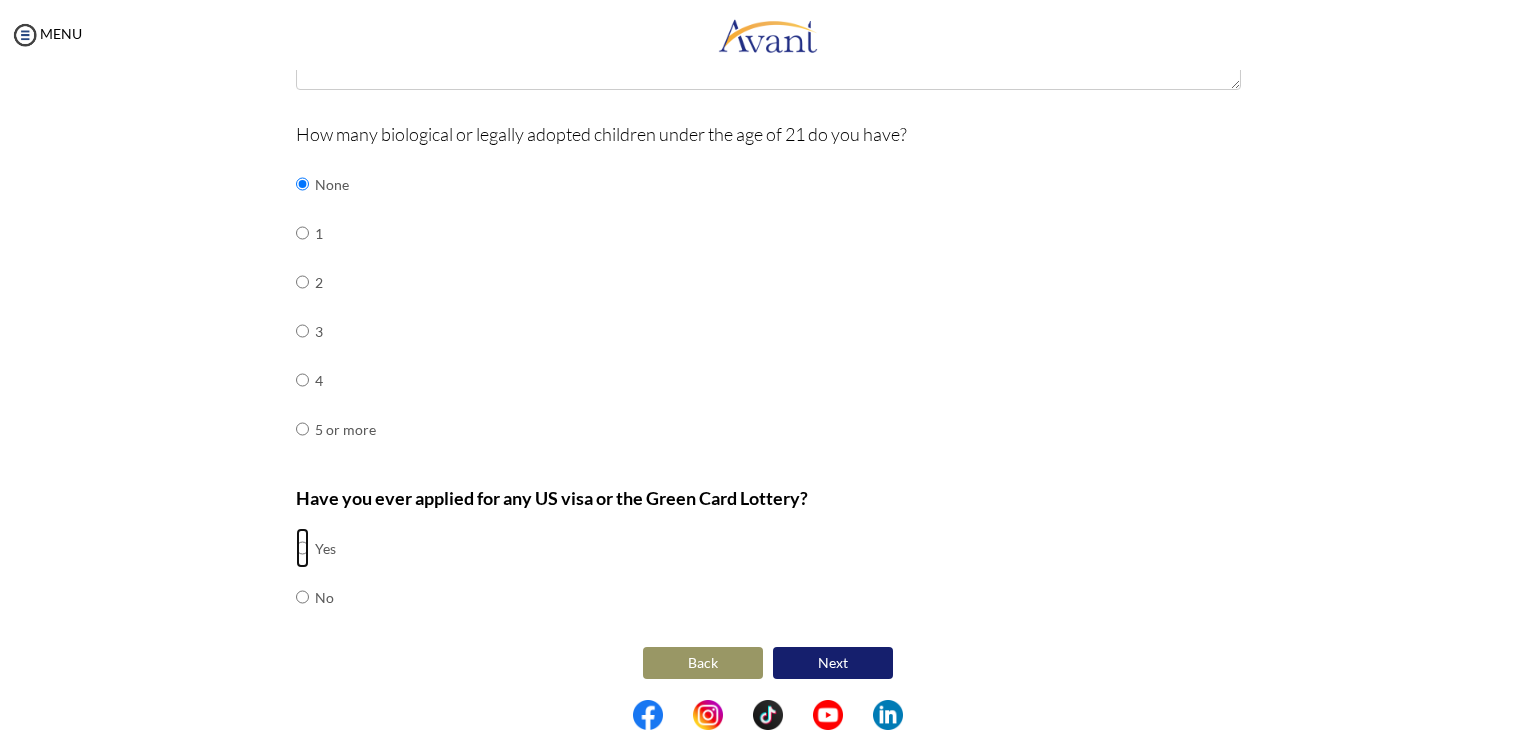 click at bounding box center [302, 548] 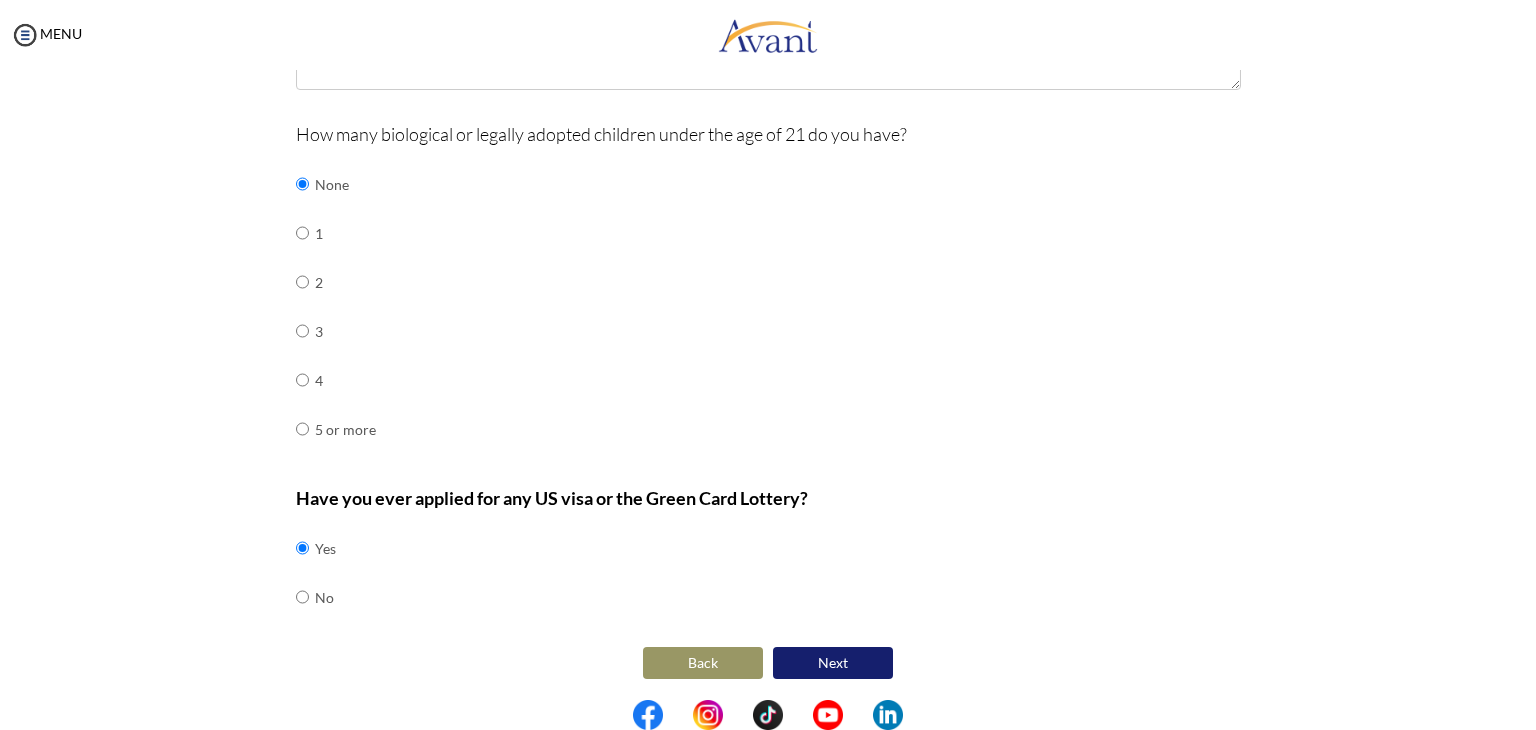 click on "Next" at bounding box center [833, 663] 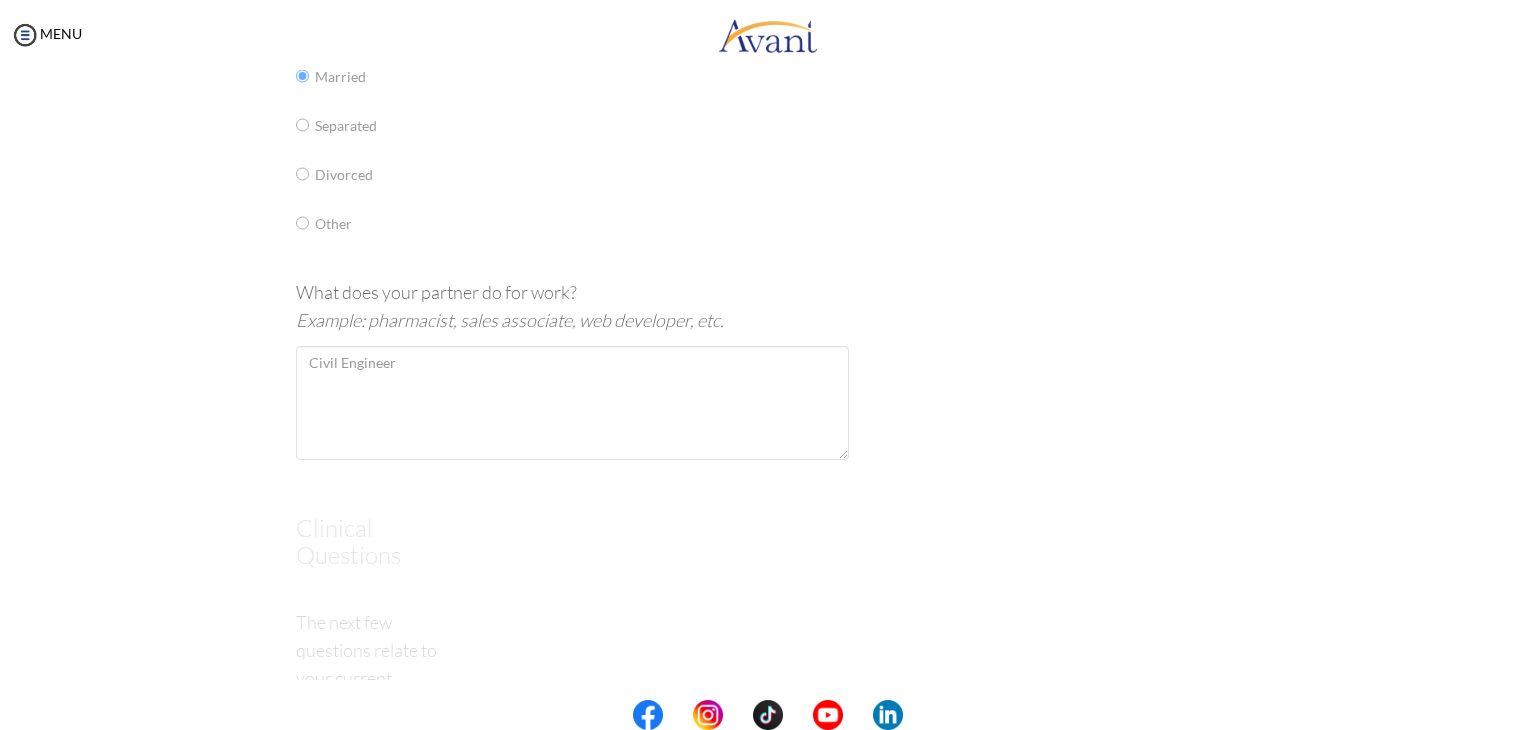 scroll, scrollTop: 40, scrollLeft: 0, axis: vertical 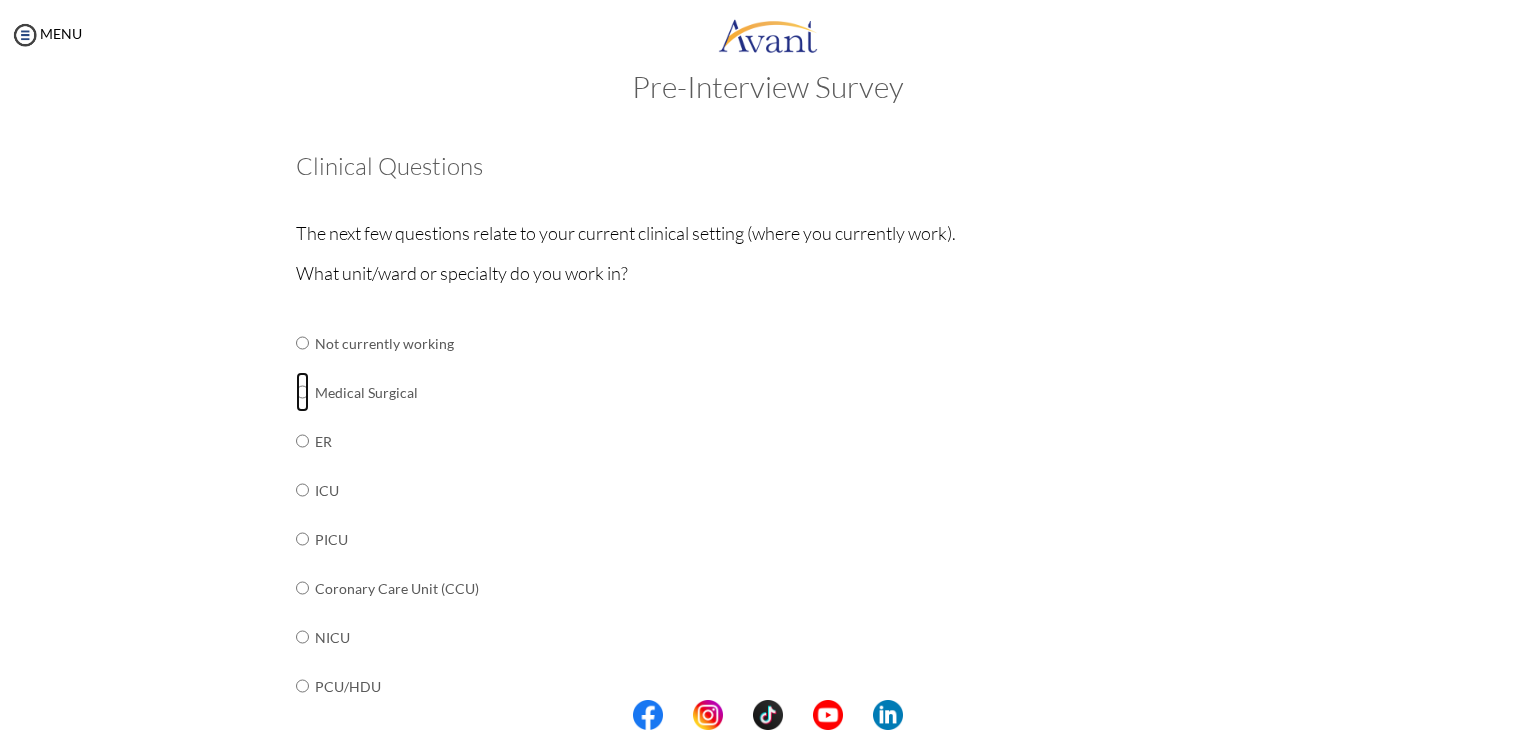 click at bounding box center [302, 343] 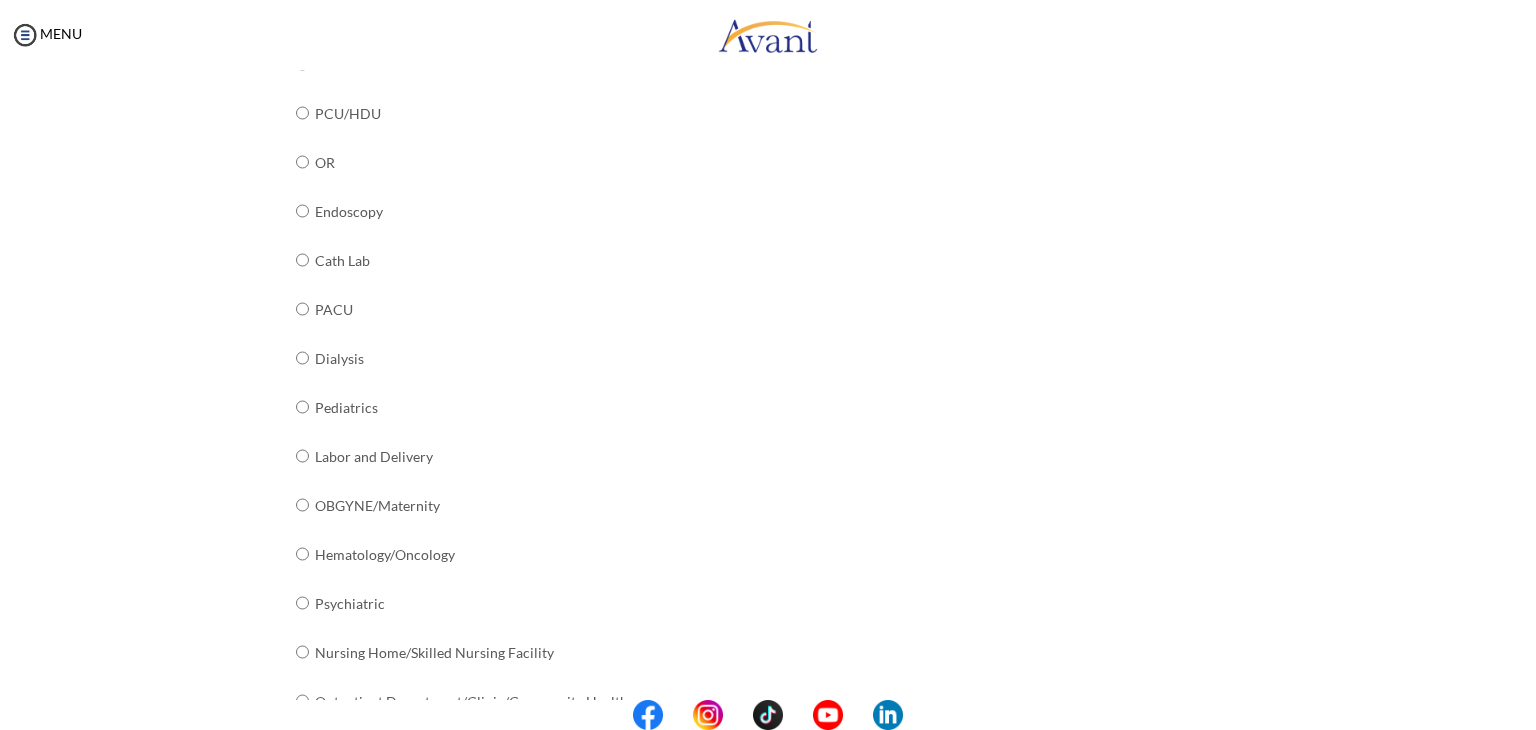 scroll, scrollTop: 717, scrollLeft: 0, axis: vertical 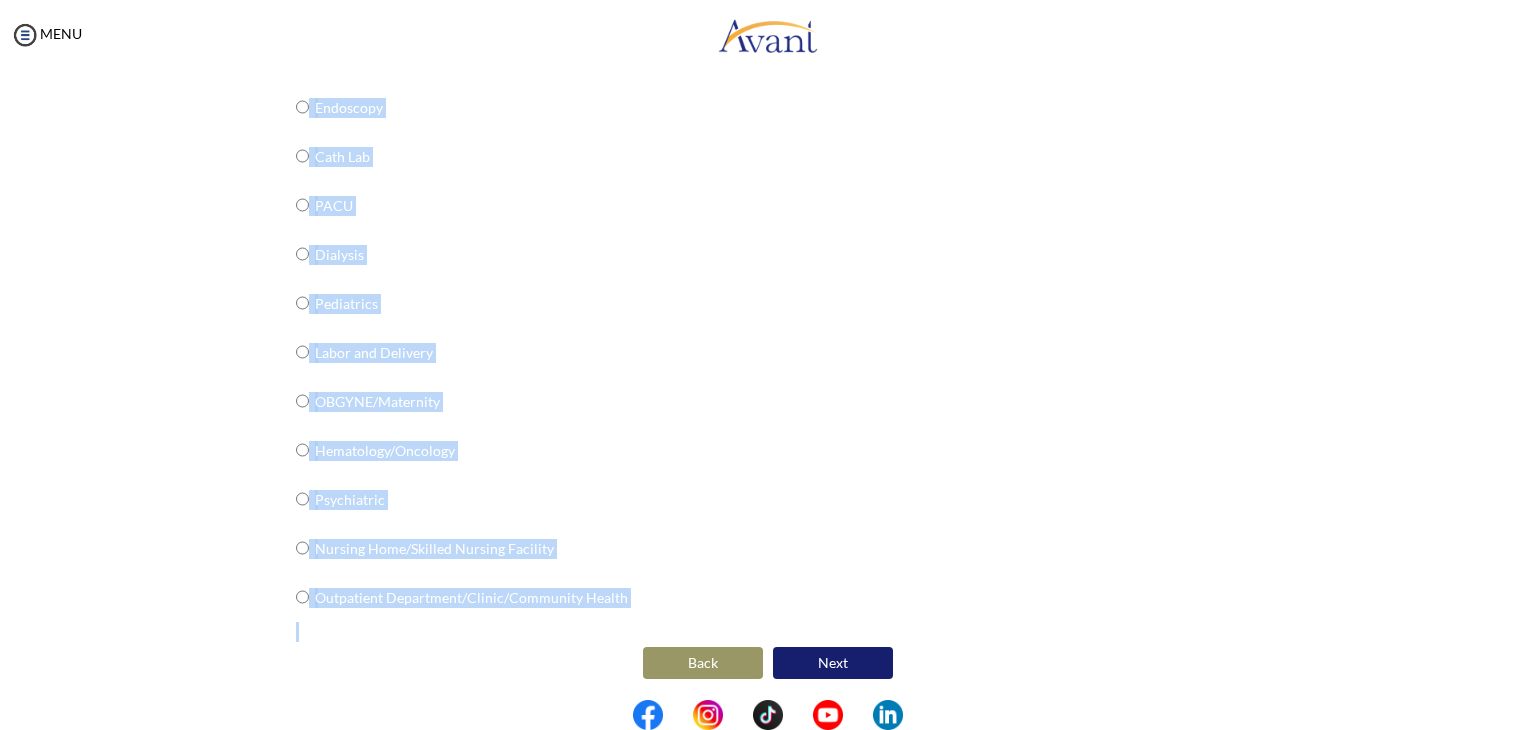 drag, startPoint x: 856, startPoint y: 582, endPoint x: 809, endPoint y: 682, distance: 110.49435 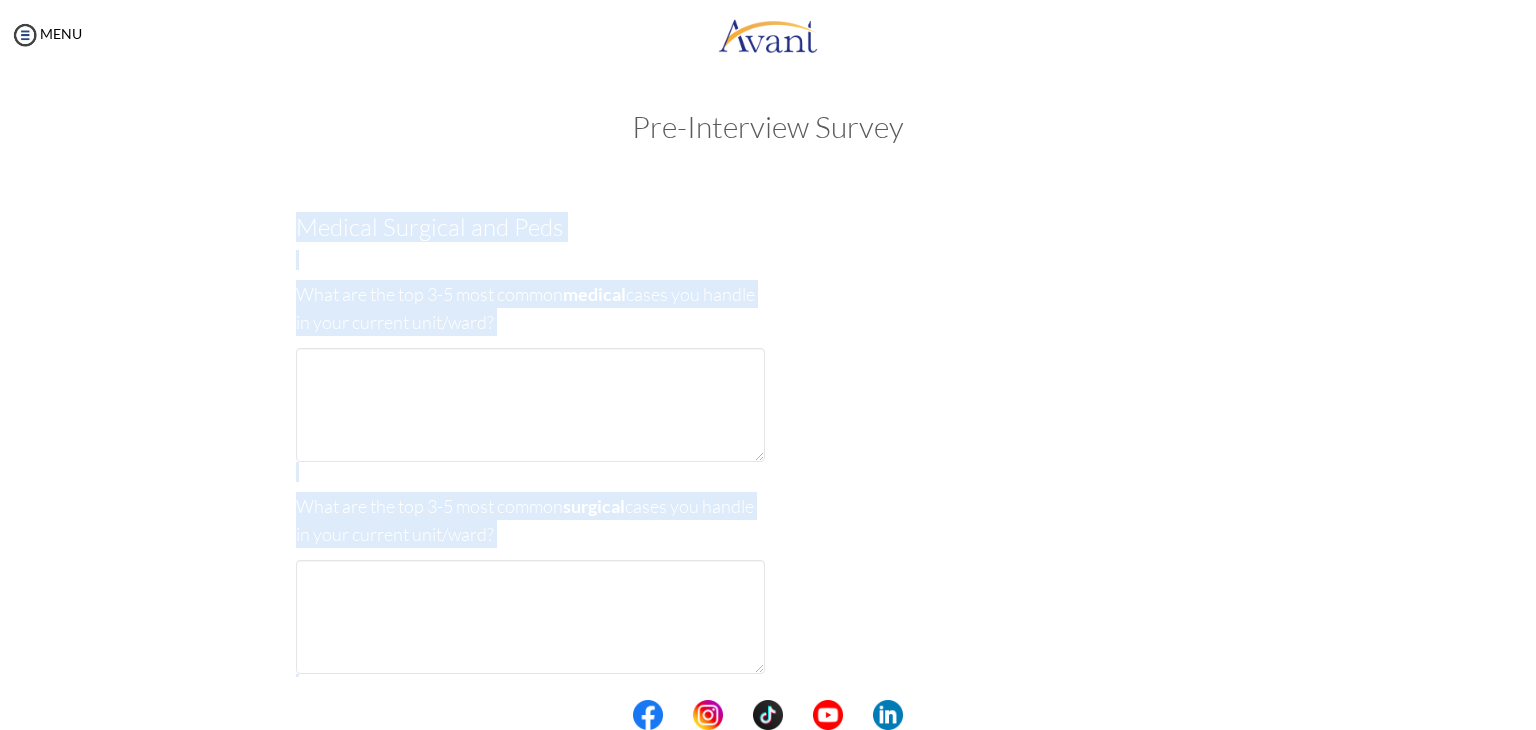 scroll, scrollTop: 0, scrollLeft: 0, axis: both 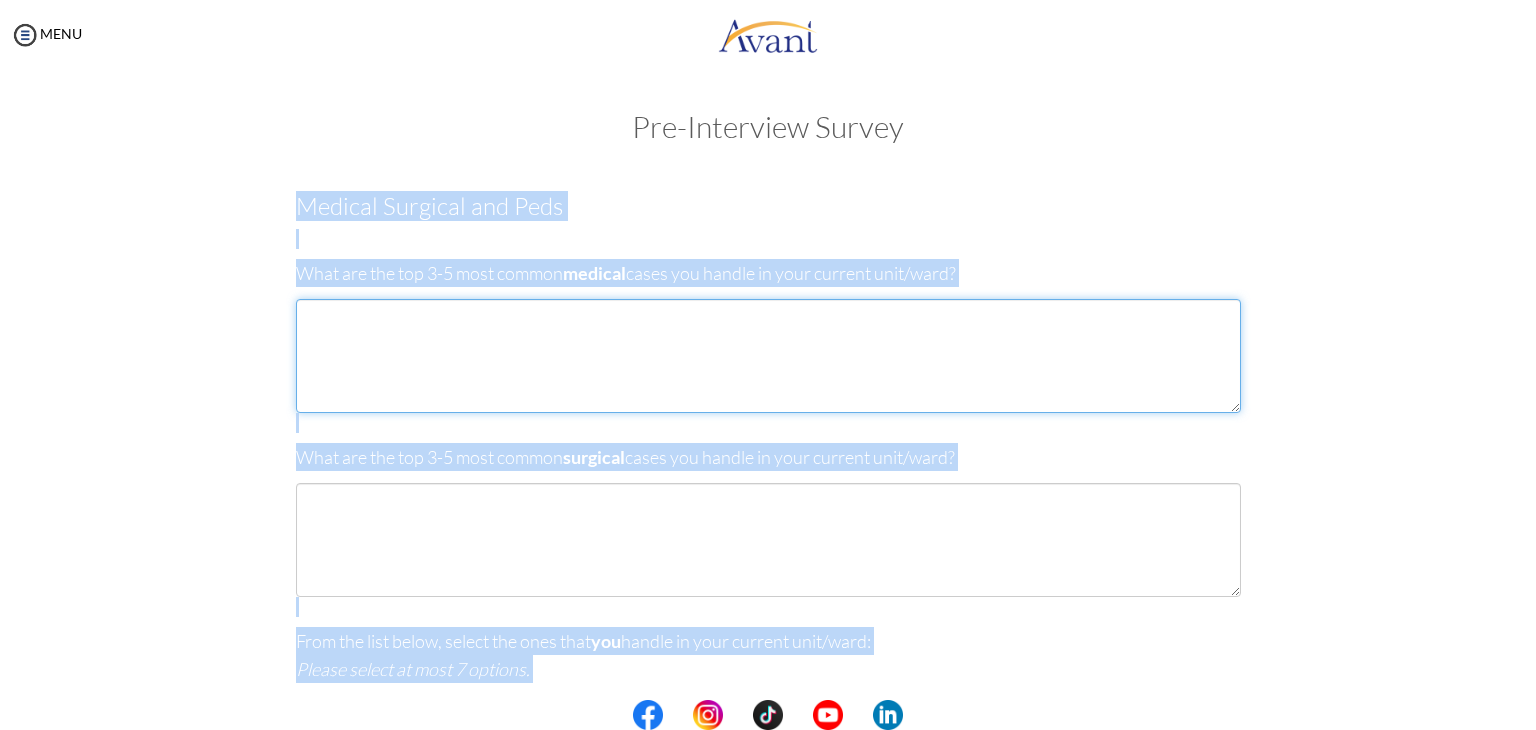 click at bounding box center [768, 356] 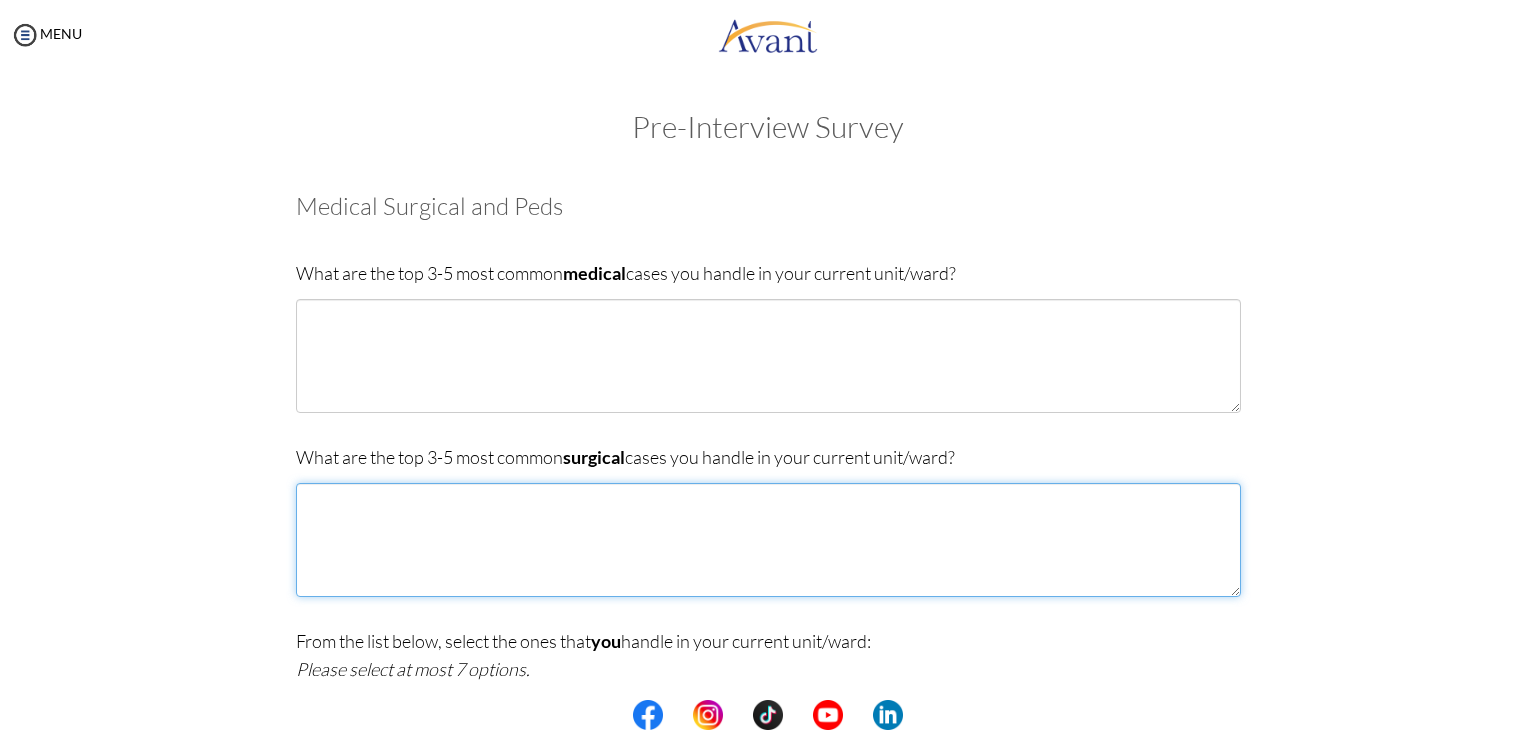 click at bounding box center [768, 540] 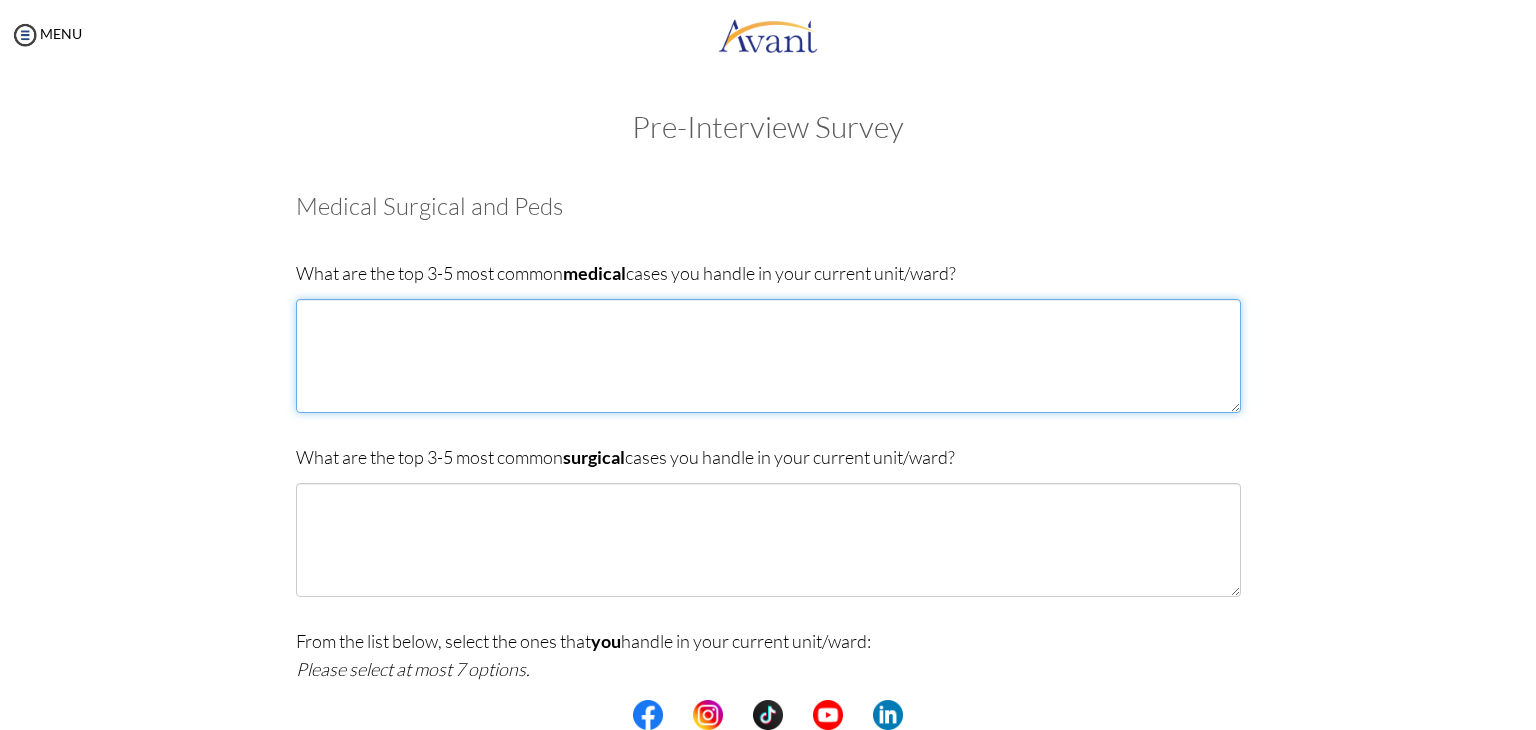 click at bounding box center (768, 356) 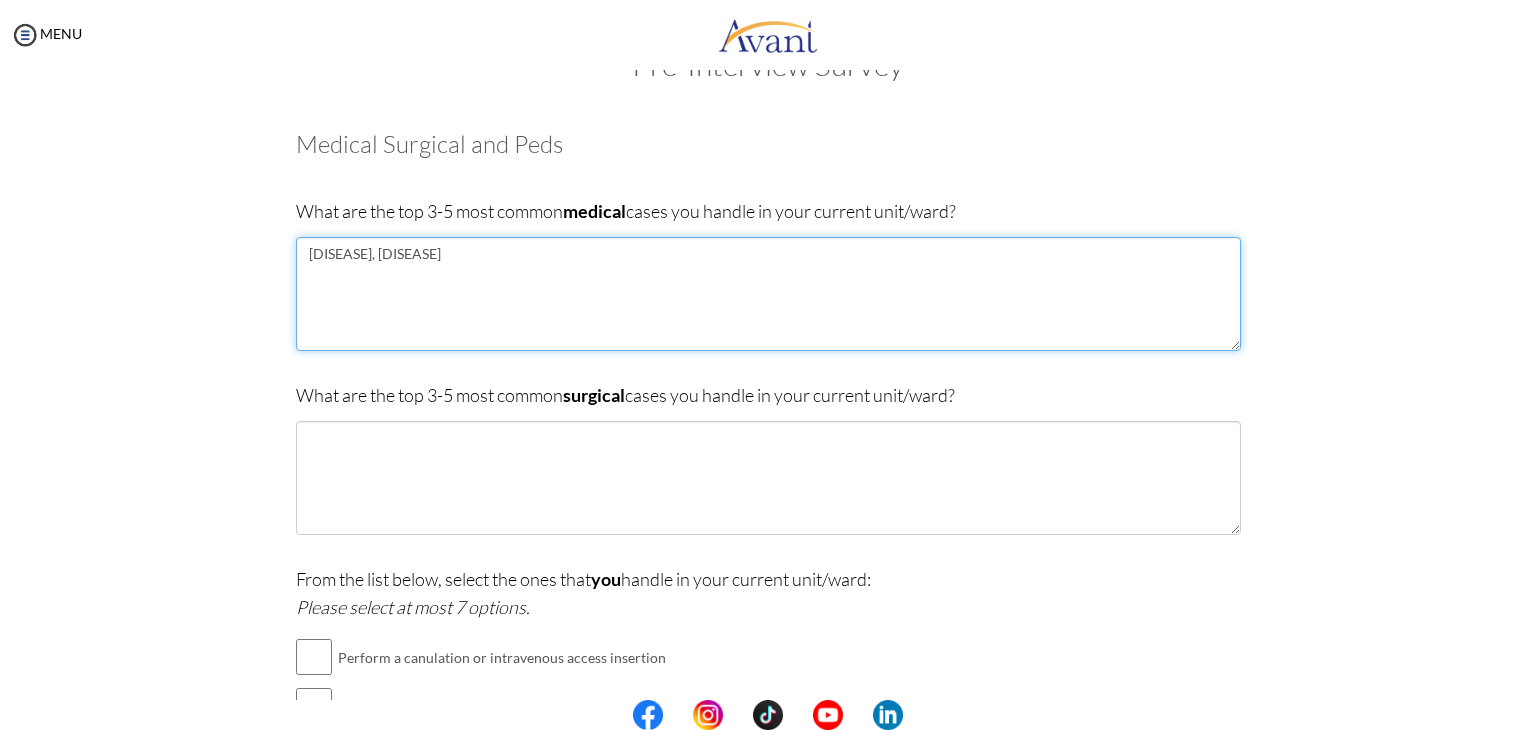 scroll, scrollTop: 64, scrollLeft: 0, axis: vertical 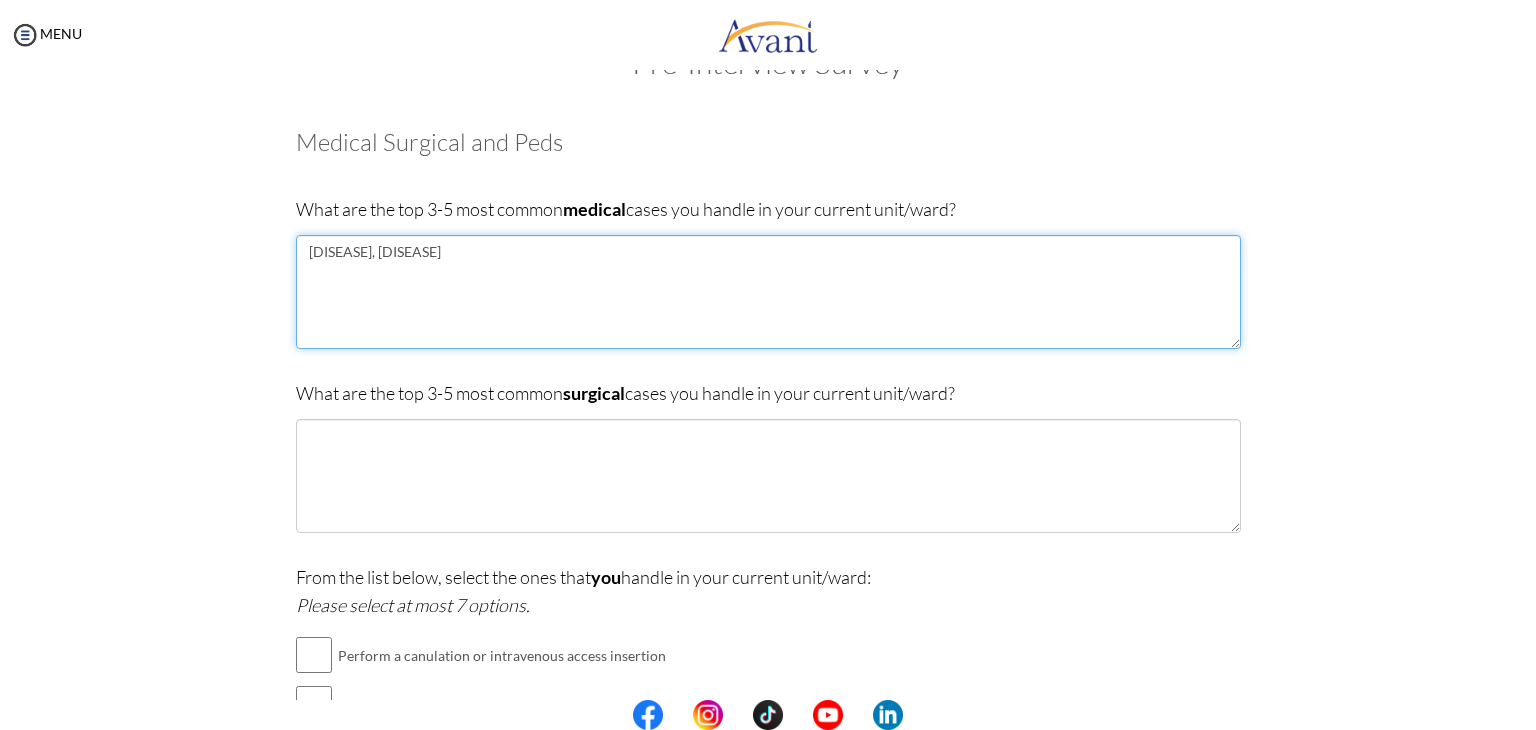 type on "[DISEASE], [DISEASE]" 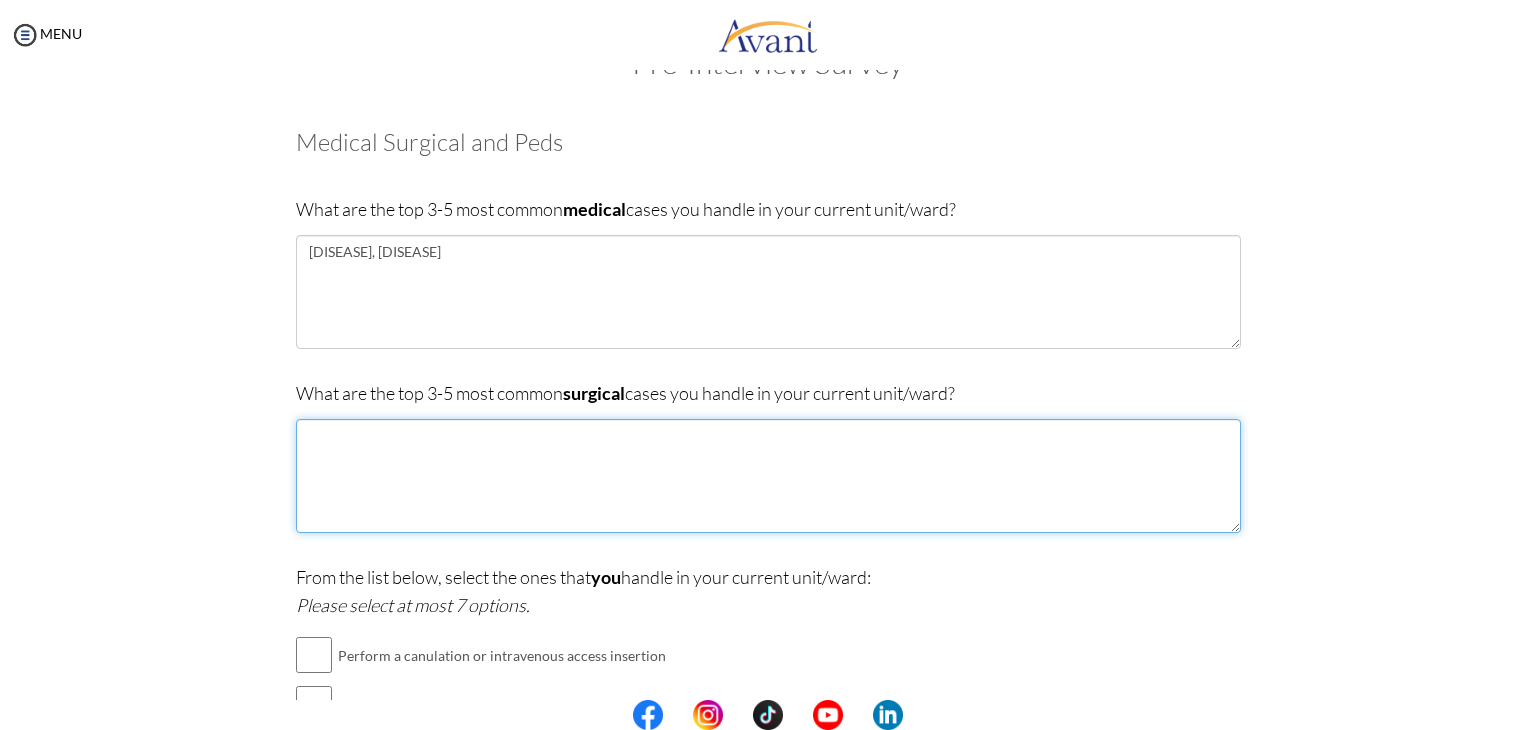 click at bounding box center (768, 476) 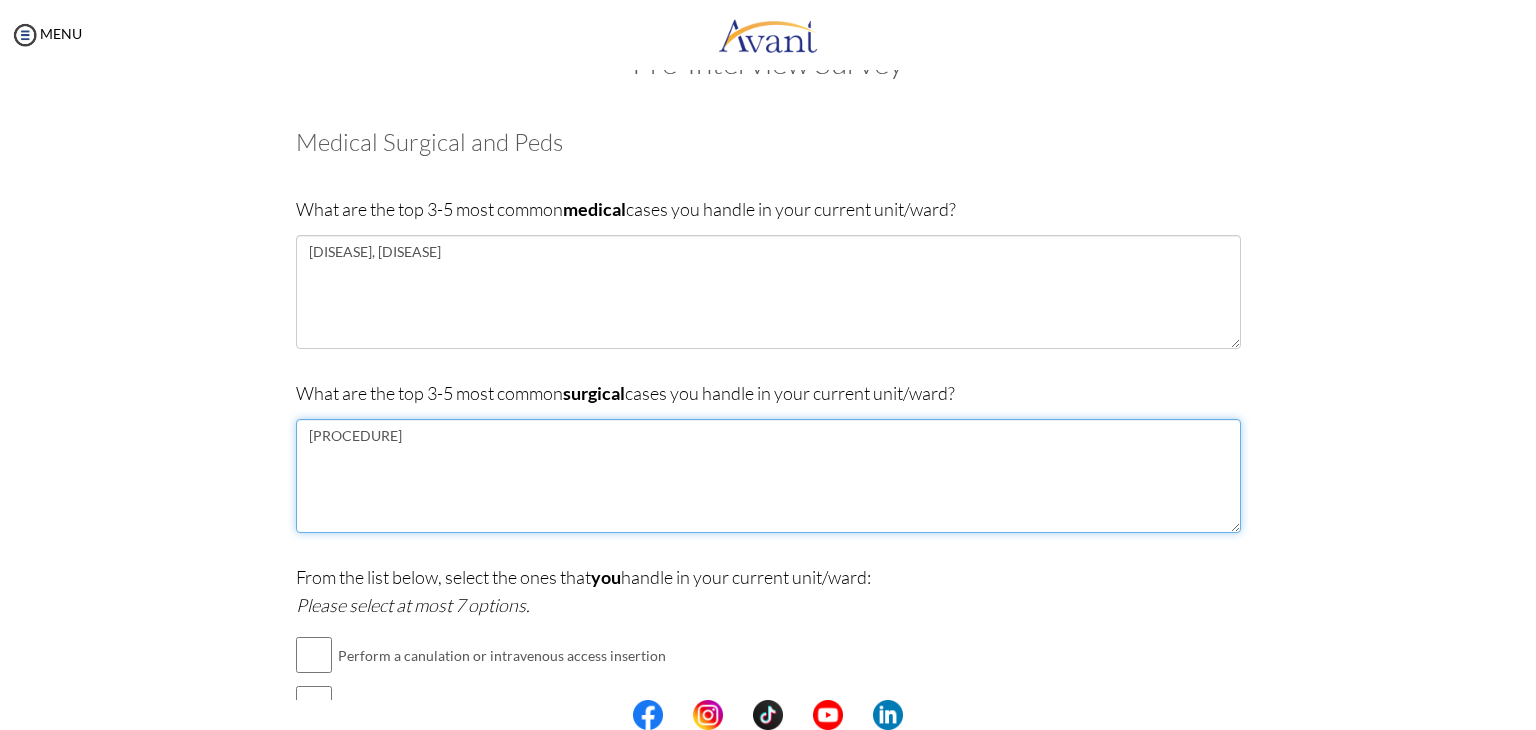 click on "[PROCEDURE]" at bounding box center (768, 476) 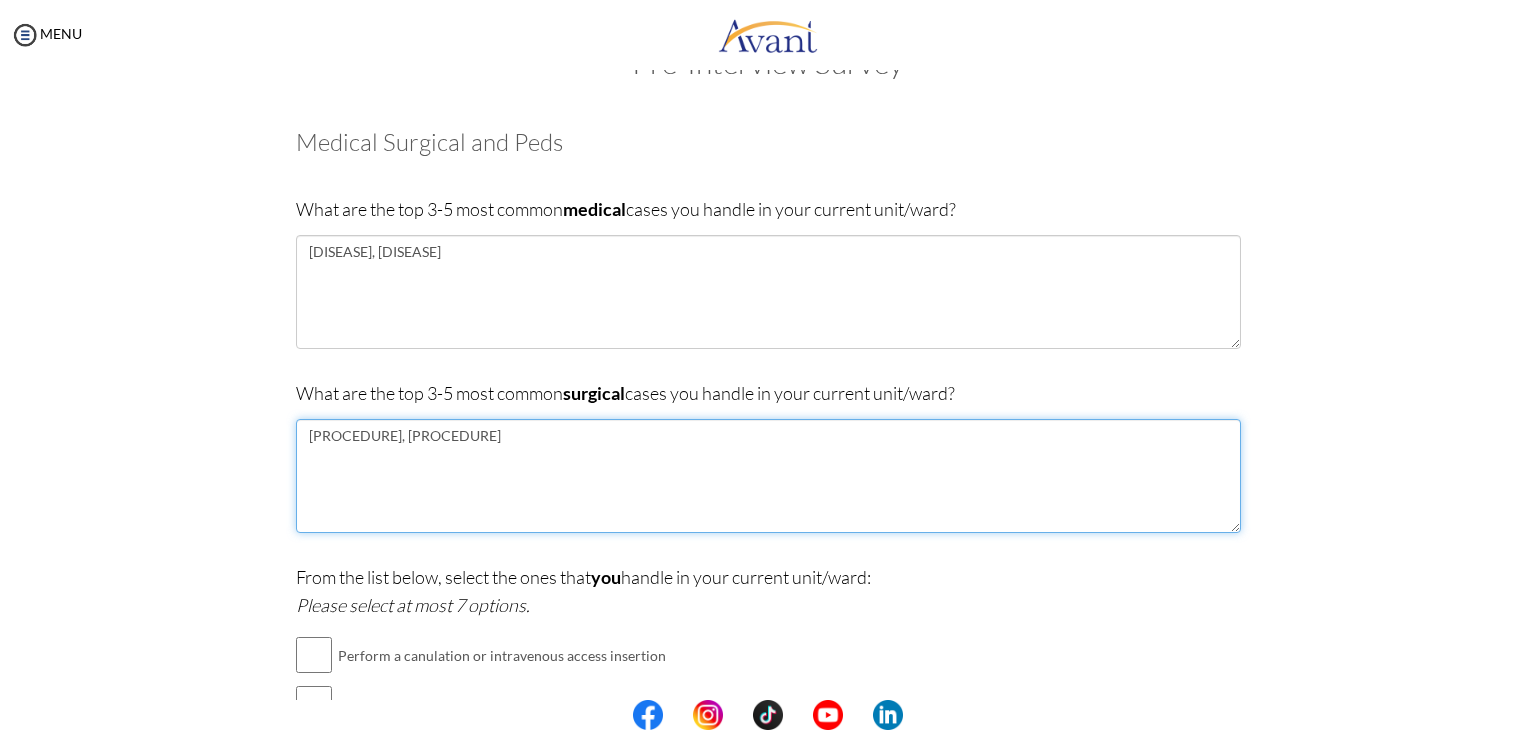 click on "[PROCEDURE], [PROCEDURE]" at bounding box center (768, 476) 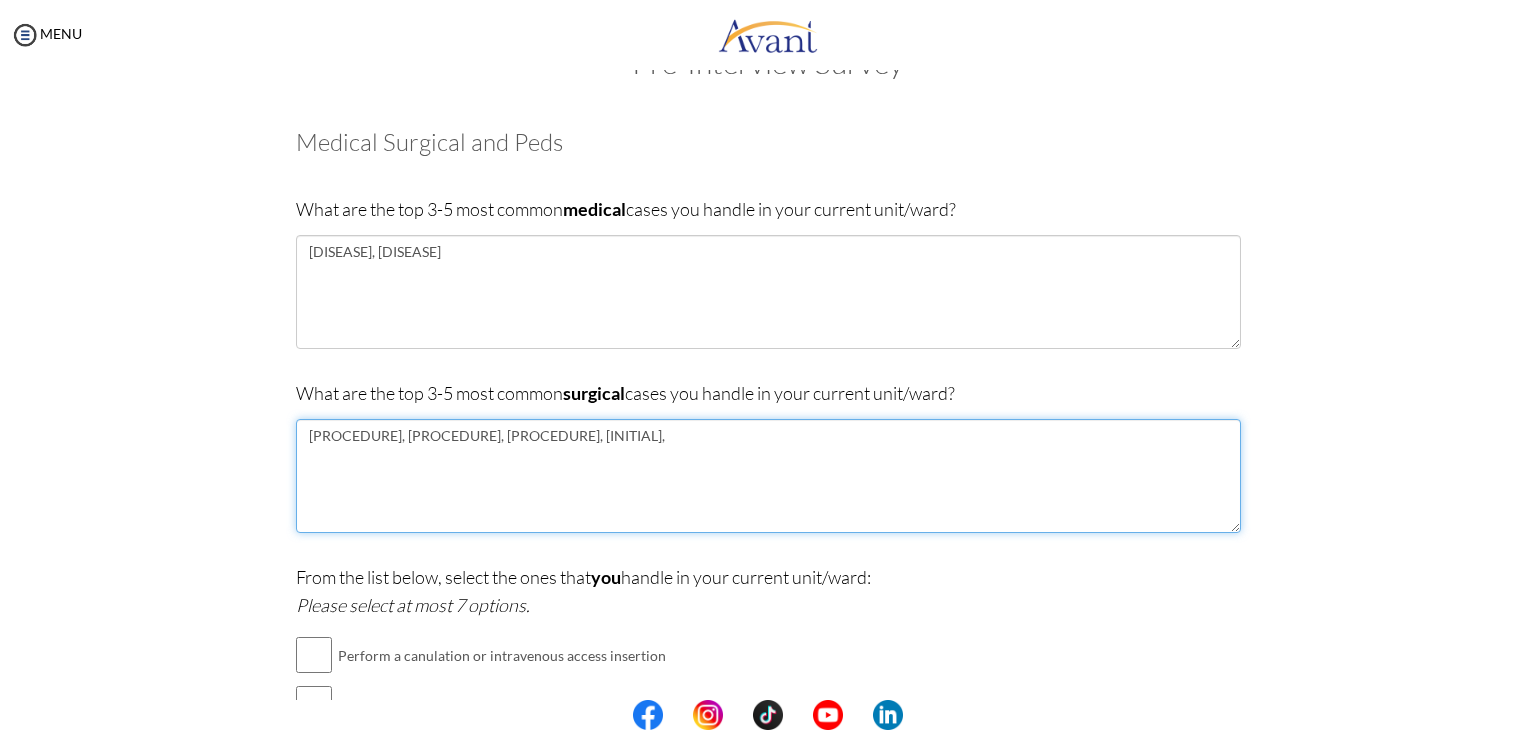 type on "[PROCEDURE], [PROCEDURE], [PROCEDURE], [INITIAL]," 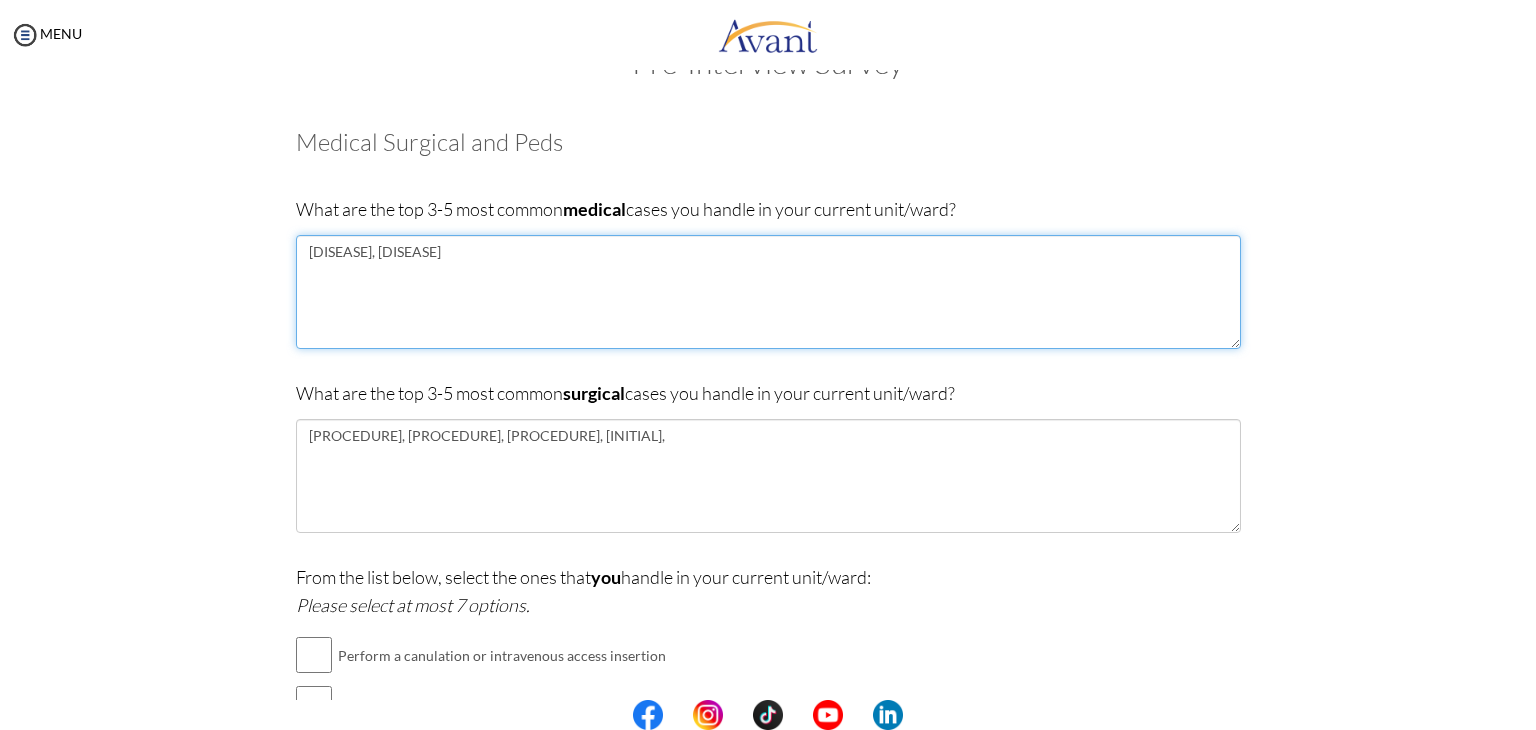 click on "[DISEASE], [DISEASE]" at bounding box center [768, 292] 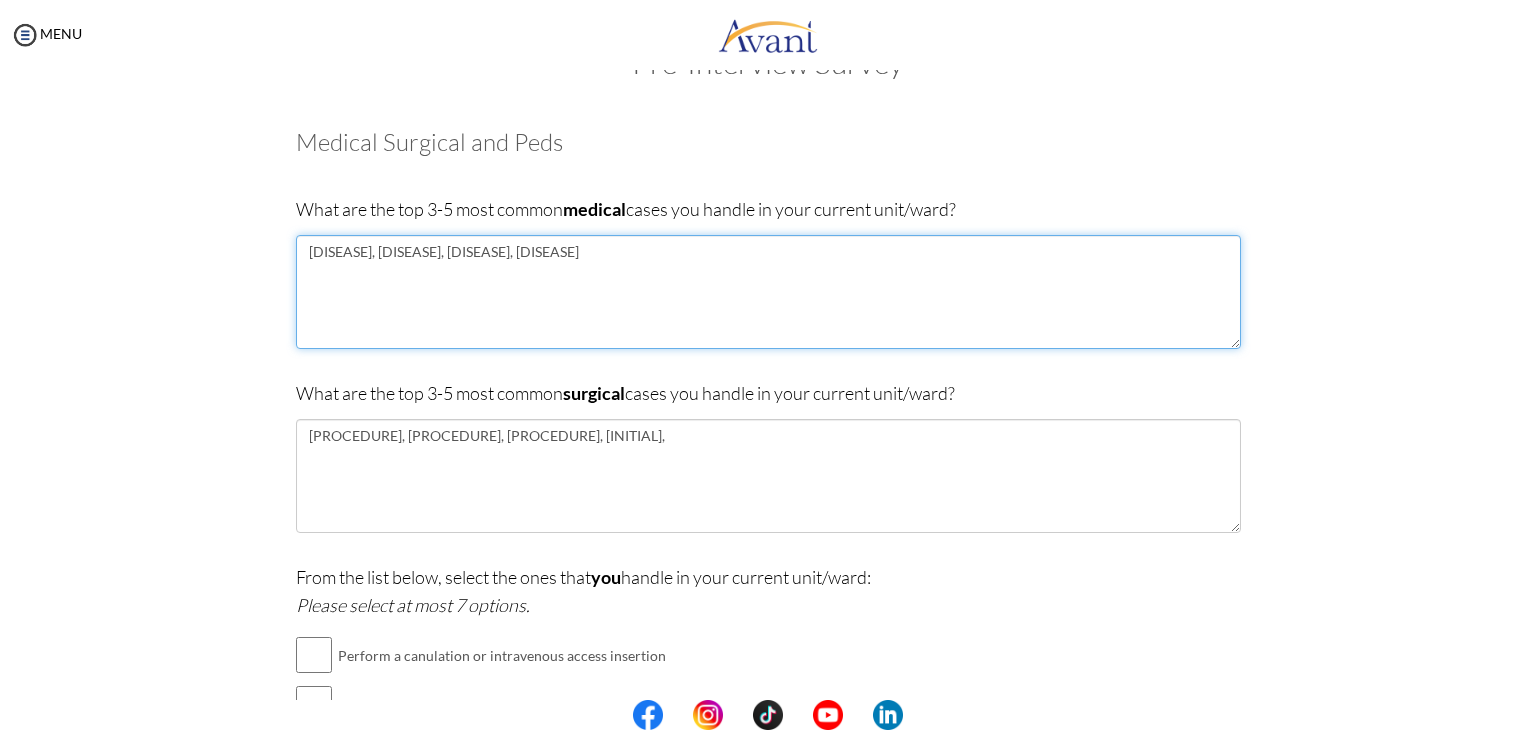 type on "[DISEASE], [DISEASE], [DISEASE], [DISEASE]" 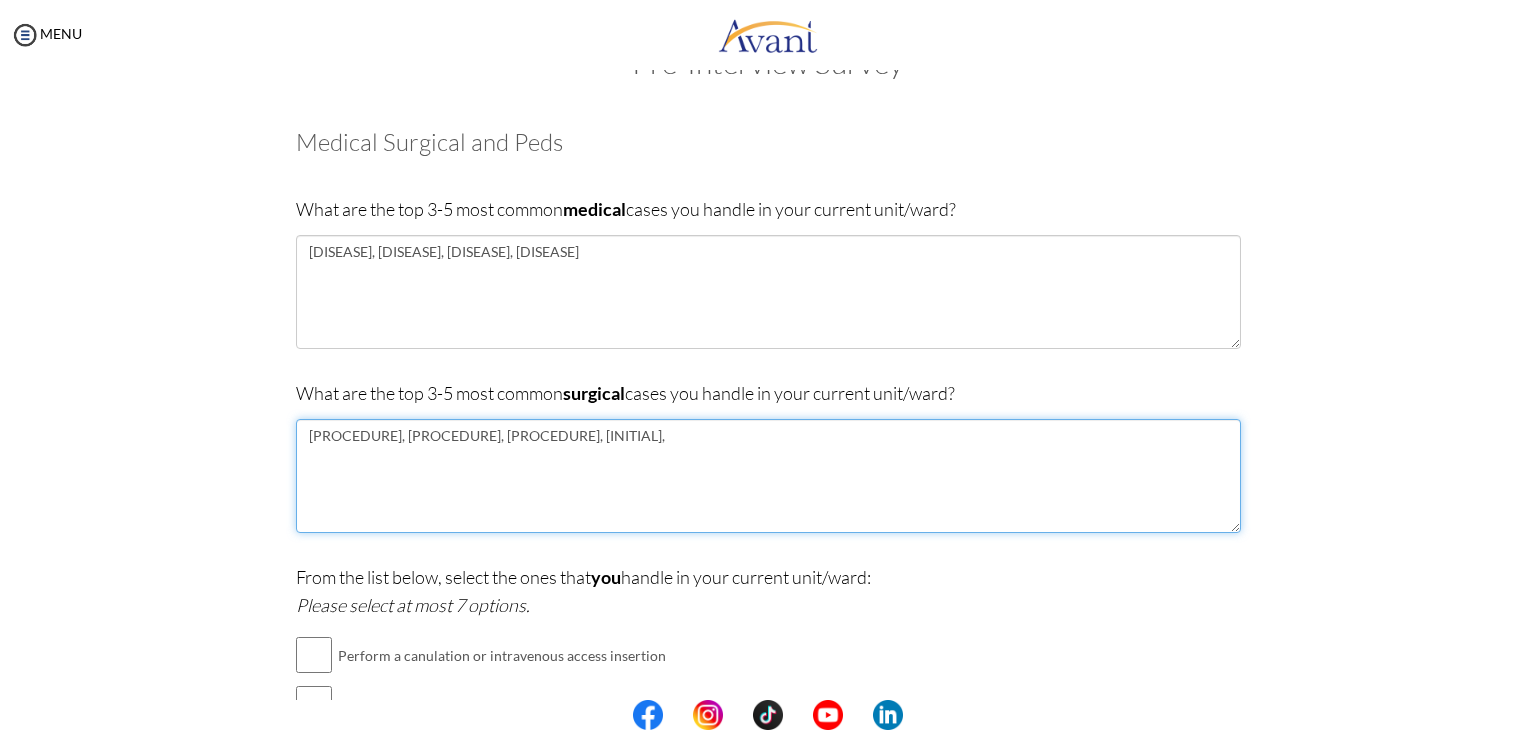 click on "[PROCEDURE], [PROCEDURE], [PROCEDURE], [INITIAL]," at bounding box center [768, 476] 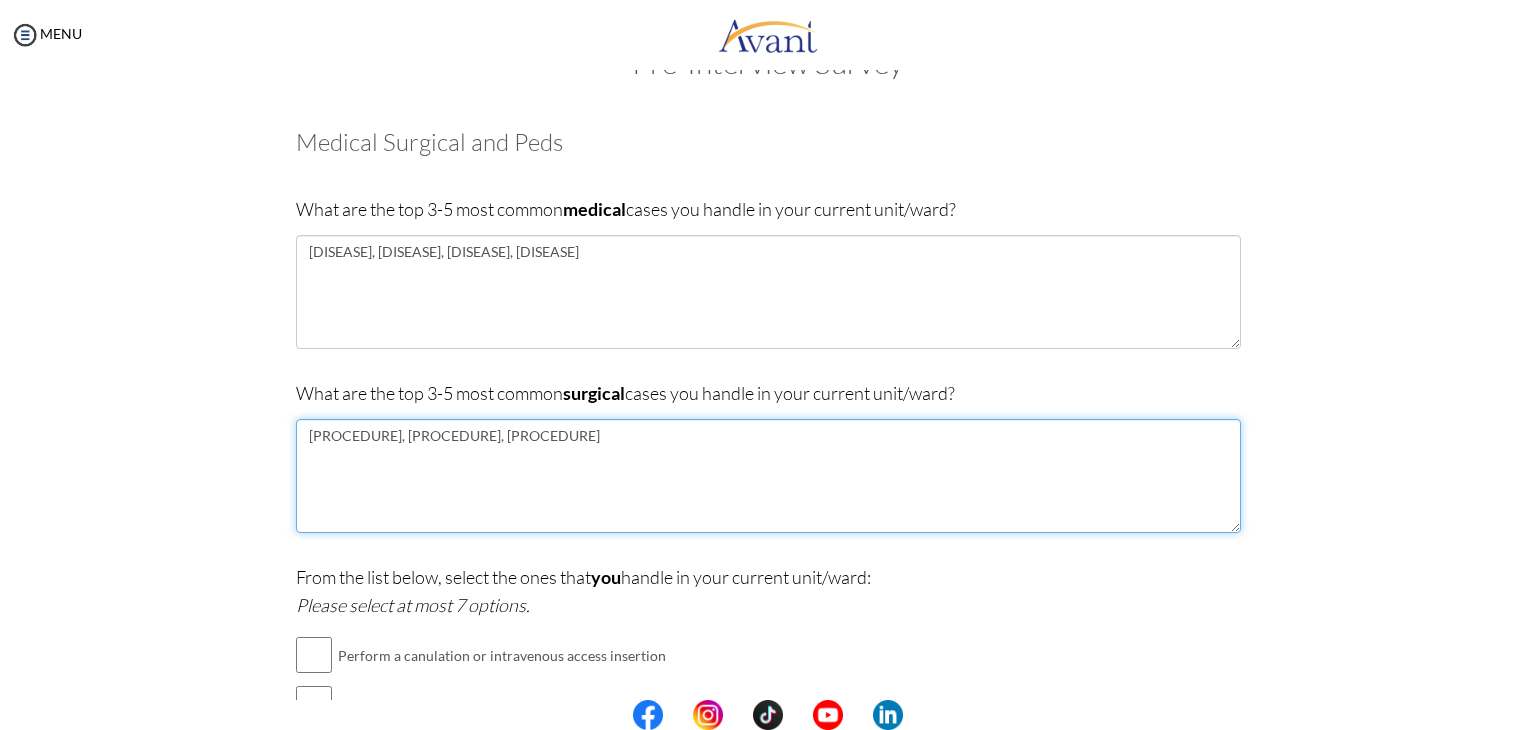 drag, startPoint x: 900, startPoint y: 445, endPoint x: 265, endPoint y: 475, distance: 635.70825 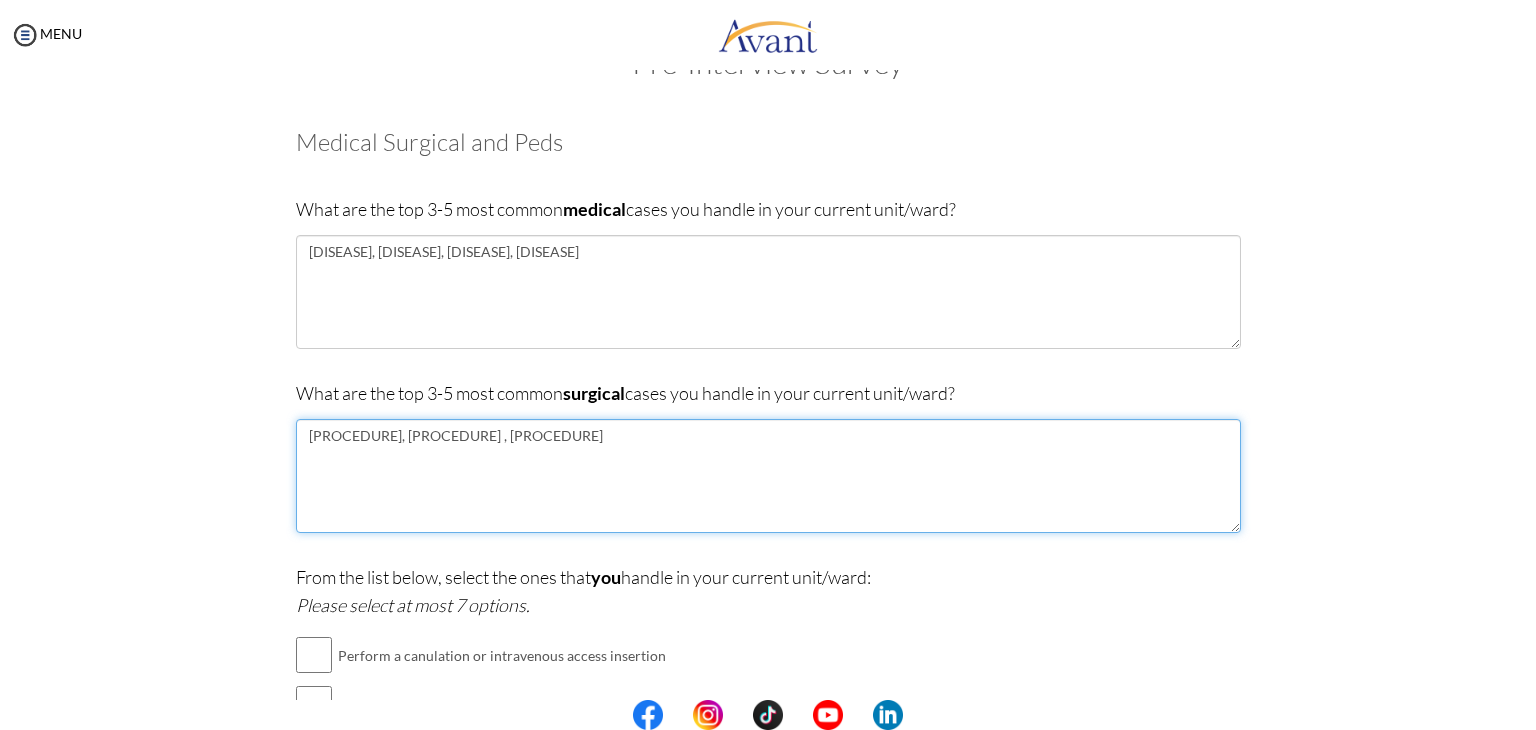click on "[PROCEDURE], [PROCEDURE] , [PROCEDURE]" at bounding box center [768, 476] 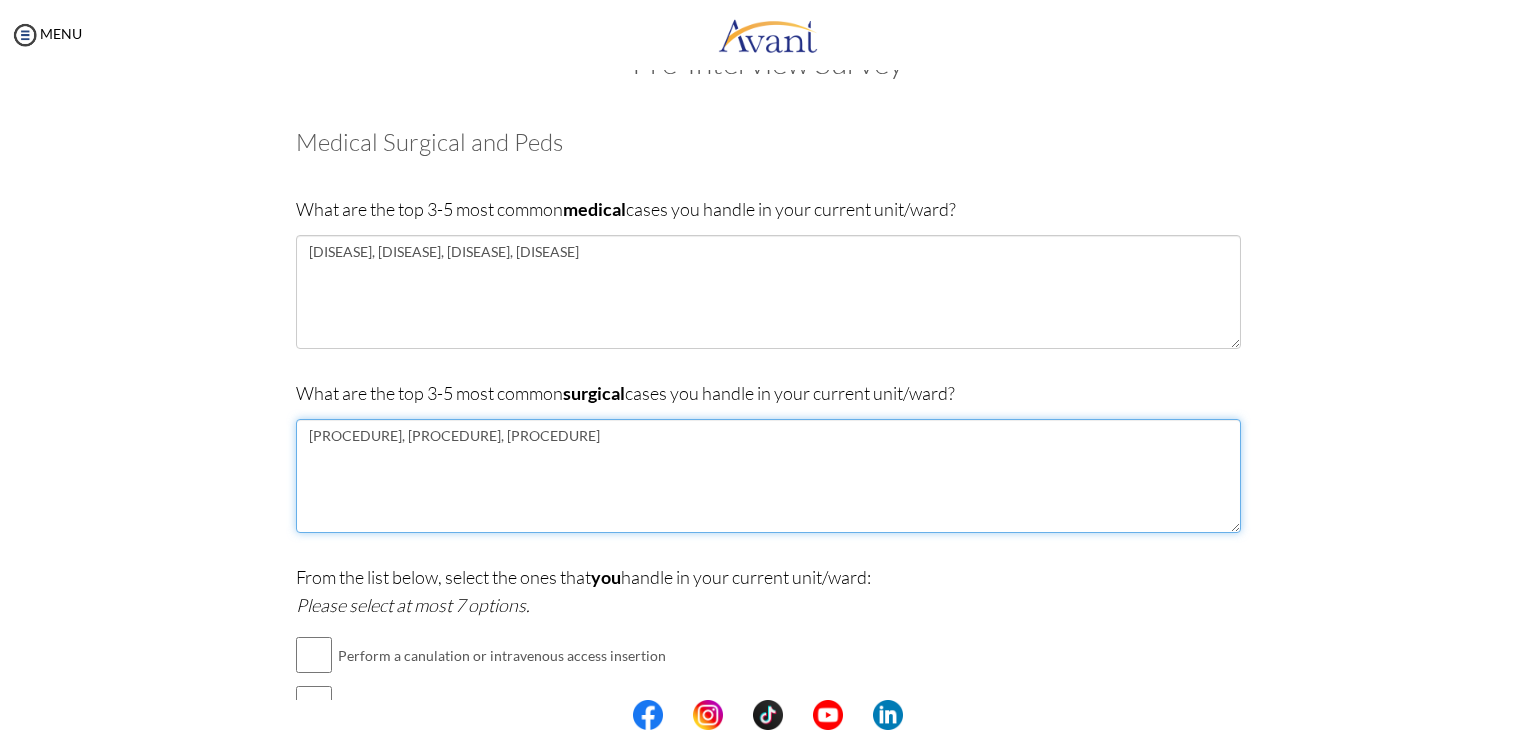 click on "[PROCEDURE], [PROCEDURE], [PROCEDURE]" at bounding box center [768, 476] 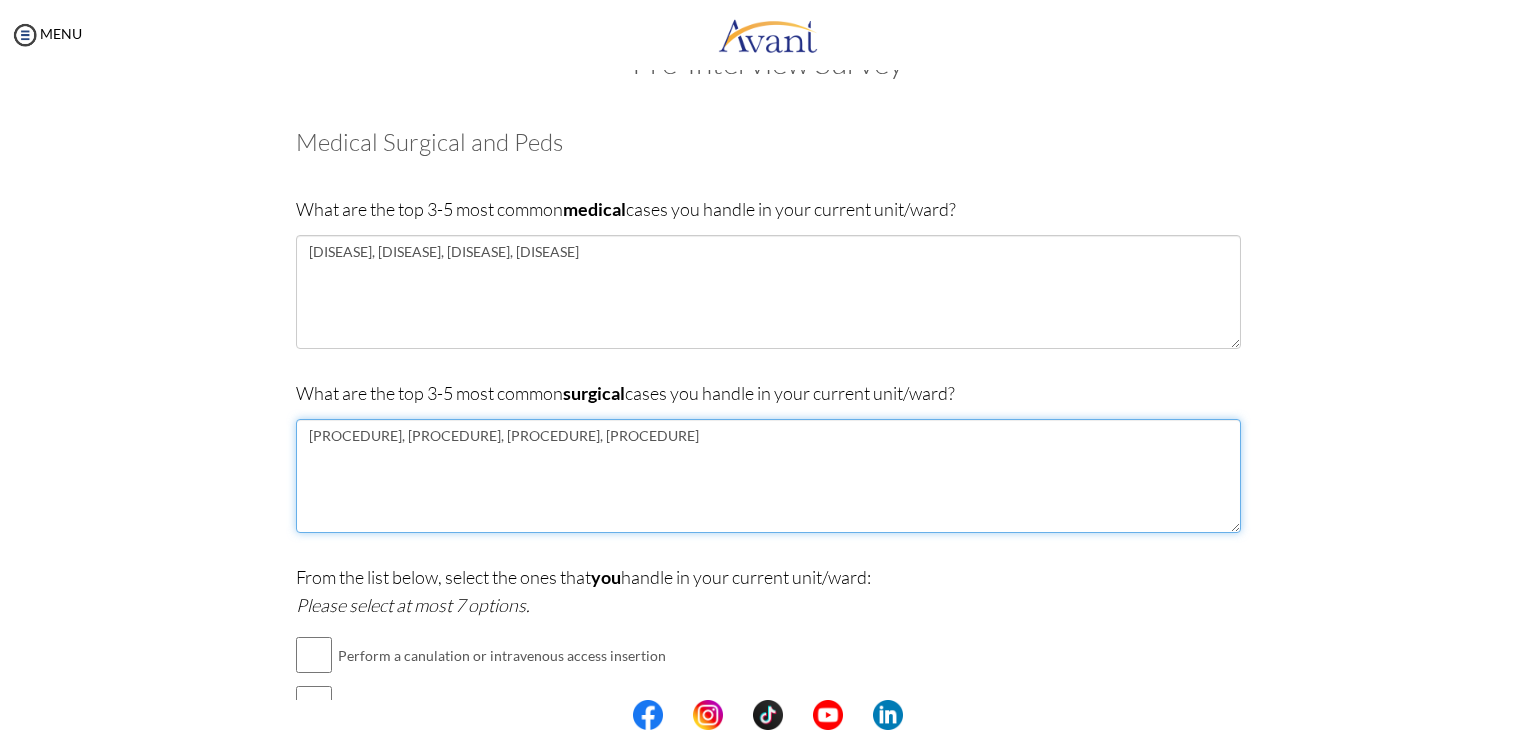 drag, startPoint x: 372, startPoint y: 433, endPoint x: 262, endPoint y: 430, distance: 110.0409 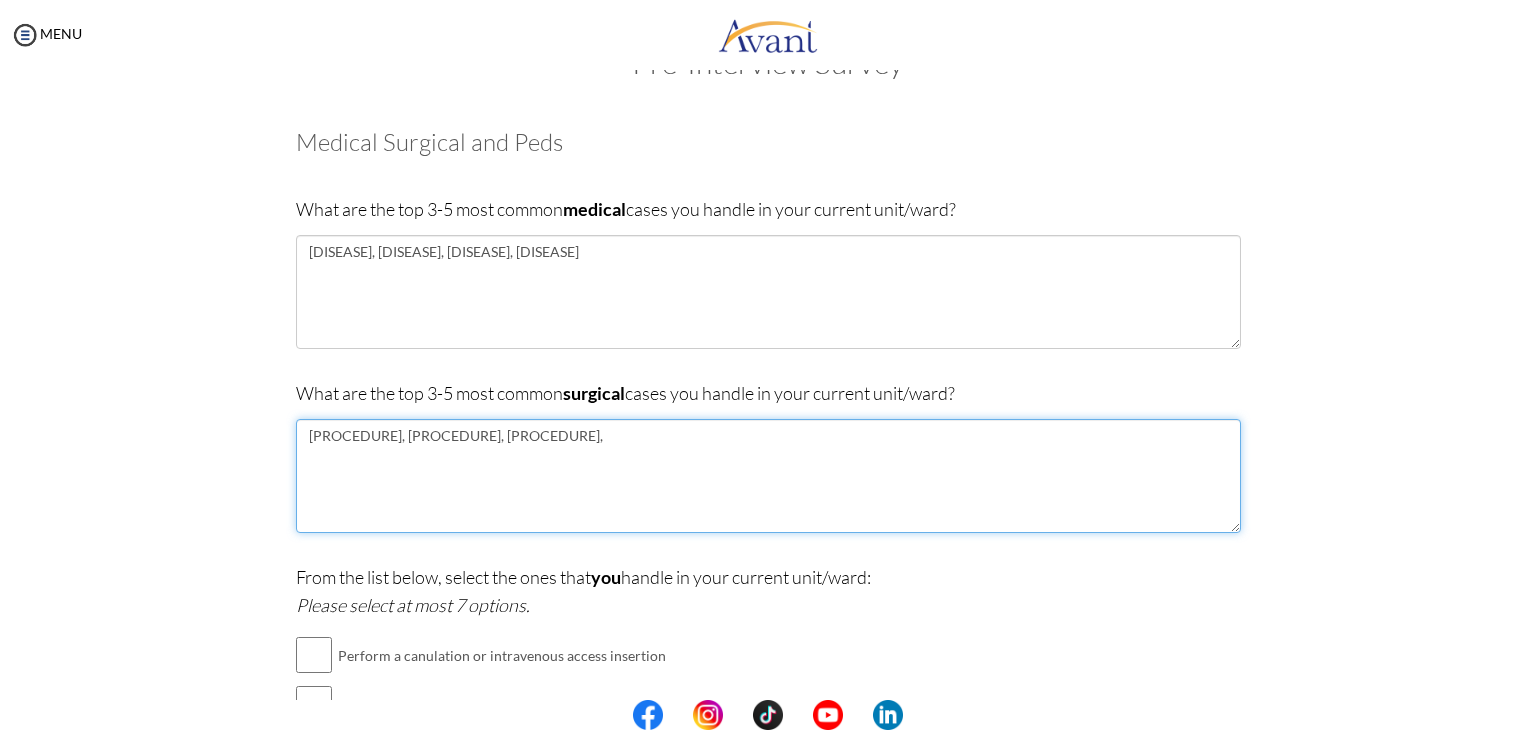 paste on "[PROCEDURE]" 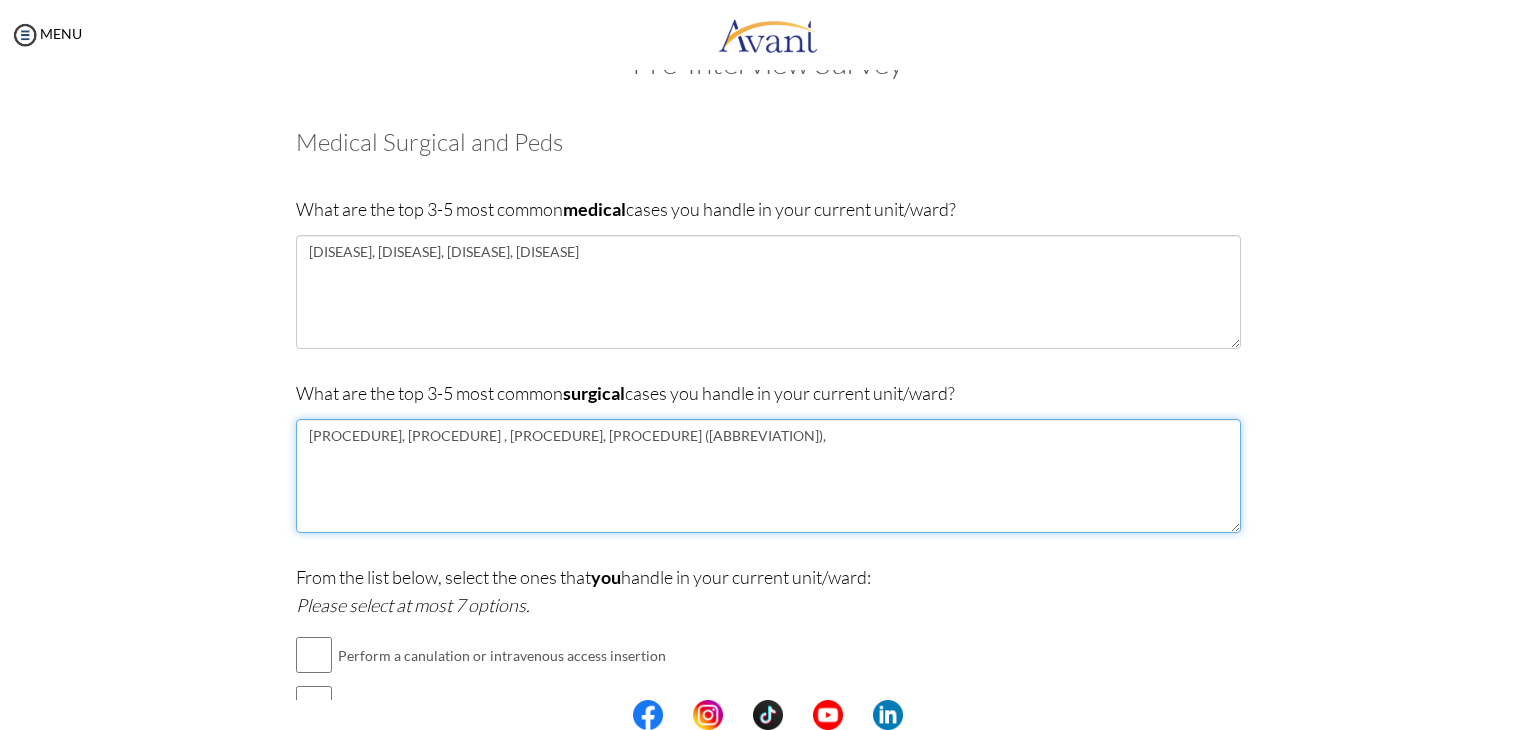 type on "[PROCEDURE], [PROCEDURE] , [PROCEDURE], [PROCEDURE] ([ABBREVIATION])," 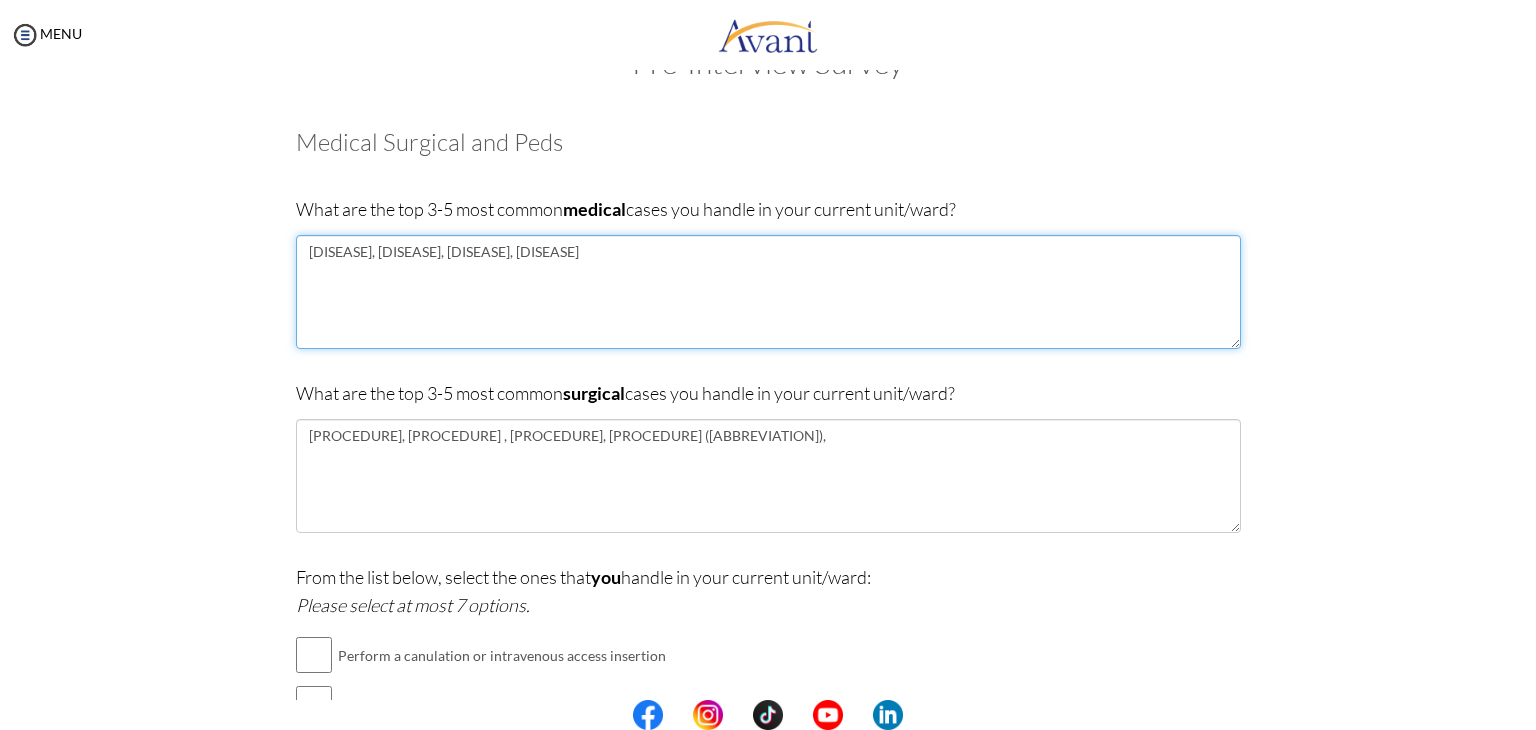 drag, startPoint x: 300, startPoint y: 258, endPoint x: 337, endPoint y: 257, distance: 37.01351 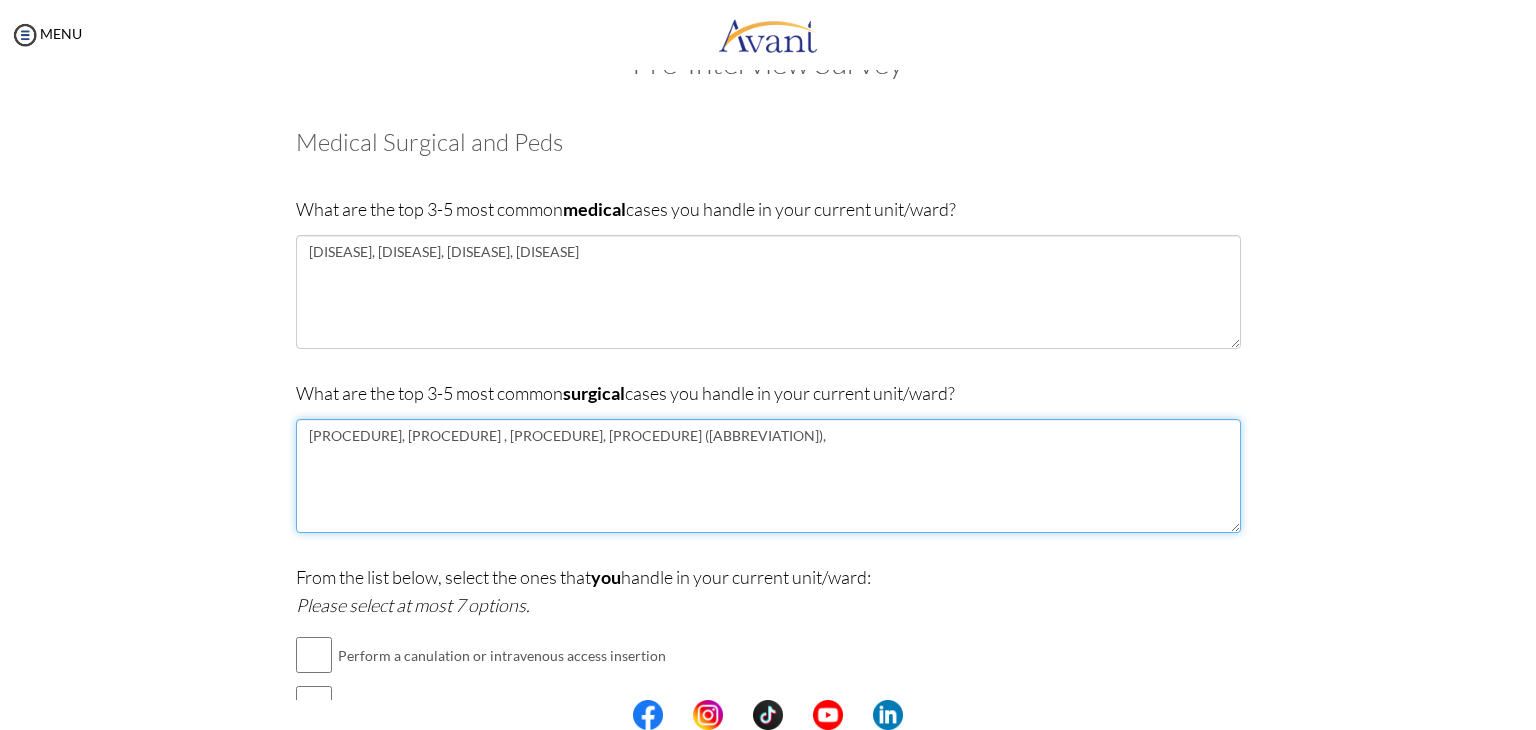 click on "[PROCEDURE], [PROCEDURE] , [PROCEDURE], [PROCEDURE] ([ABBREVIATION])," at bounding box center [768, 476] 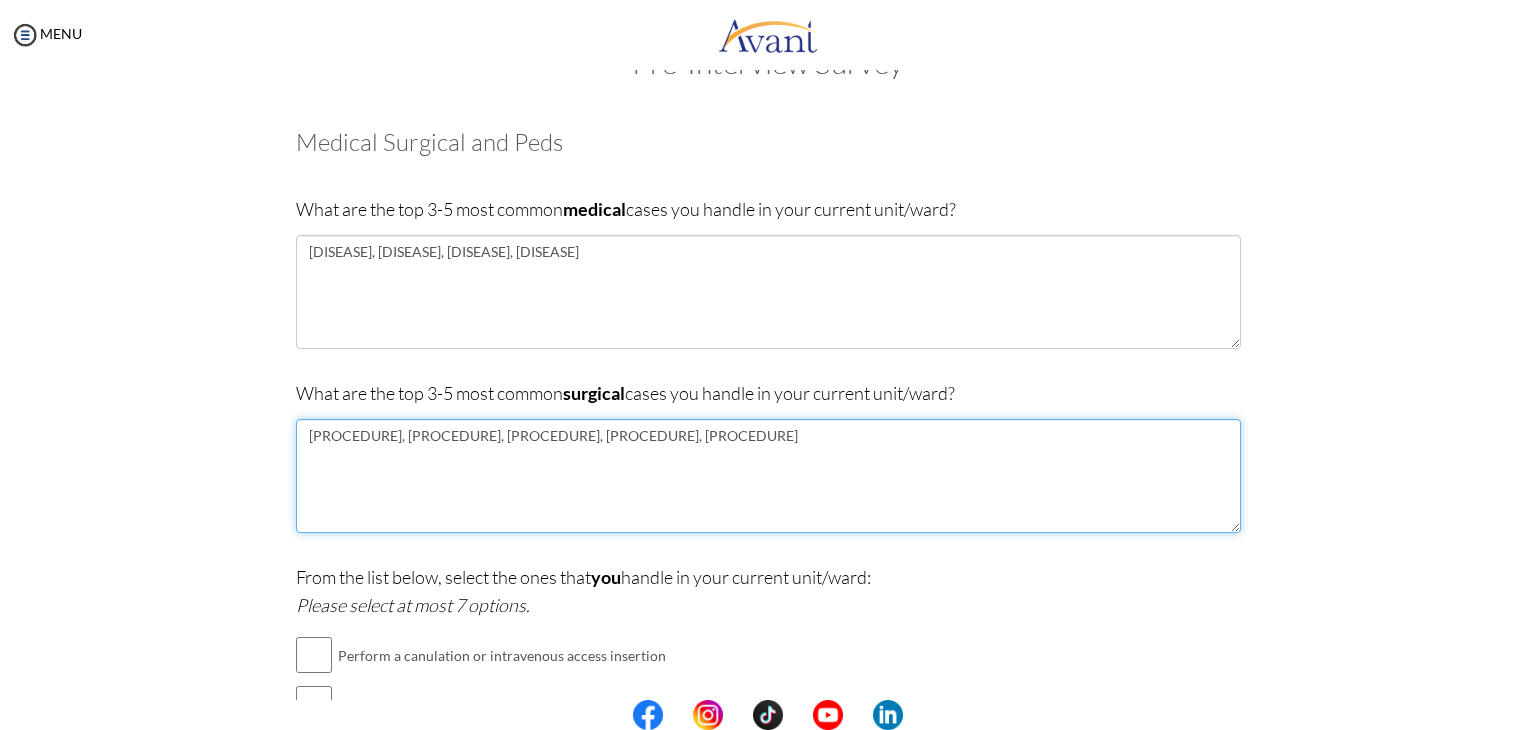 drag, startPoint x: 1166, startPoint y: 439, endPoint x: 1192, endPoint y: 460, distance: 33.42155 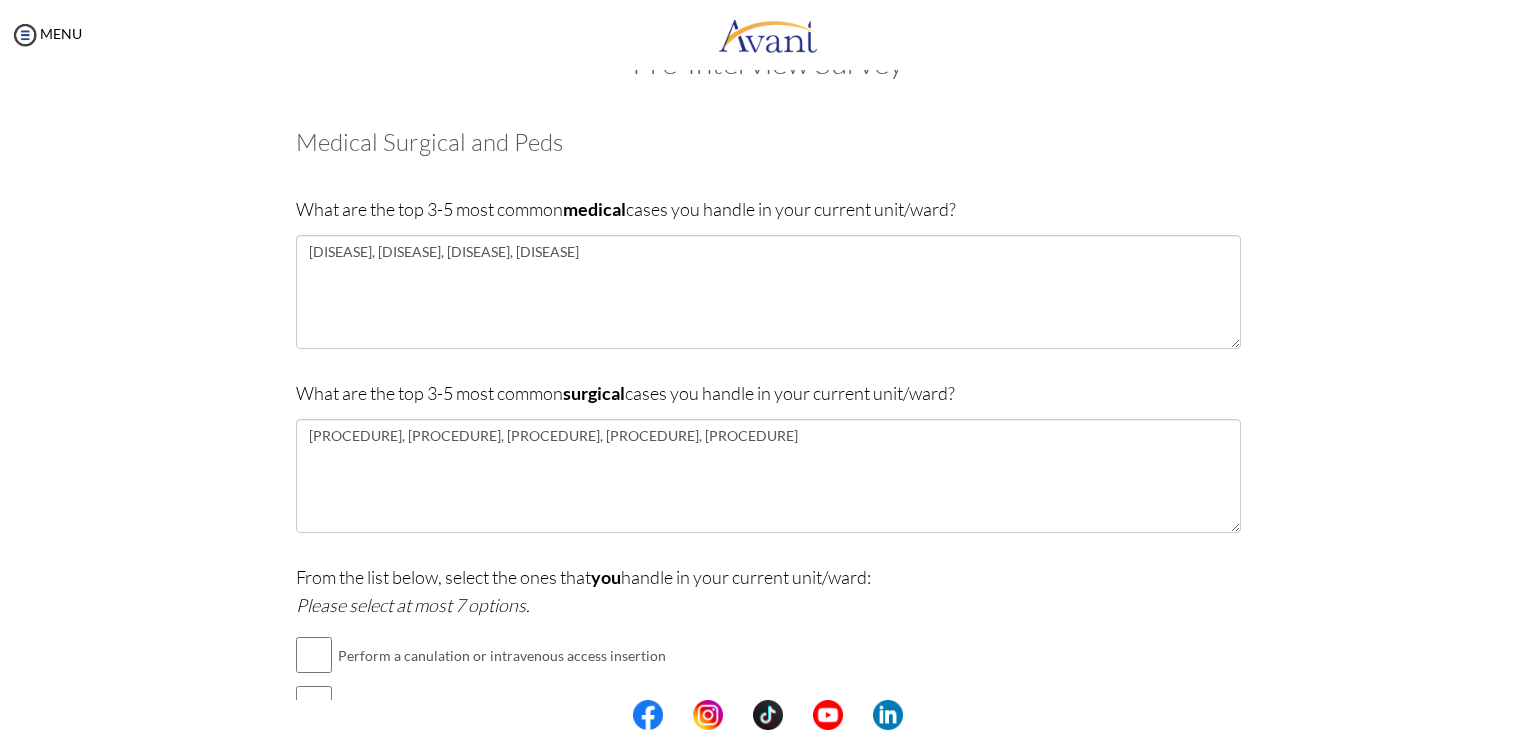 click on "Are you currently in school now?
Yes
No
Have you taken the NCLEX-RN exam before
Yes, and I passed!
Yes, and I did not pass.
No
I am scheduled to take the NCLEX at a future date.
Please share how many times you took the NCLEX and the dates you took each attempt.
When are you scheduled to take the NCLEX?
Have you taken an English proficiency exam? For example: IELTS, TOEFL, PTE, OET, etc.
Yes
No" at bounding box center (768, 597) 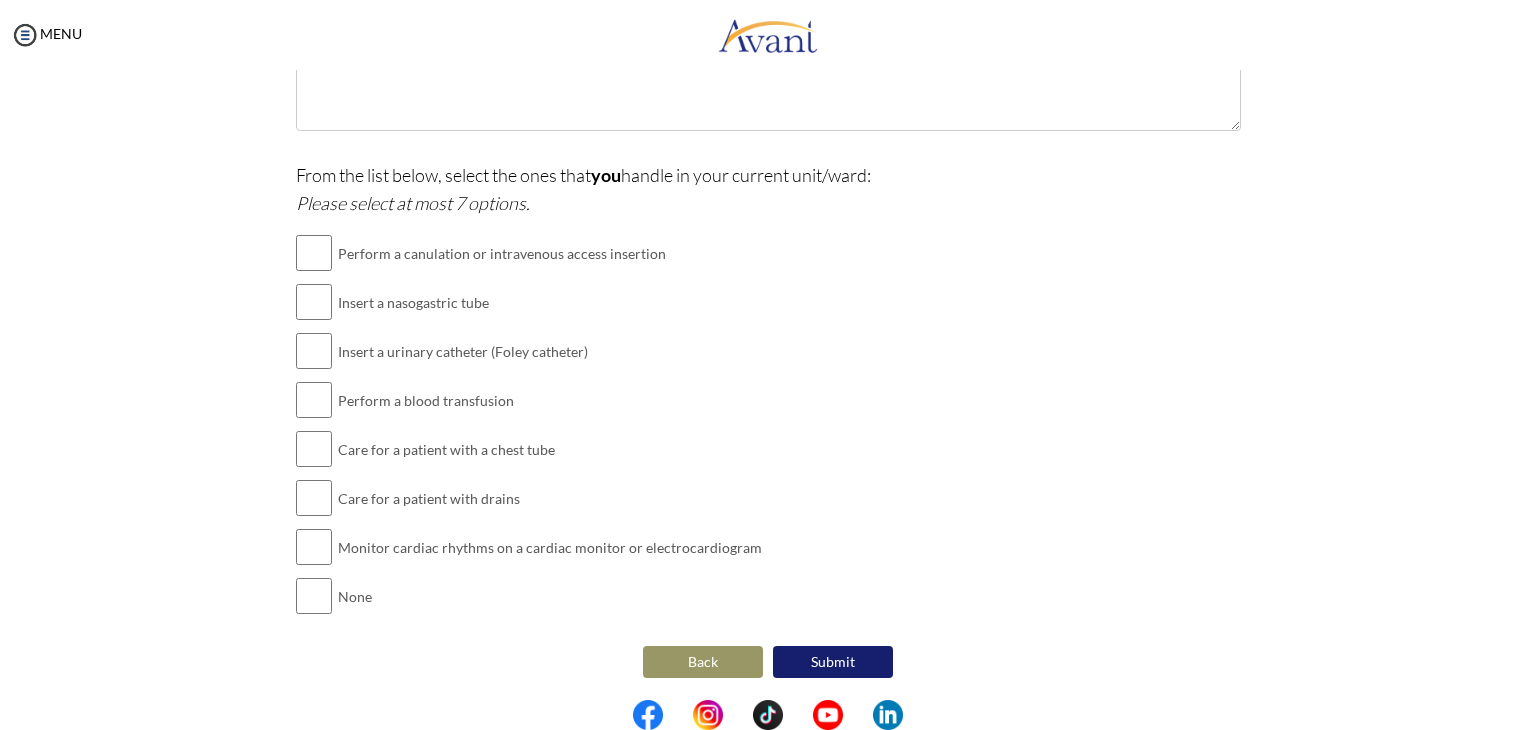 scroll, scrollTop: 467, scrollLeft: 0, axis: vertical 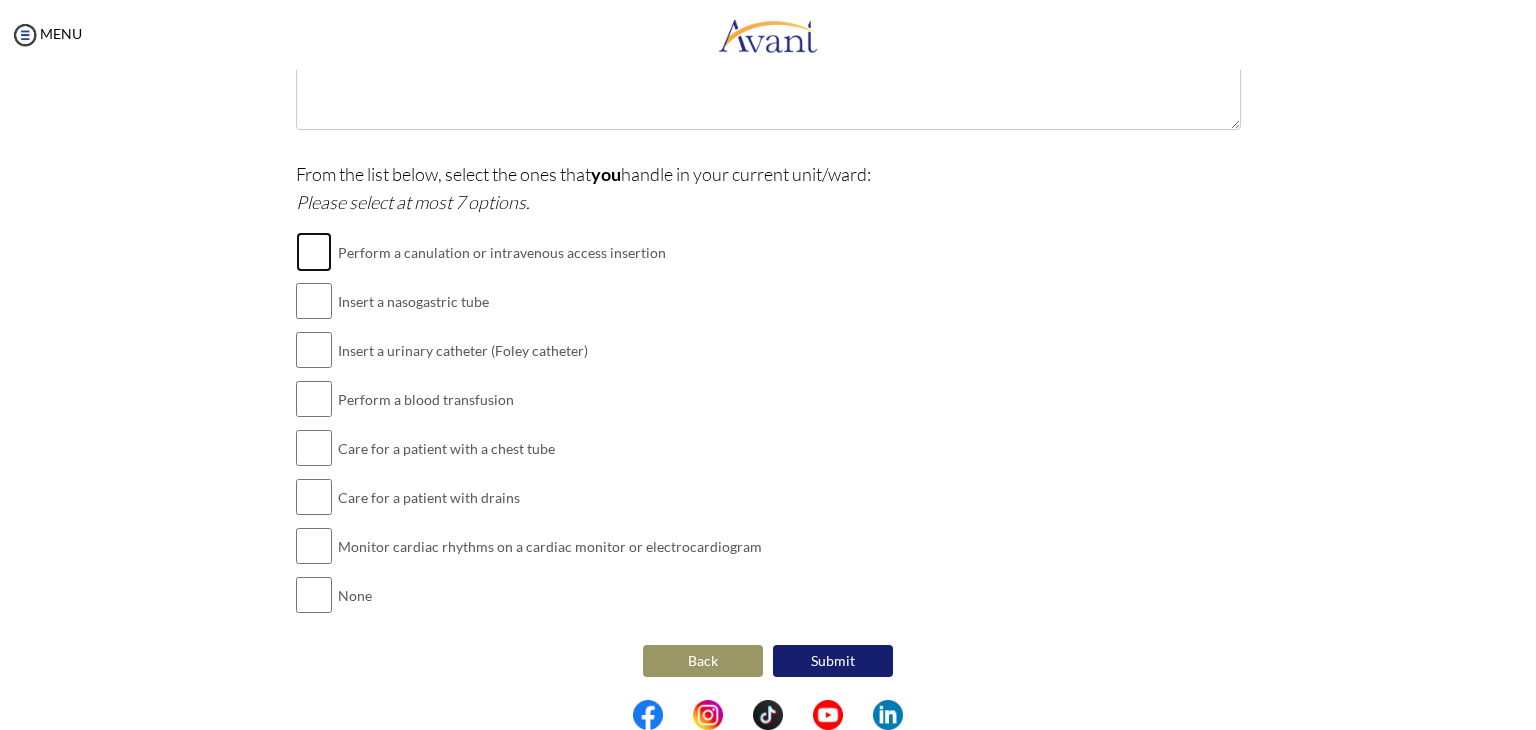 click at bounding box center [314, 252] 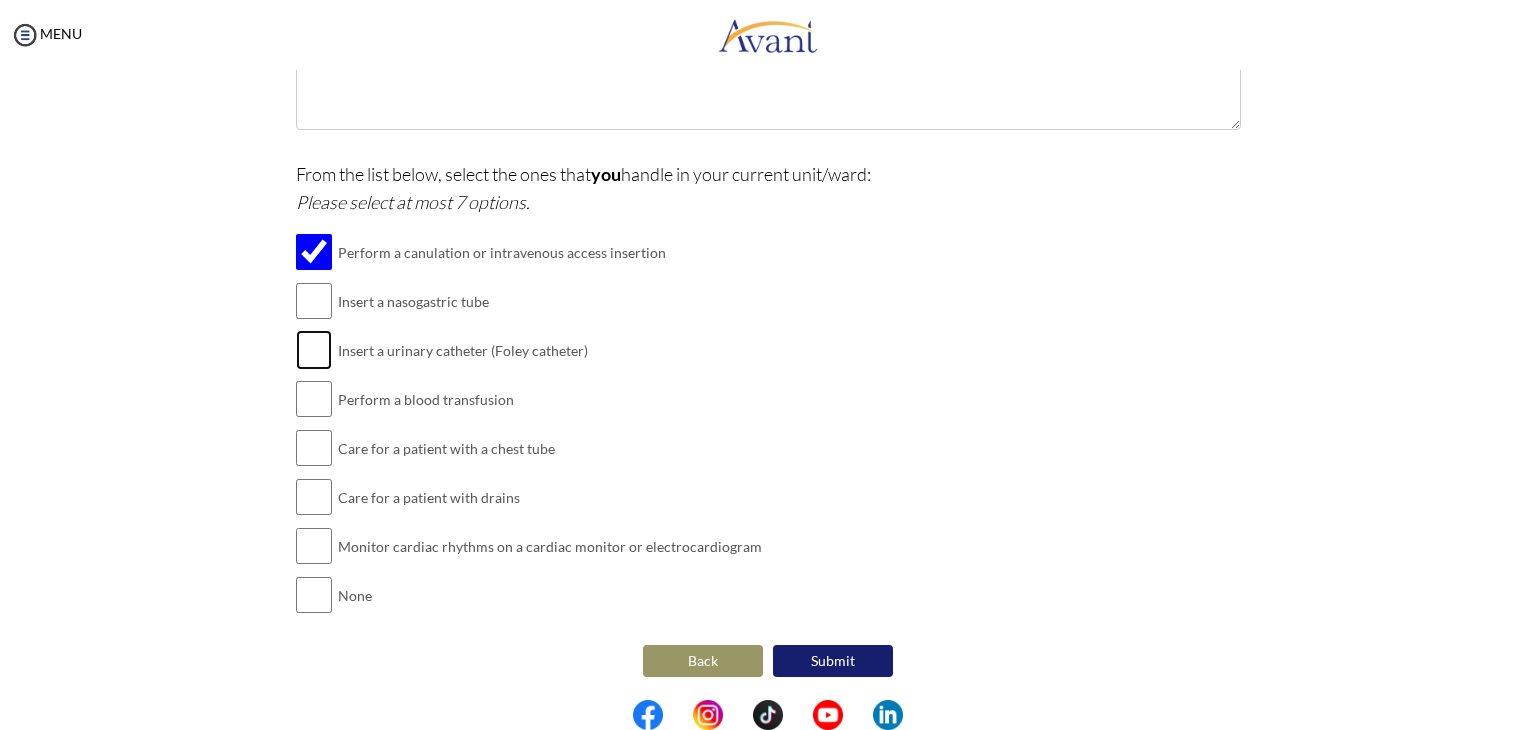 click at bounding box center [314, 350] 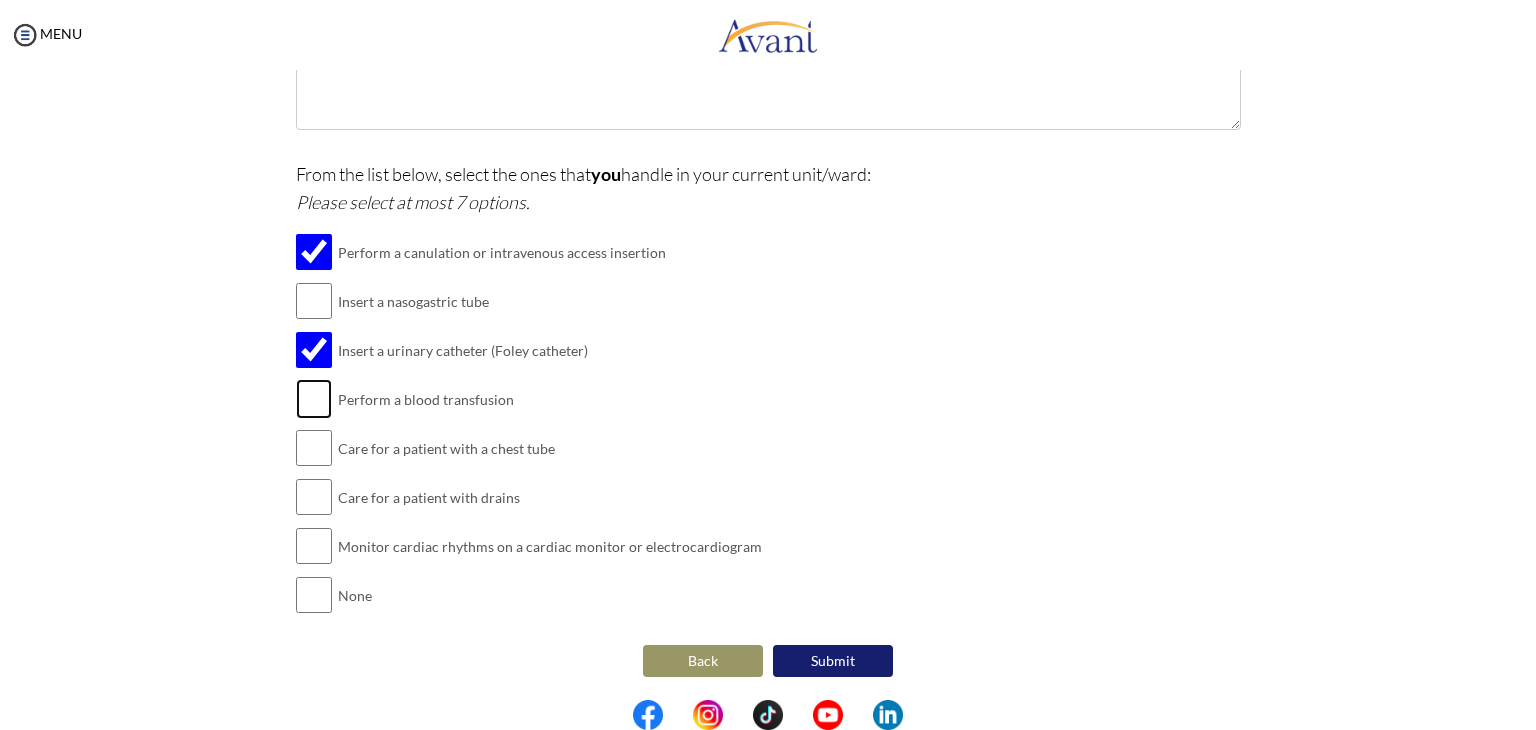 click at bounding box center [314, 399] 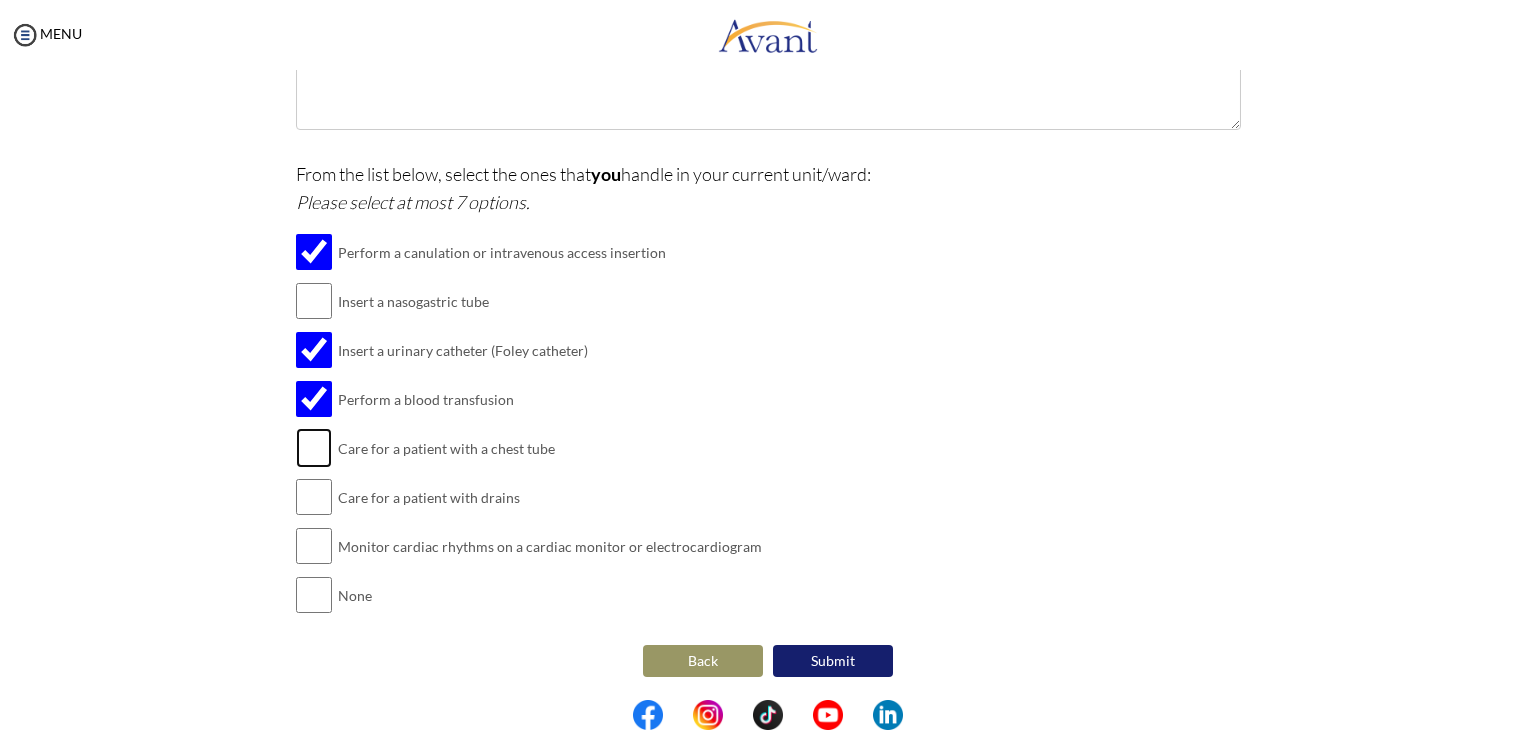 click at bounding box center (314, 448) 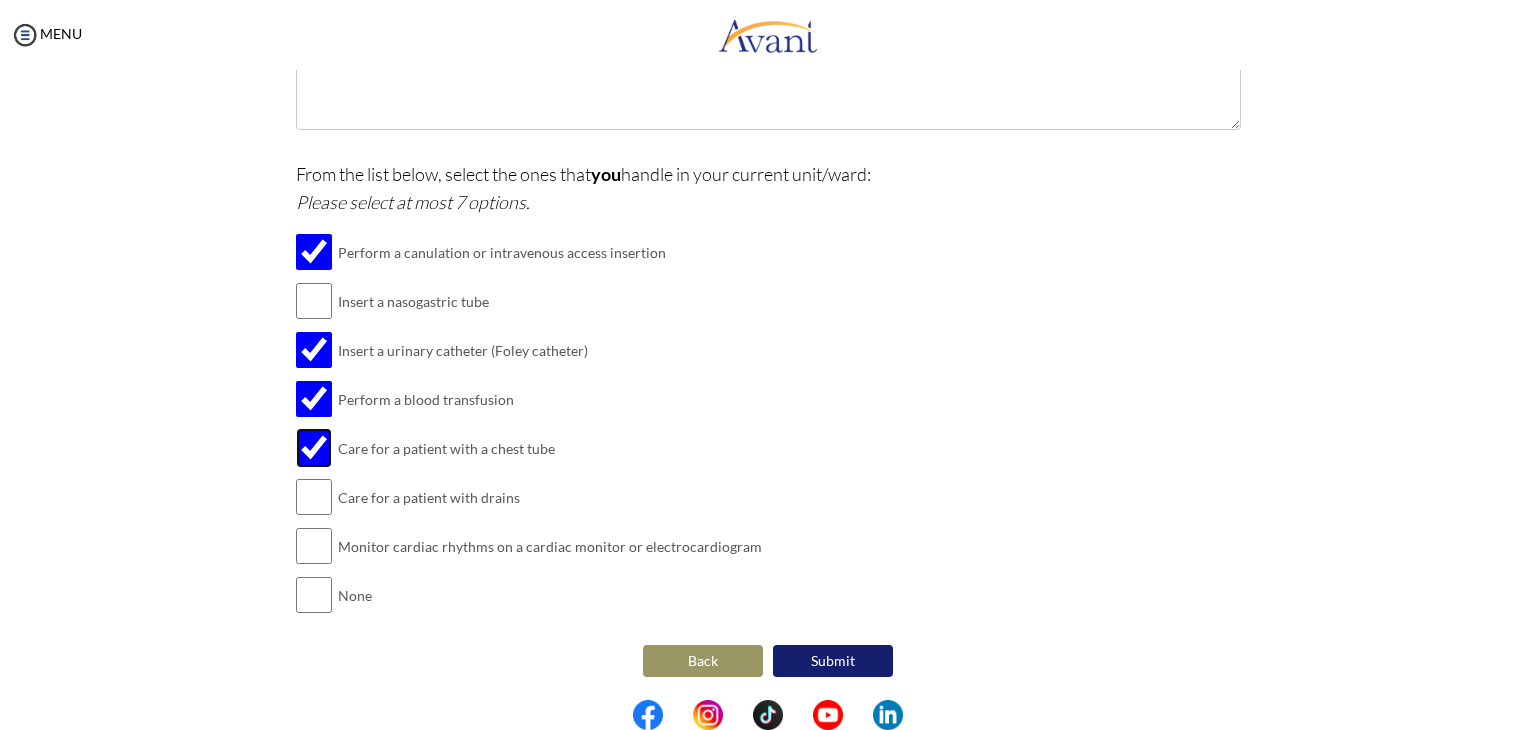 click at bounding box center (314, 448) 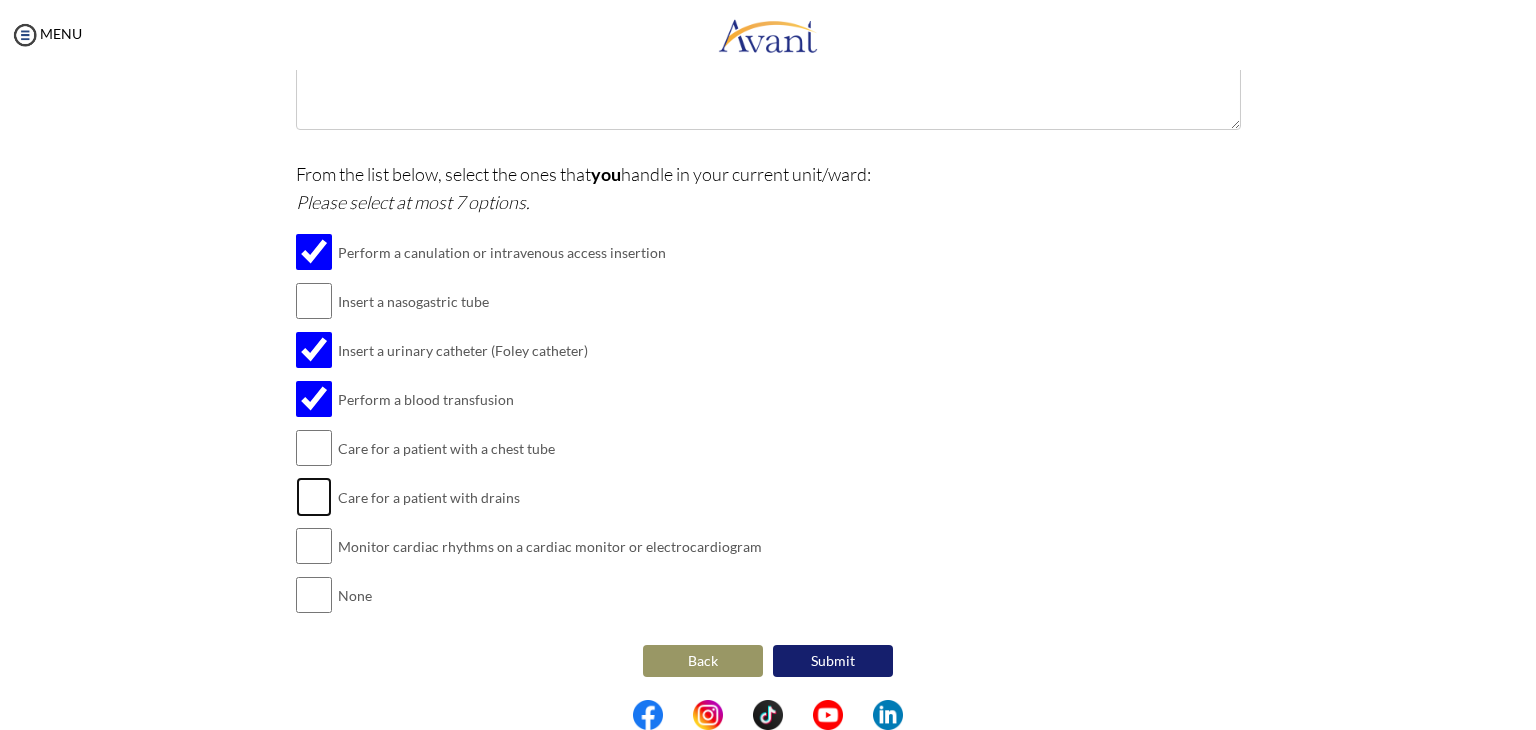 click at bounding box center [314, 497] 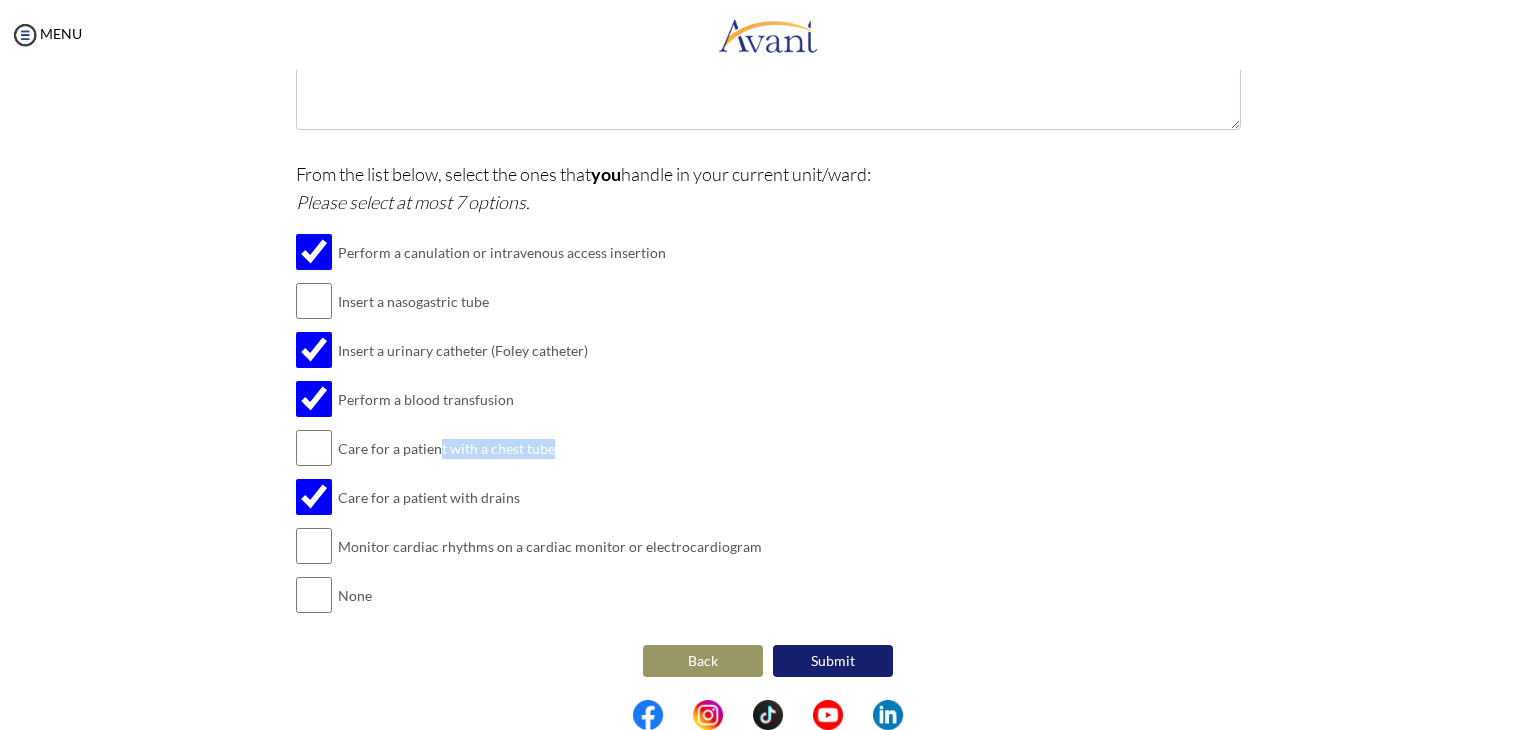 drag, startPoint x: 432, startPoint y: 449, endPoint x: 595, endPoint y: 463, distance: 163.60013 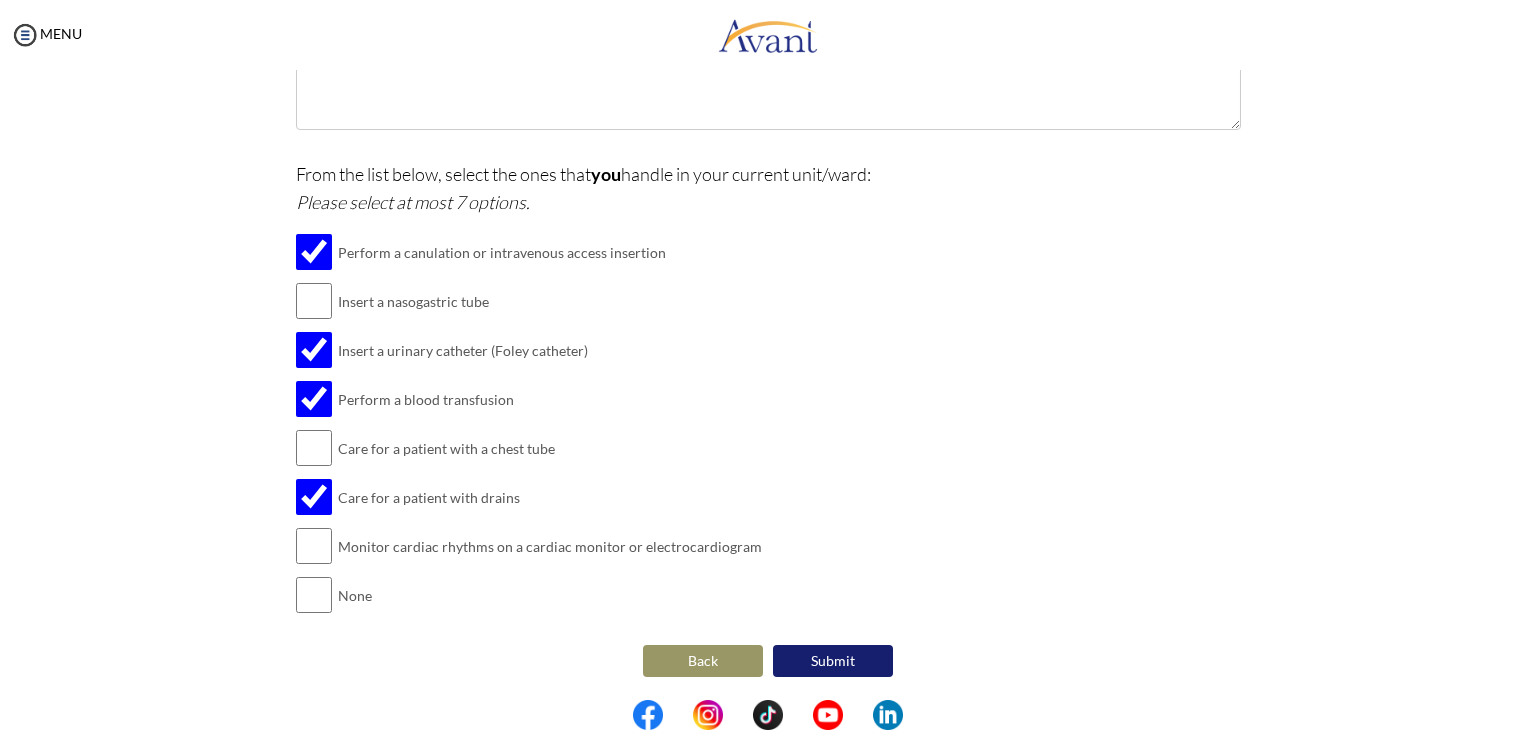 click on "Back Submit" at bounding box center [768, 661] 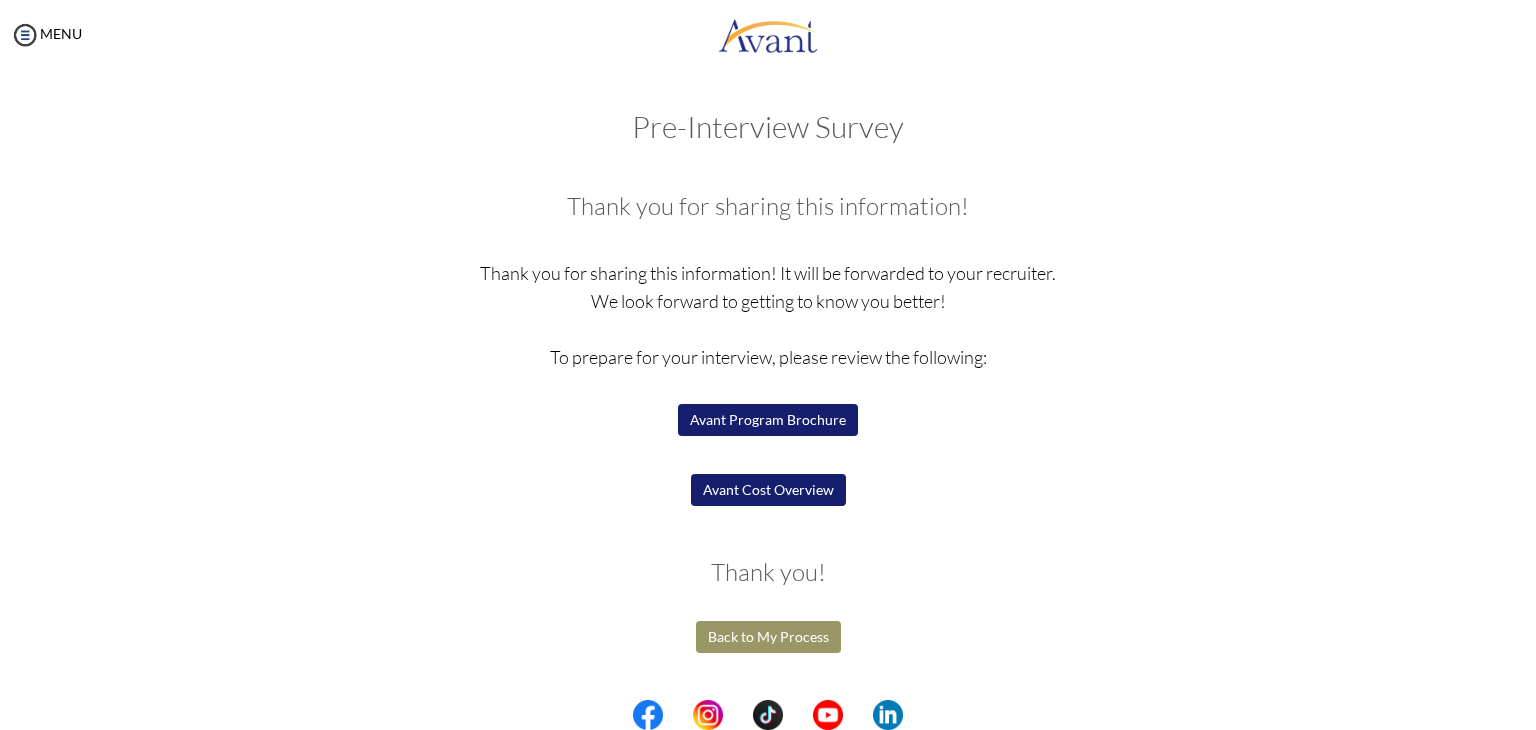 click on "Back to My Process" at bounding box center [768, 637] 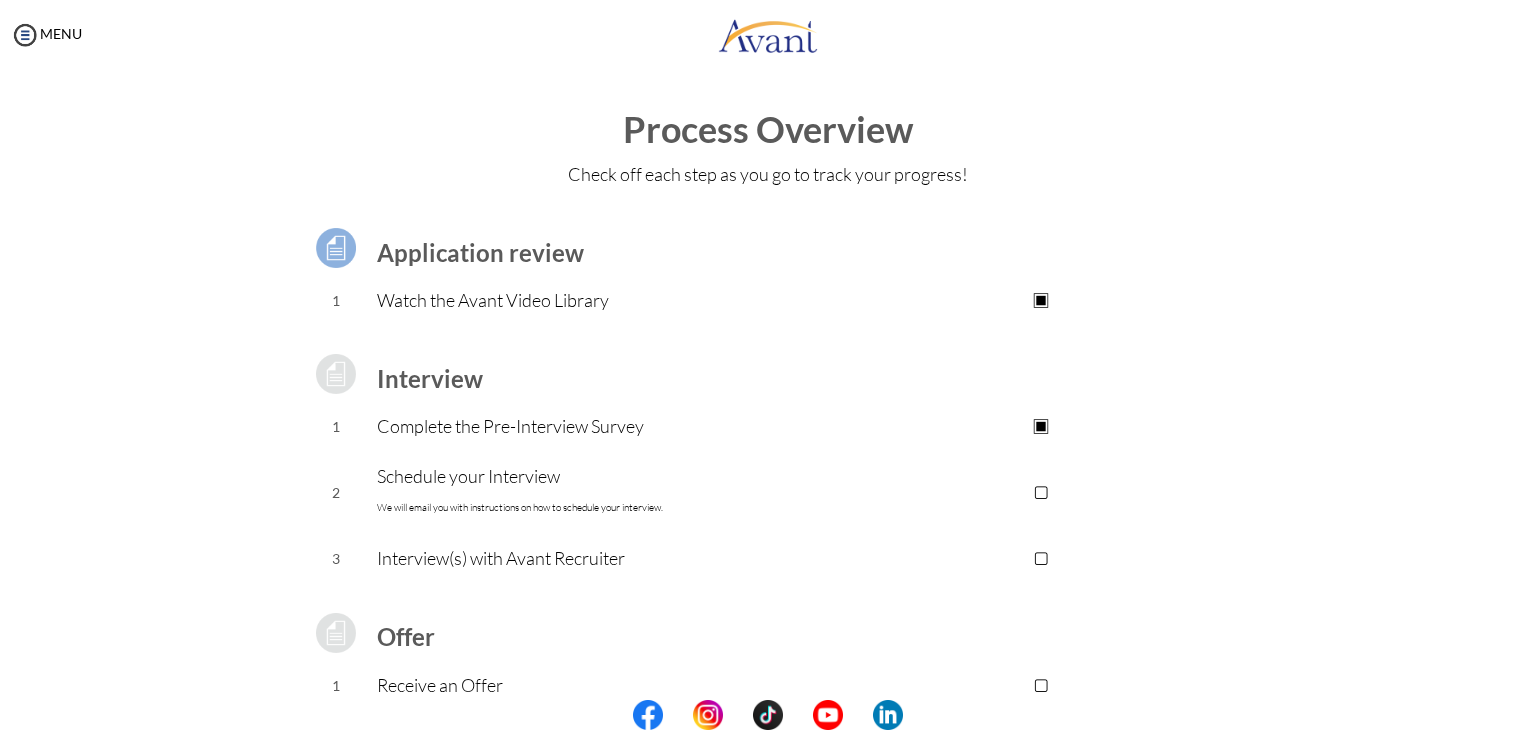 click on "▢" at bounding box center [1040, 492] 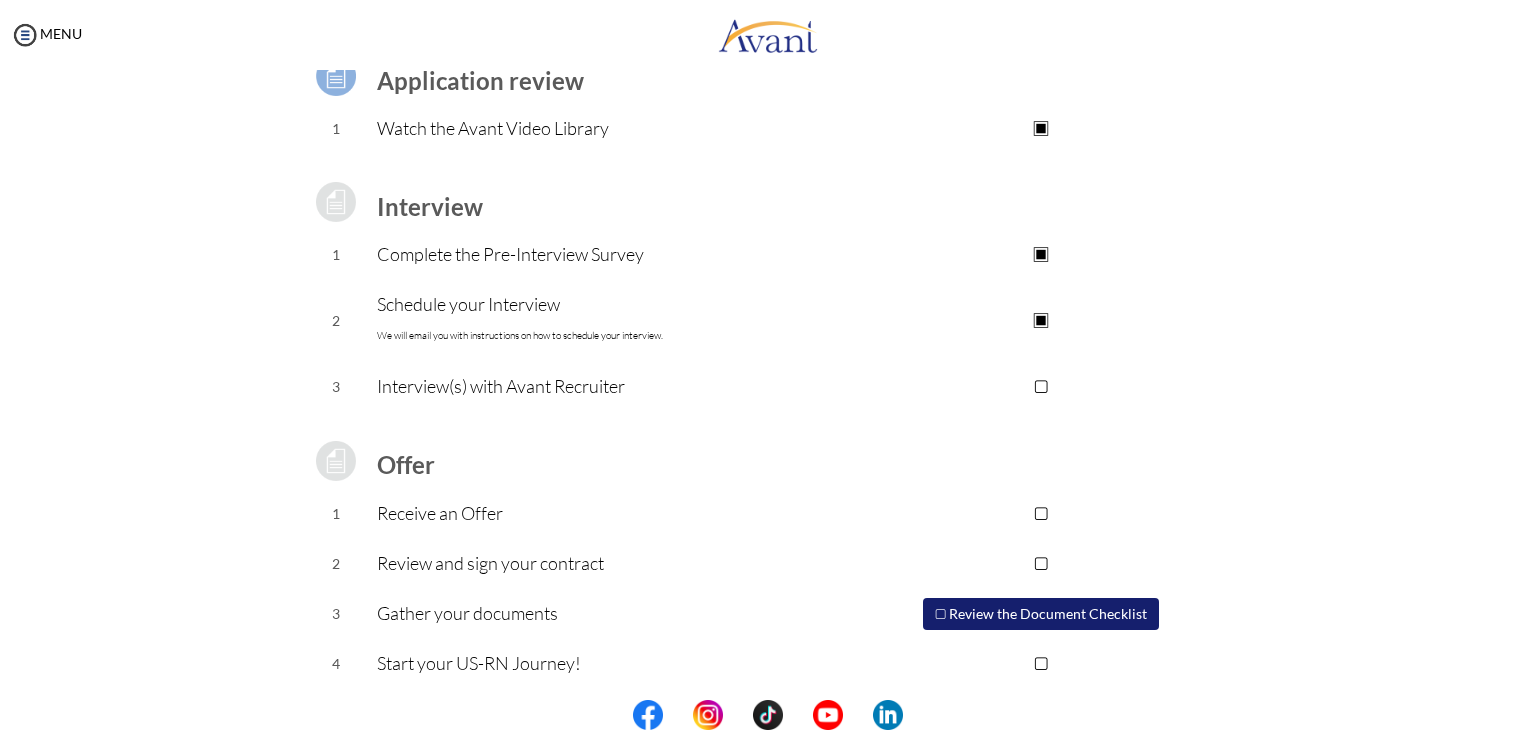 scroll, scrollTop: 180, scrollLeft: 0, axis: vertical 